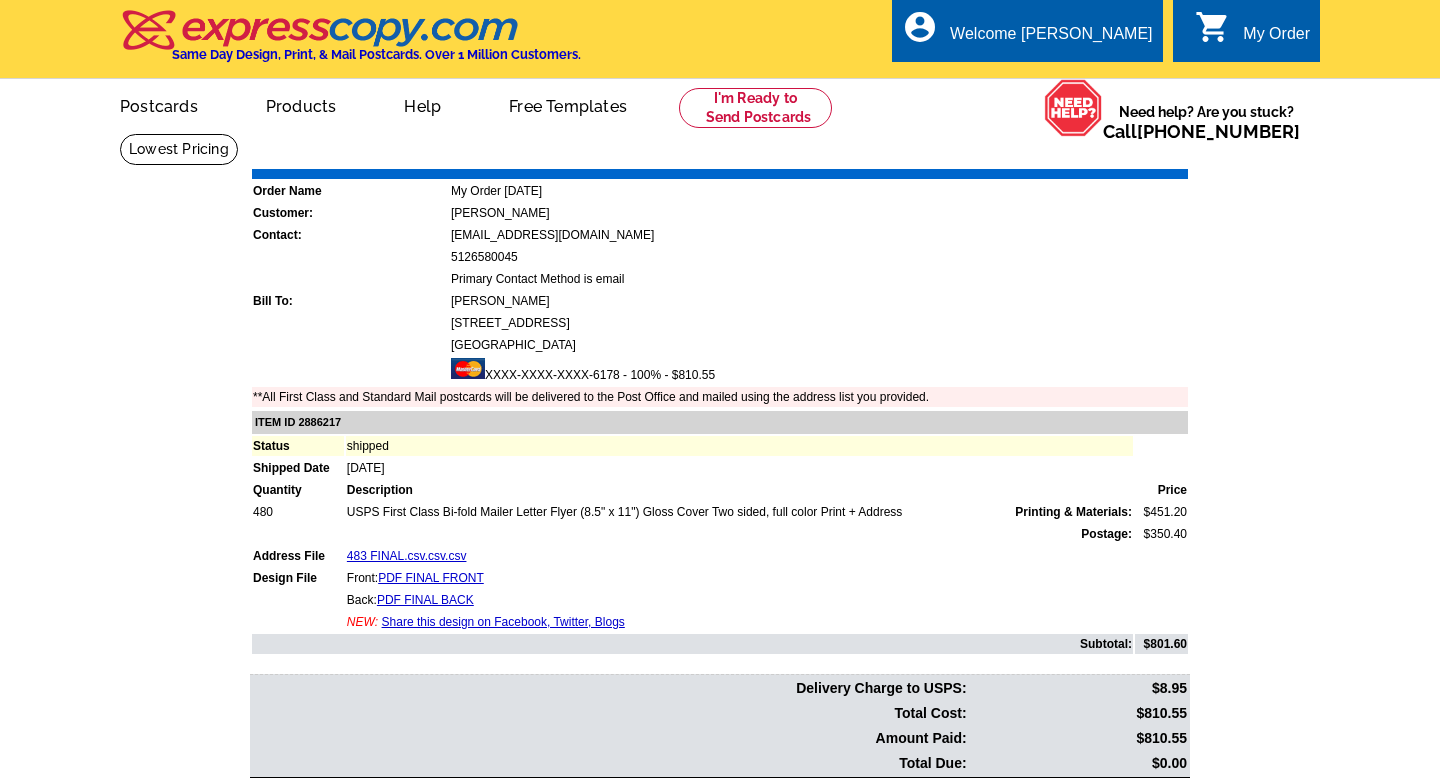 scroll, scrollTop: 0, scrollLeft: 0, axis: both 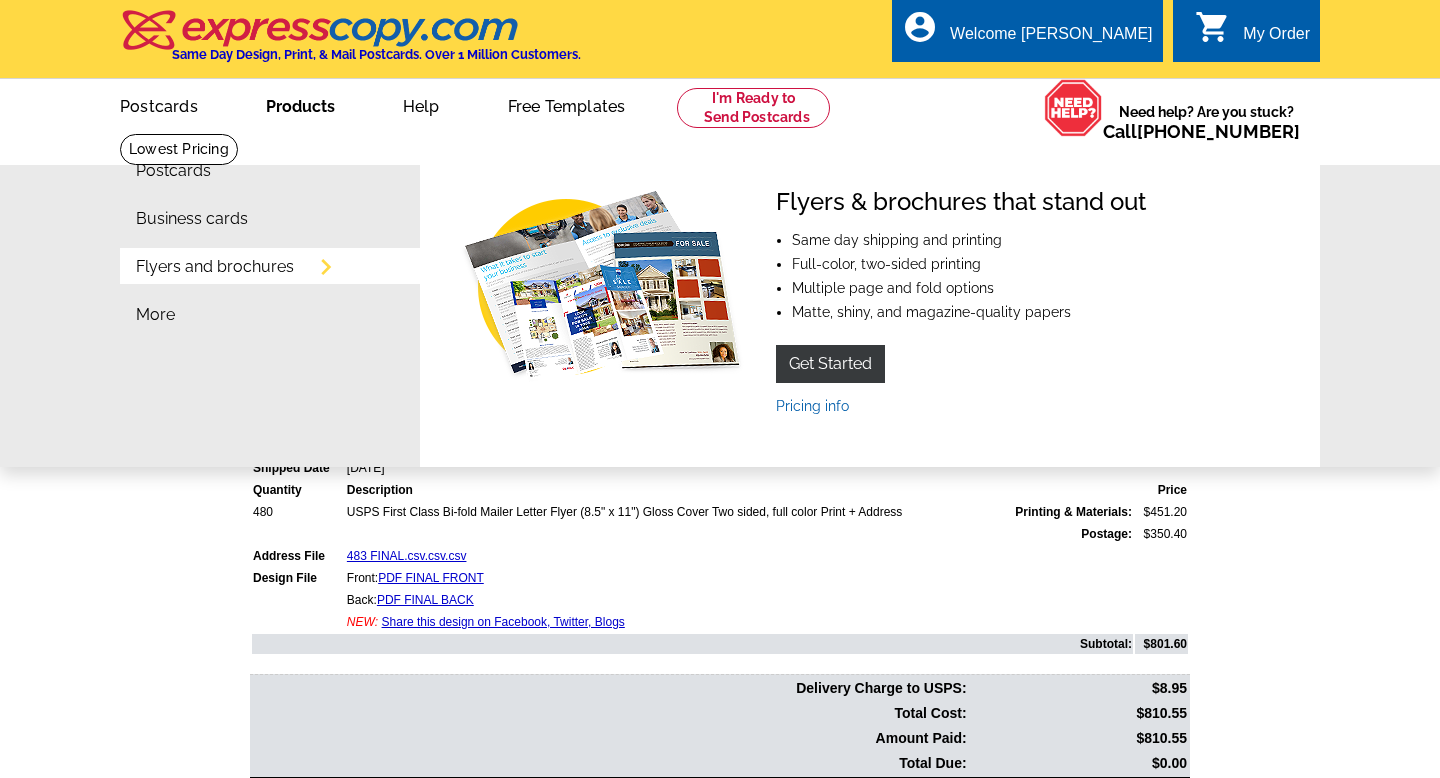 click on "Flyers and brochures" at bounding box center (215, 267) 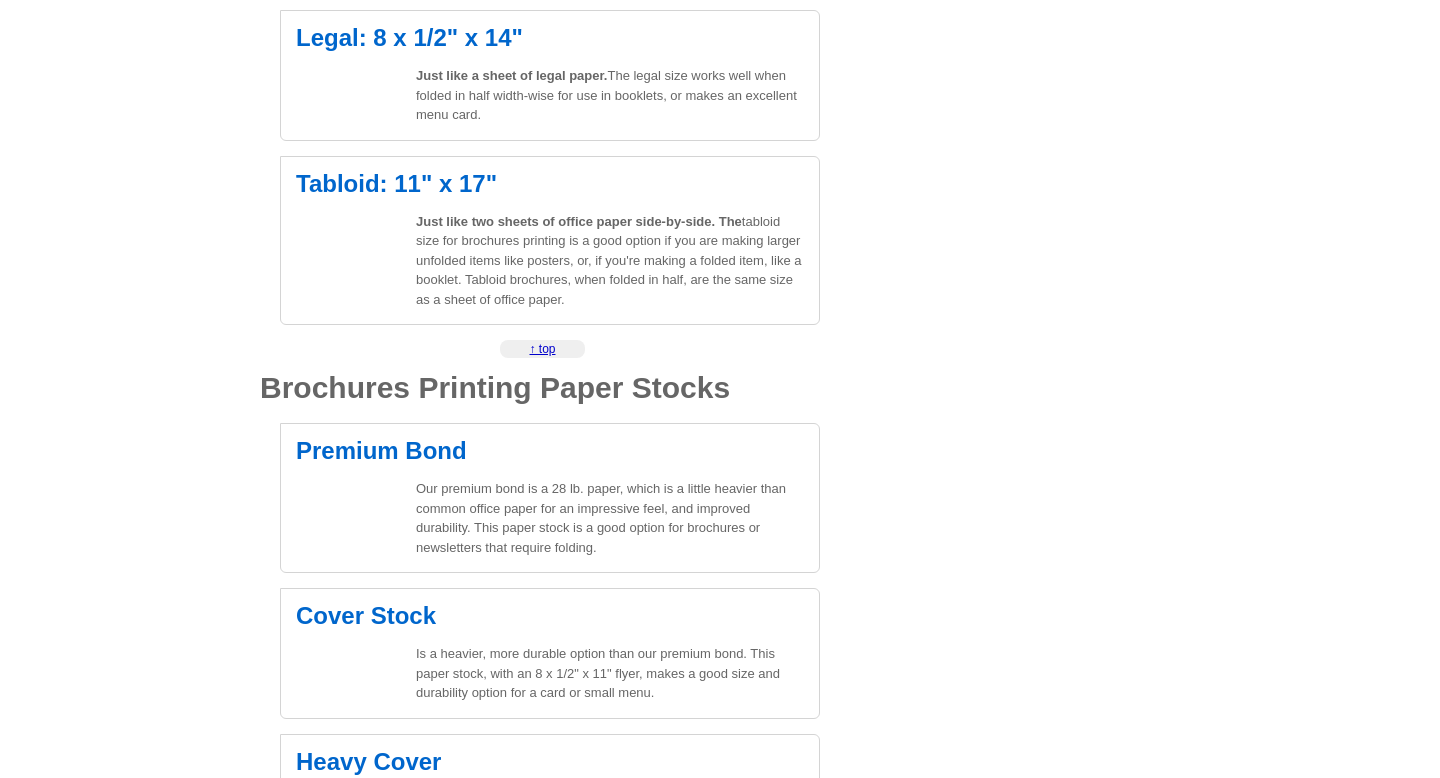 scroll, scrollTop: 902, scrollLeft: 0, axis: vertical 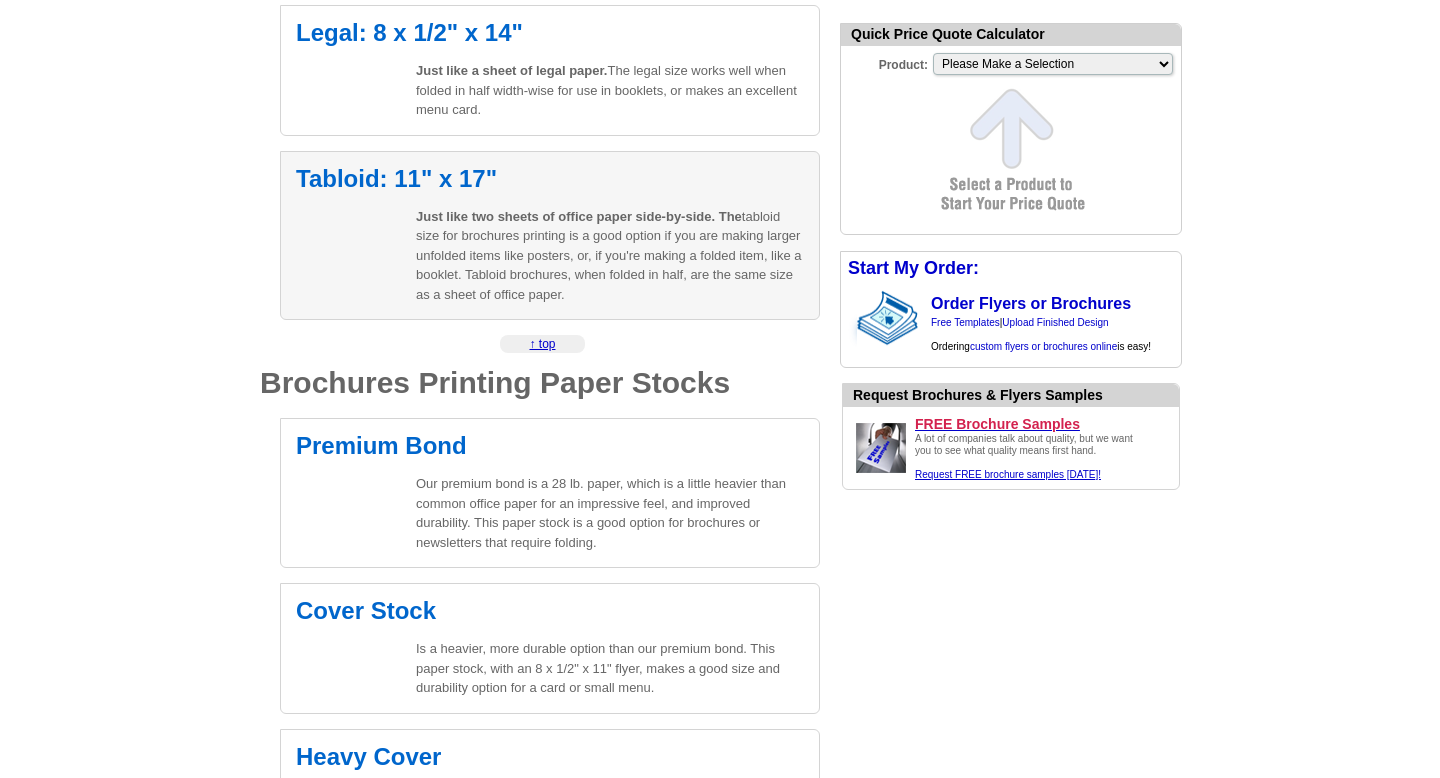 click on "Tabloid: 11" x 17"
Just like two sheets of office paper side-by-side. The  tabloid size for brochures printing is a good option if you are making larger unfolded items like posters, or, if you're making a folded item, like a booklet. Tabloid brochures, when folded in half, are the same size as a sheet of office paper." at bounding box center (550, 236) 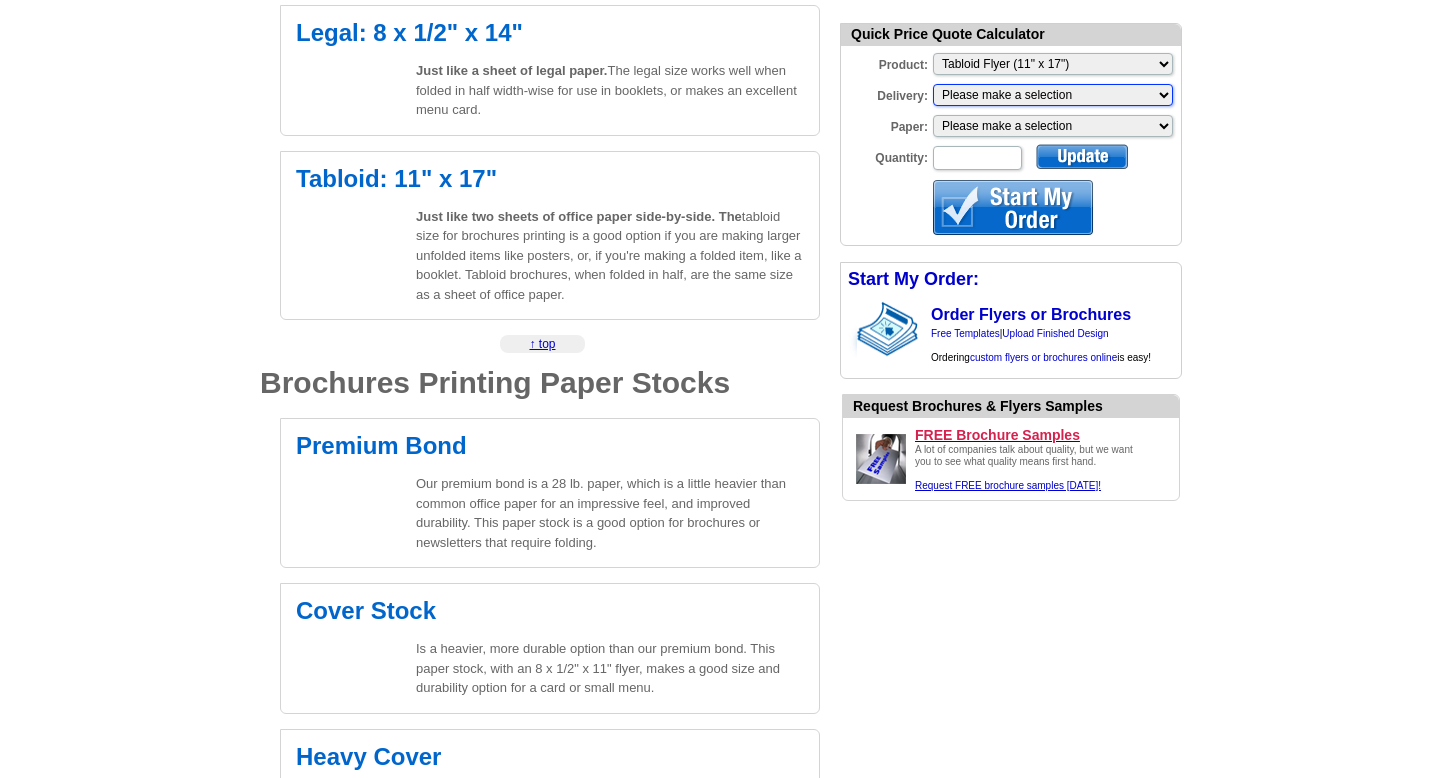 click on "Please make a selection Print + Address+USPS First Class Print-Only+Shipped To You" at bounding box center [1053, 95] 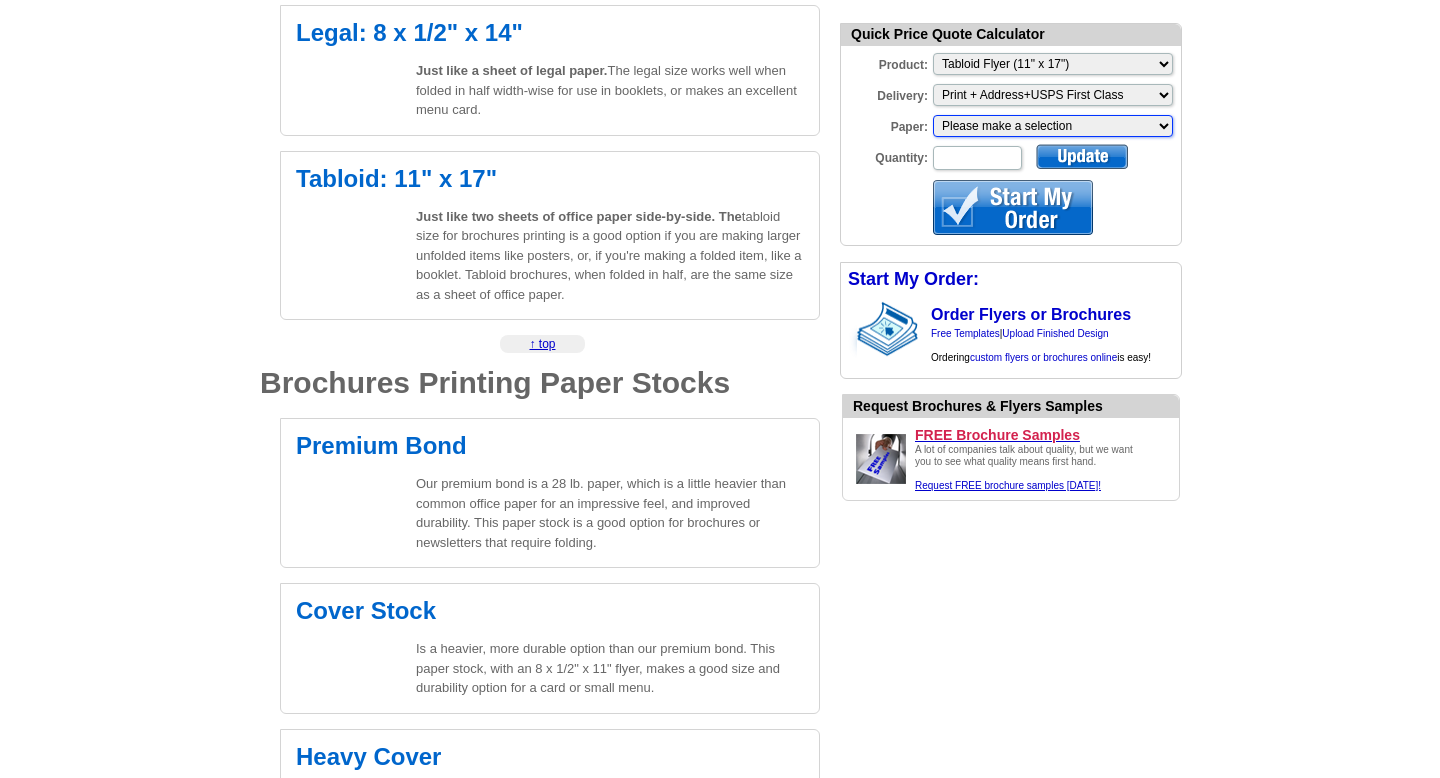 click on "Please make a selection Regular Bond Paper Gloss Cover" at bounding box center [1053, 126] 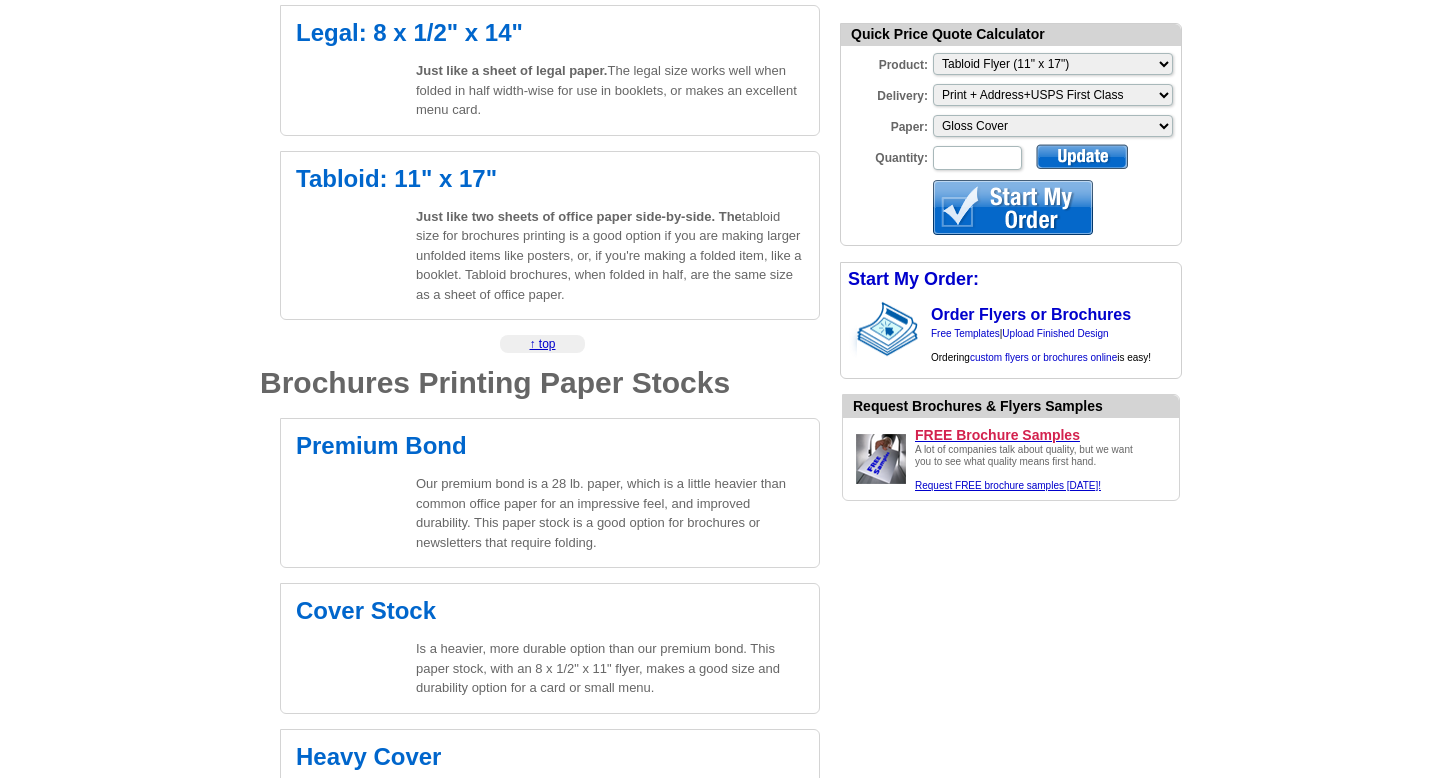 select on "3" 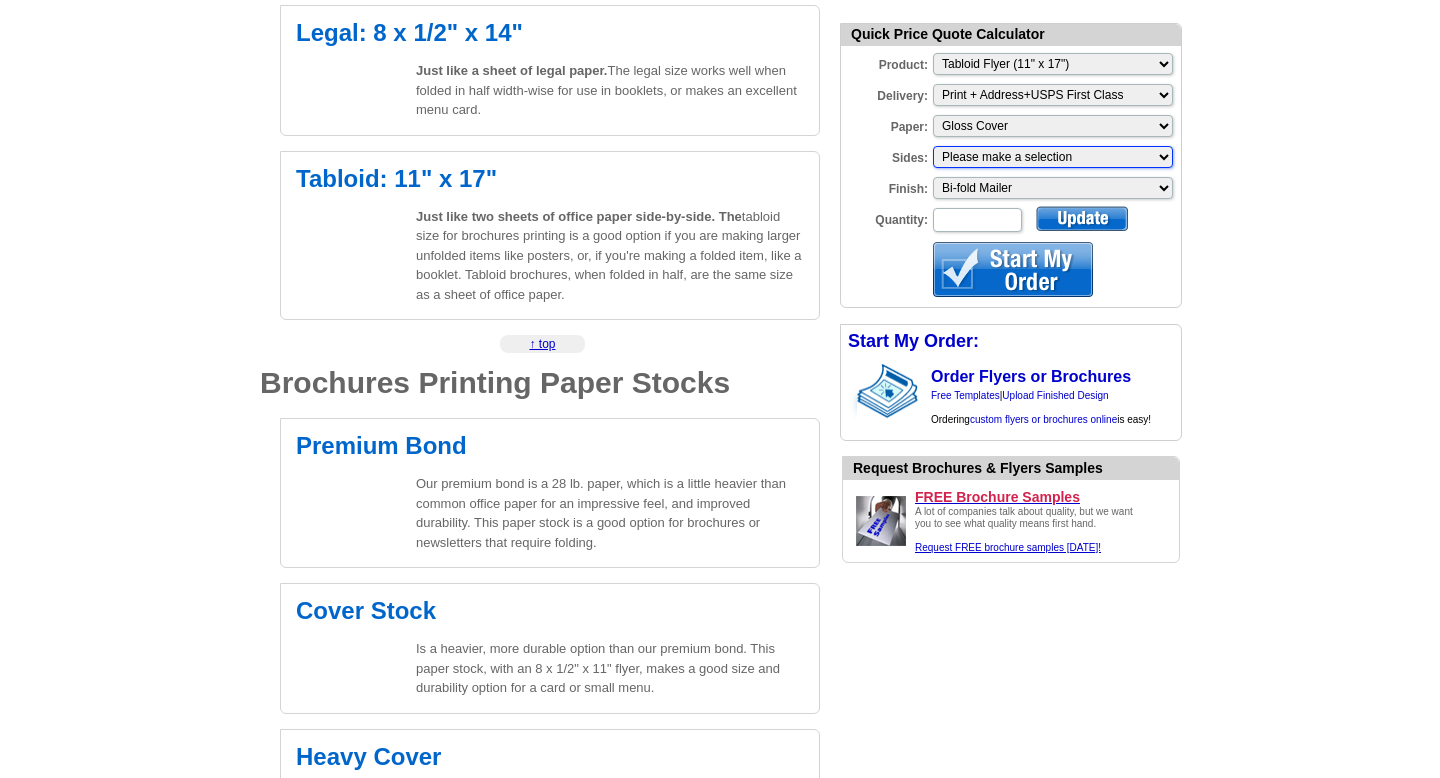 click on "Please make a selection Two sided, color + B/W Two sided, full color" at bounding box center (1053, 157) 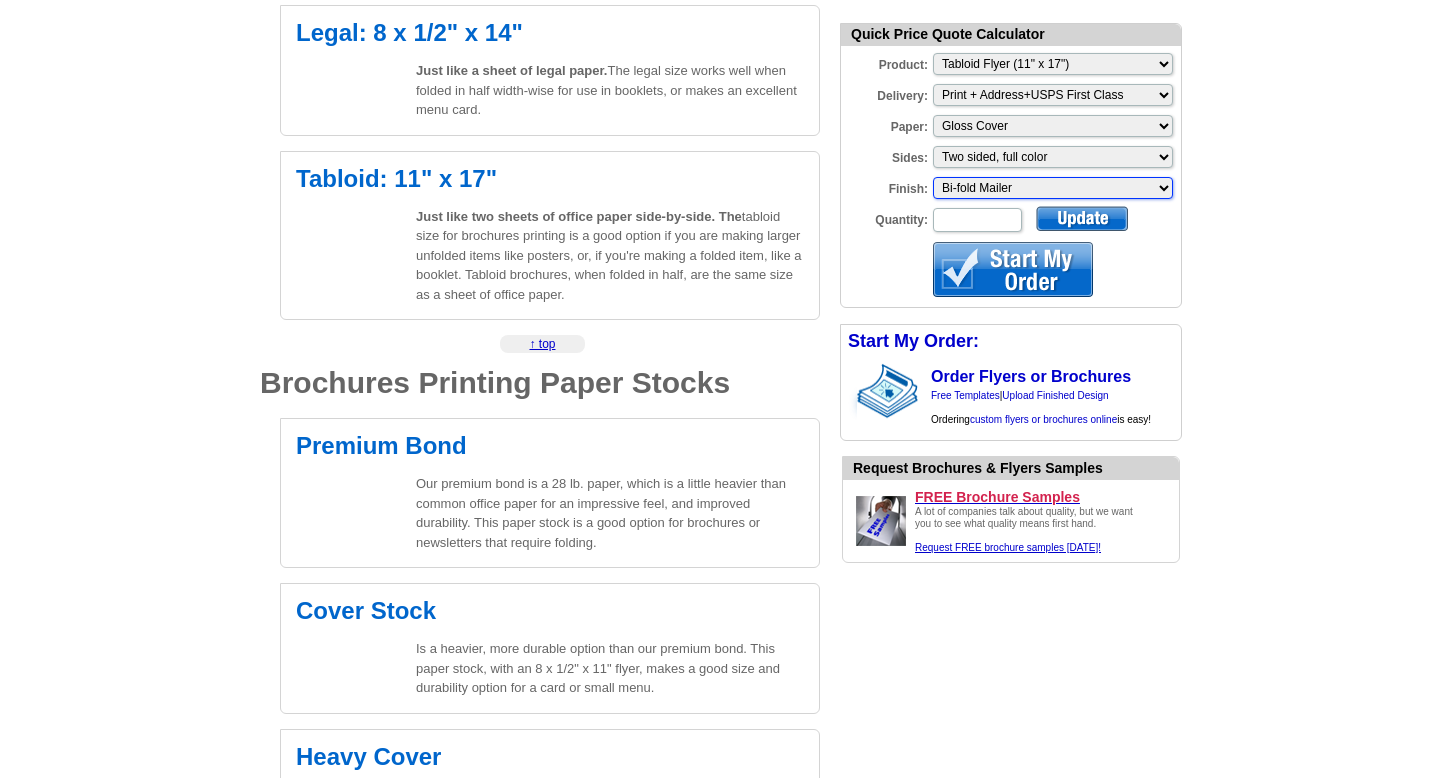 click on "Please make a selection Bi-fold Mailer" at bounding box center (1053, 188) 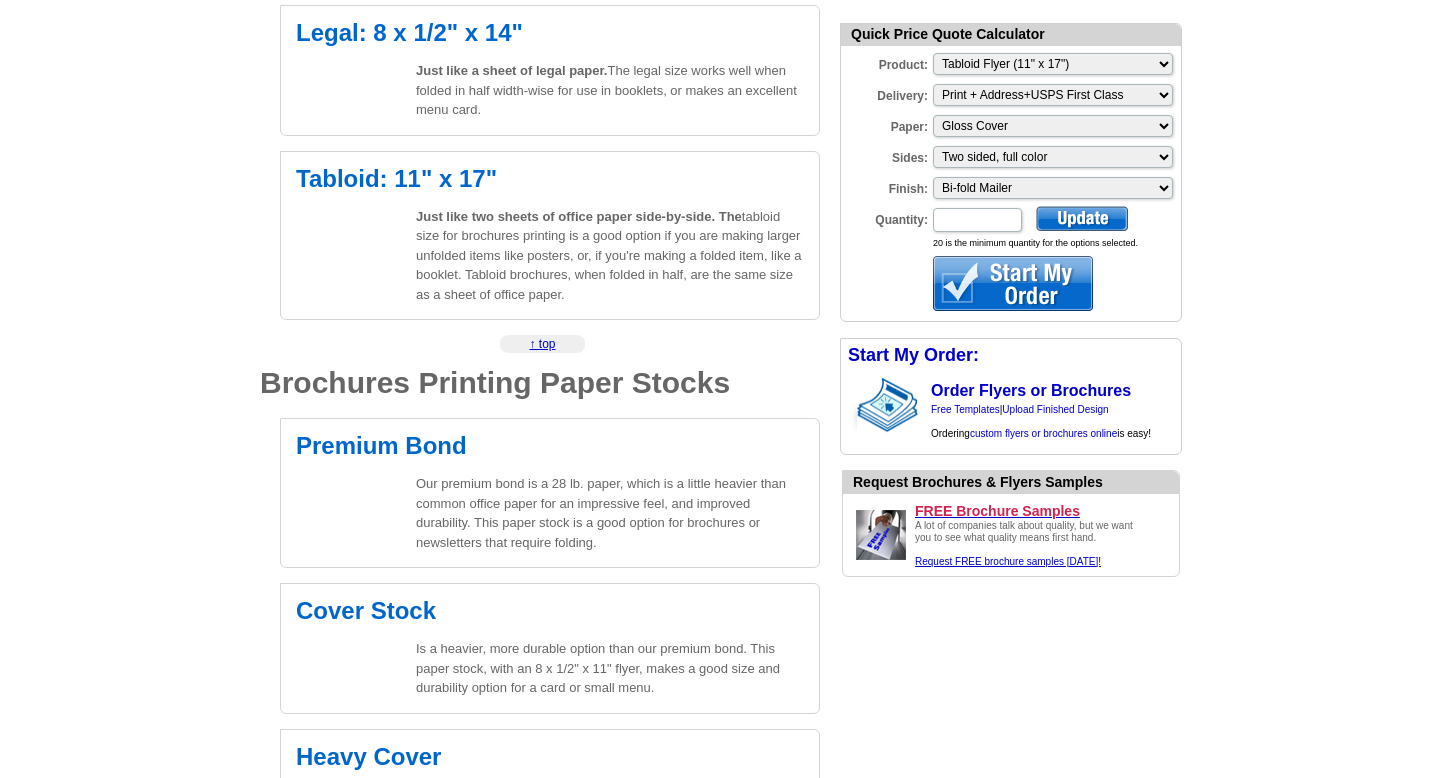 click at bounding box center [1082, 218] 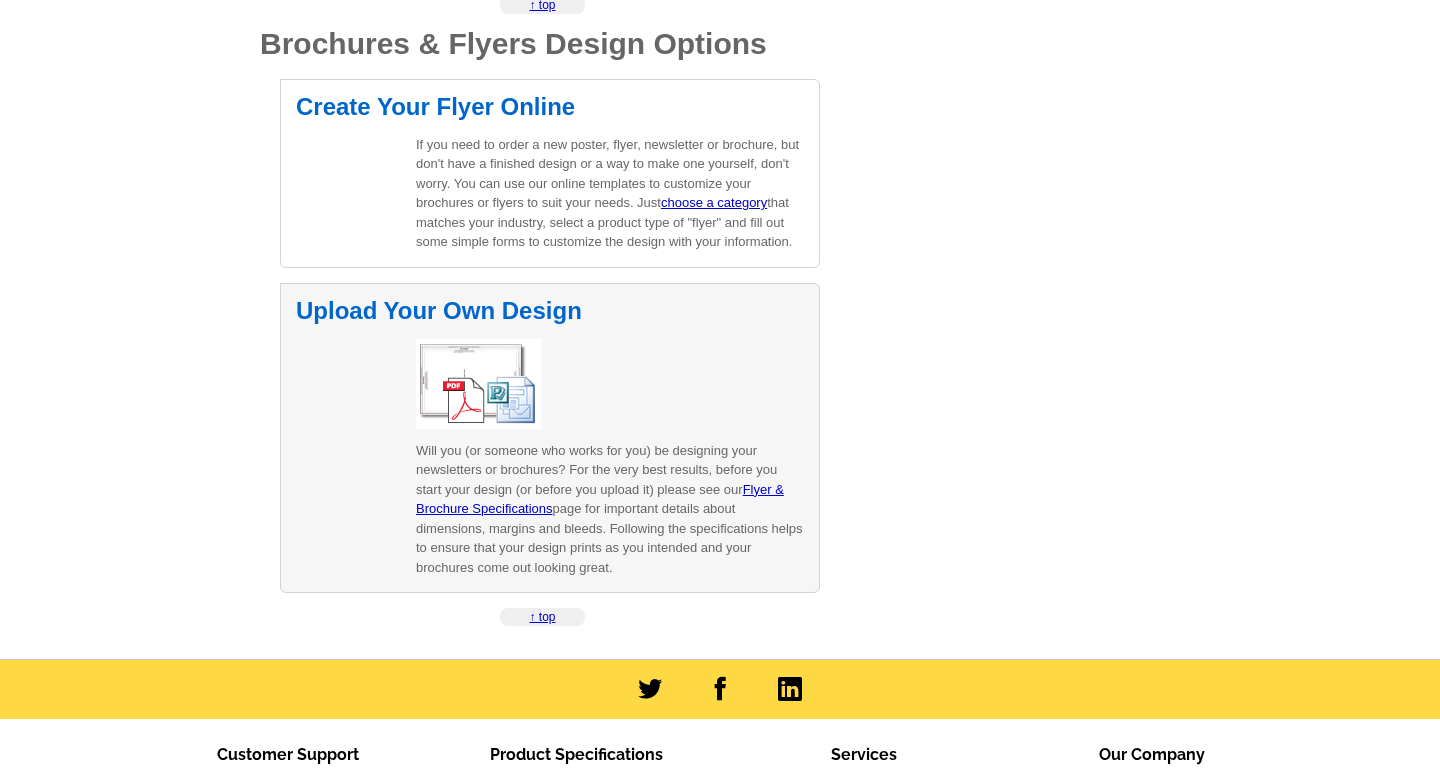 scroll, scrollTop: 2797, scrollLeft: 0, axis: vertical 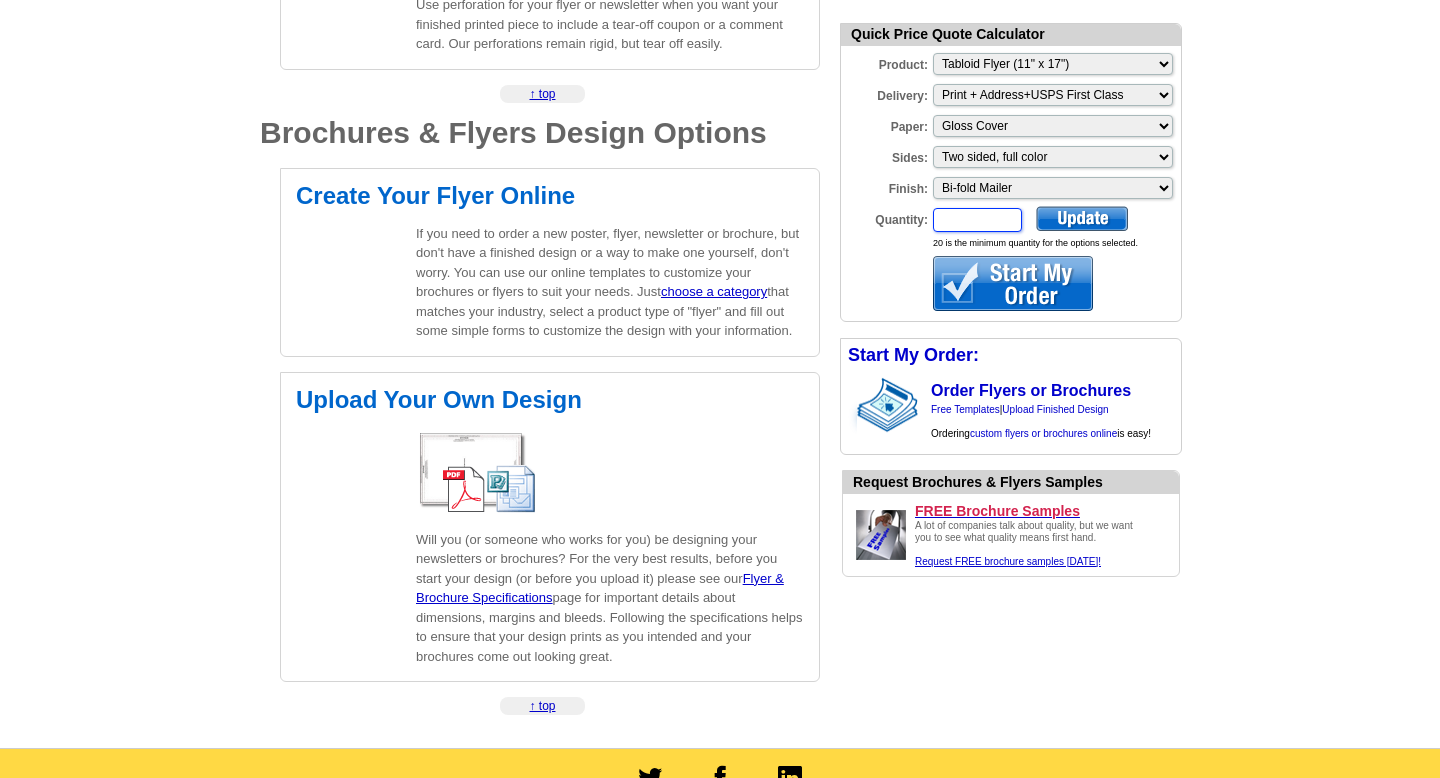 click on "Quantity:" at bounding box center [977, 220] 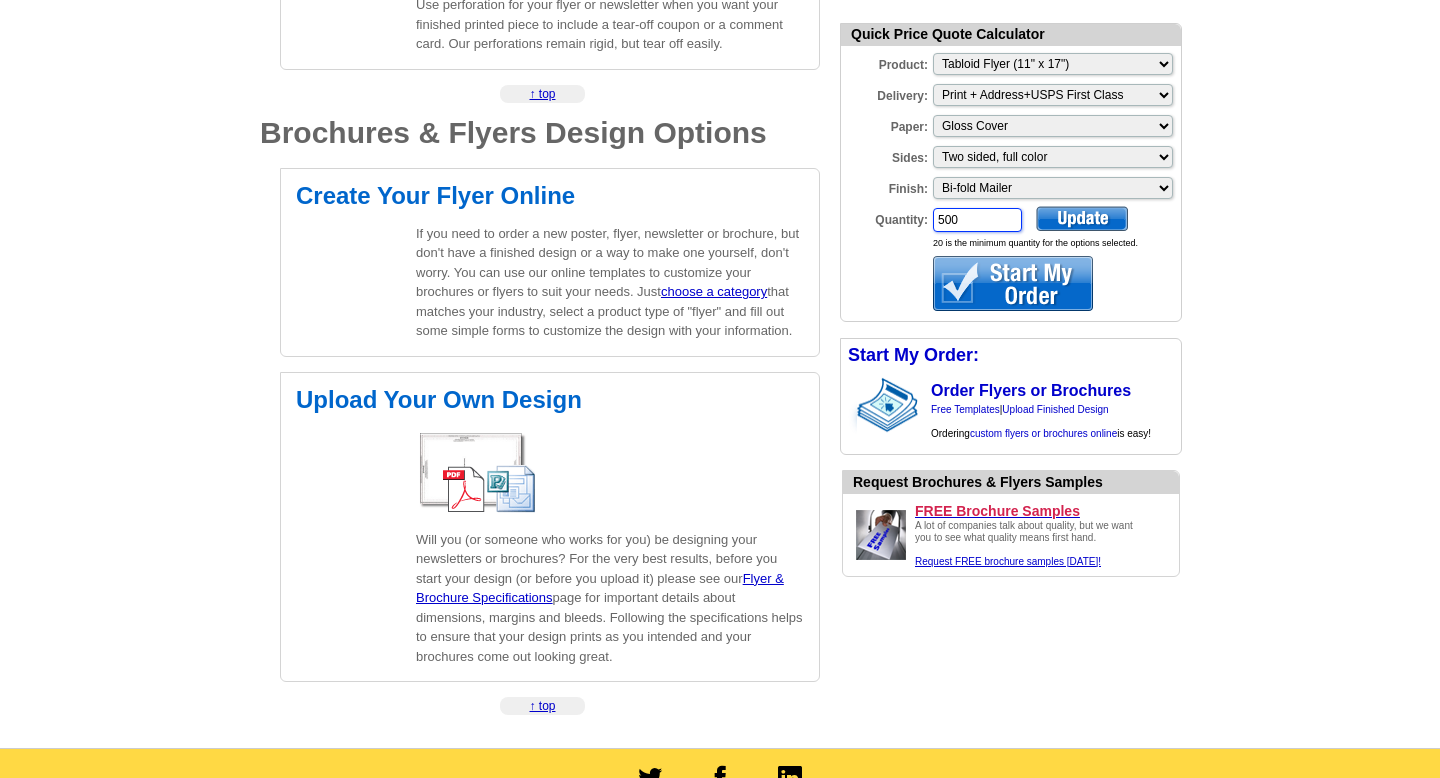 scroll, scrollTop: 0, scrollLeft: 0, axis: both 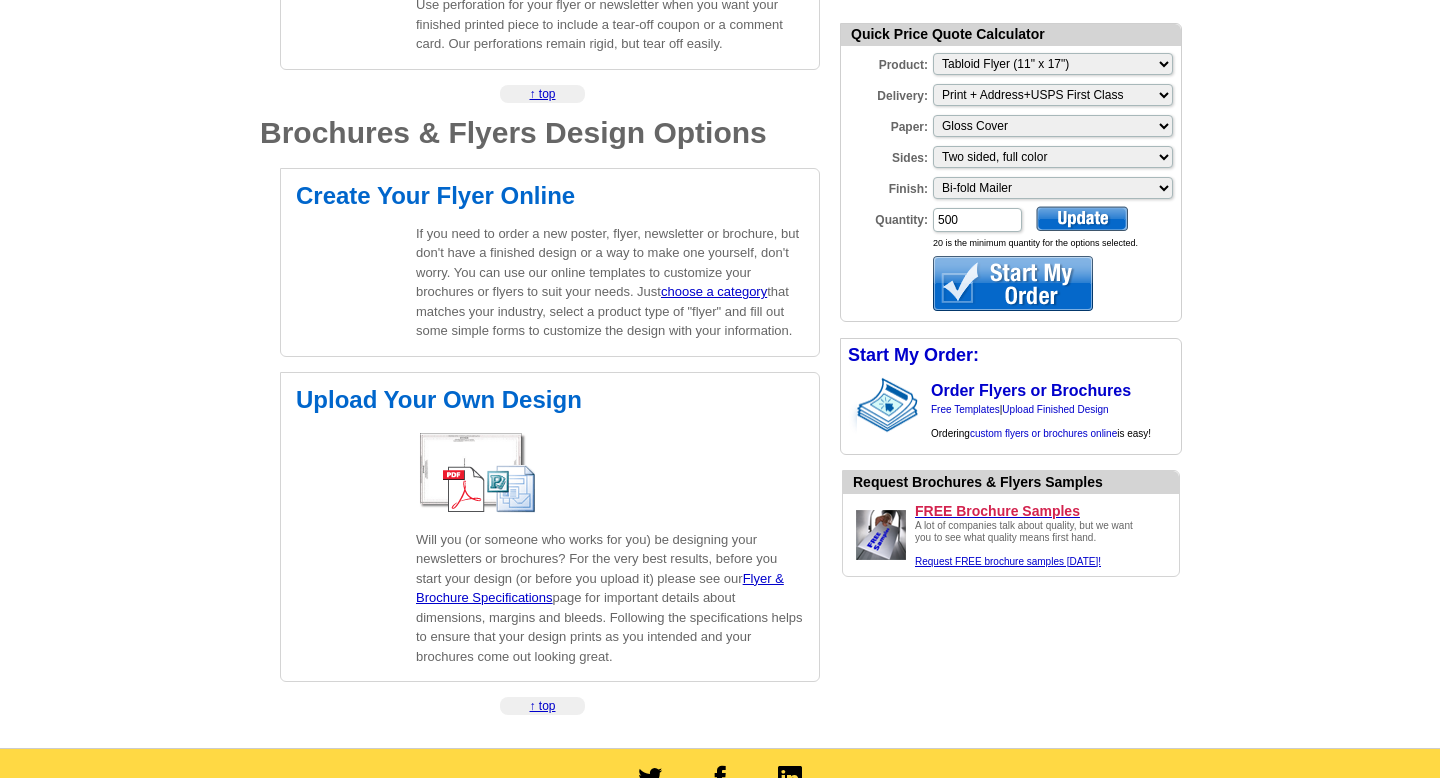 click at bounding box center [1082, 218] 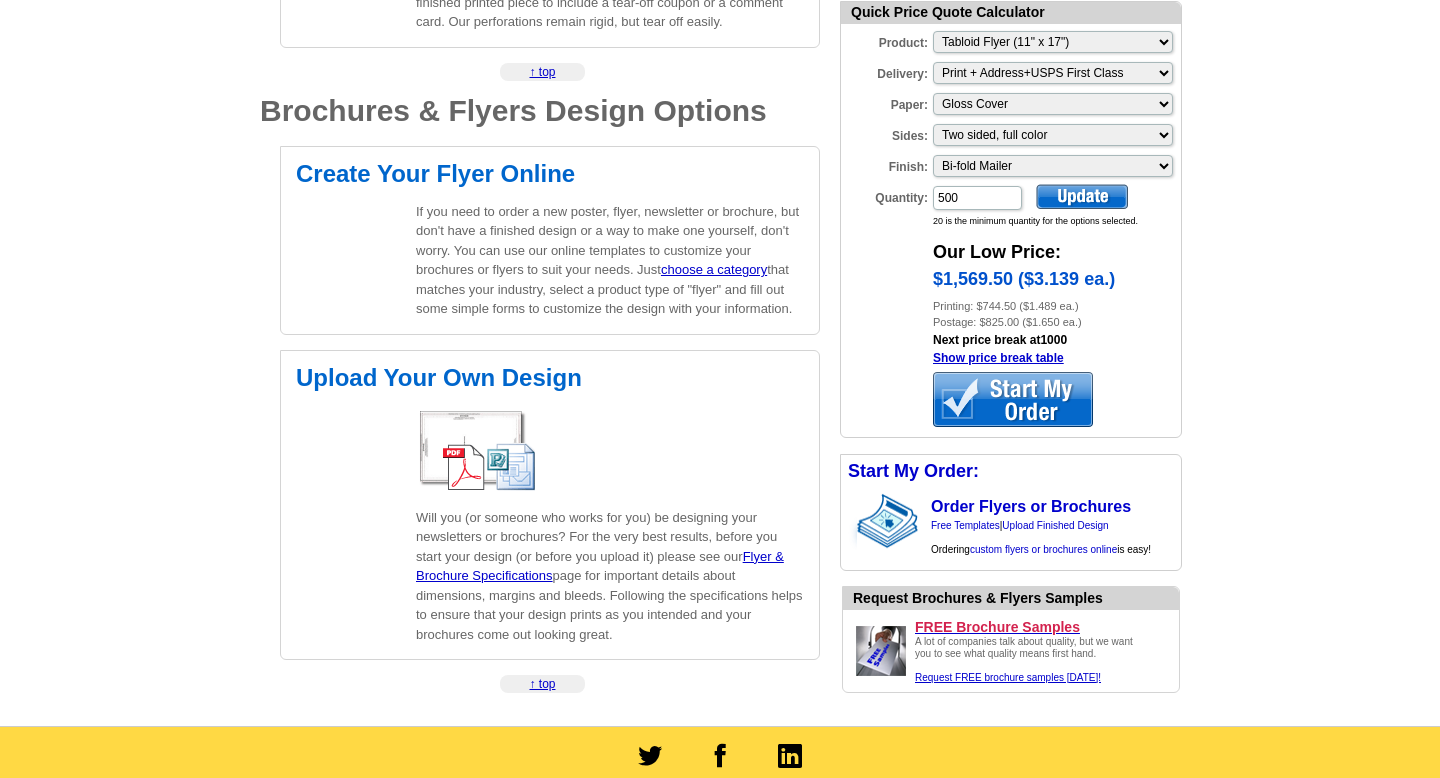 scroll, scrollTop: 2778, scrollLeft: 0, axis: vertical 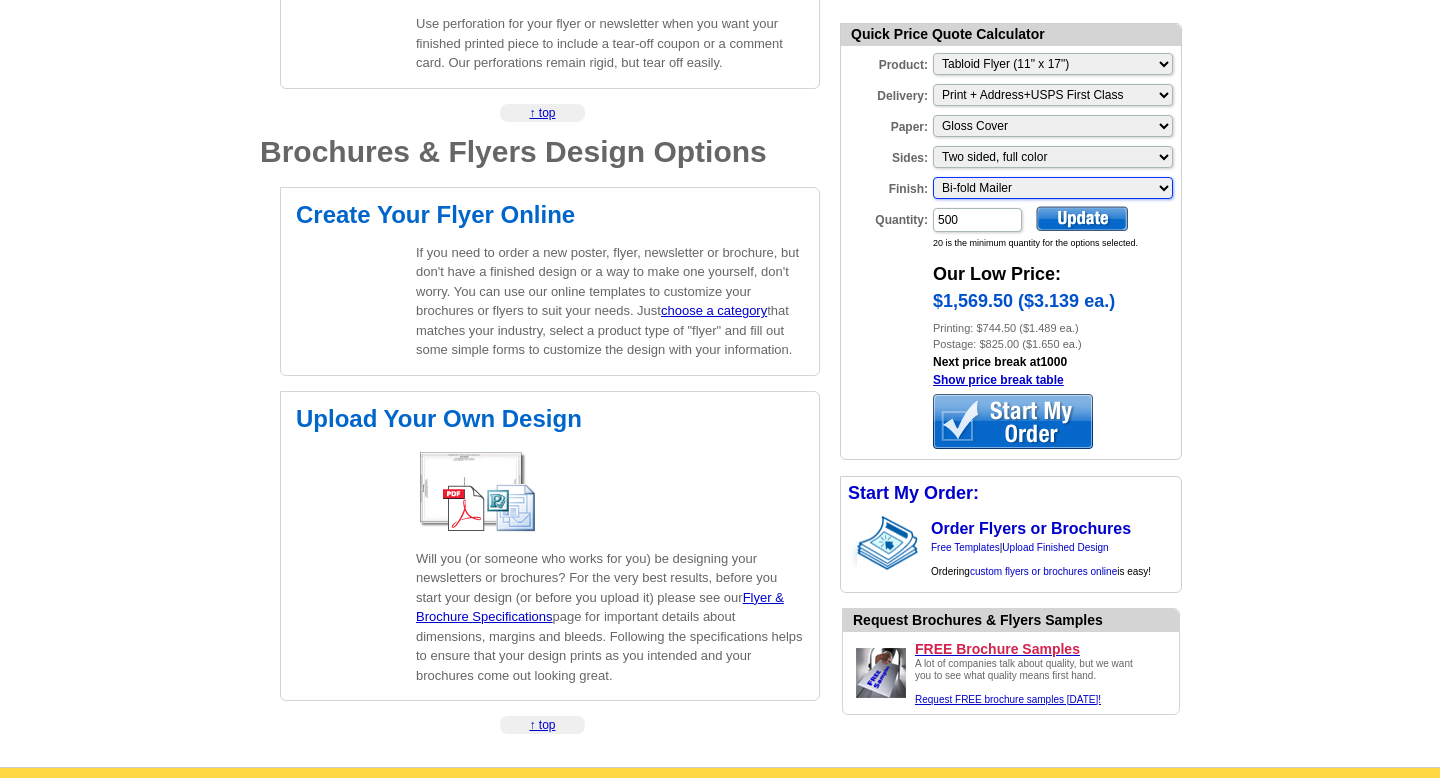click on "Please make a selection Bi-fold Mailer" at bounding box center [1053, 188] 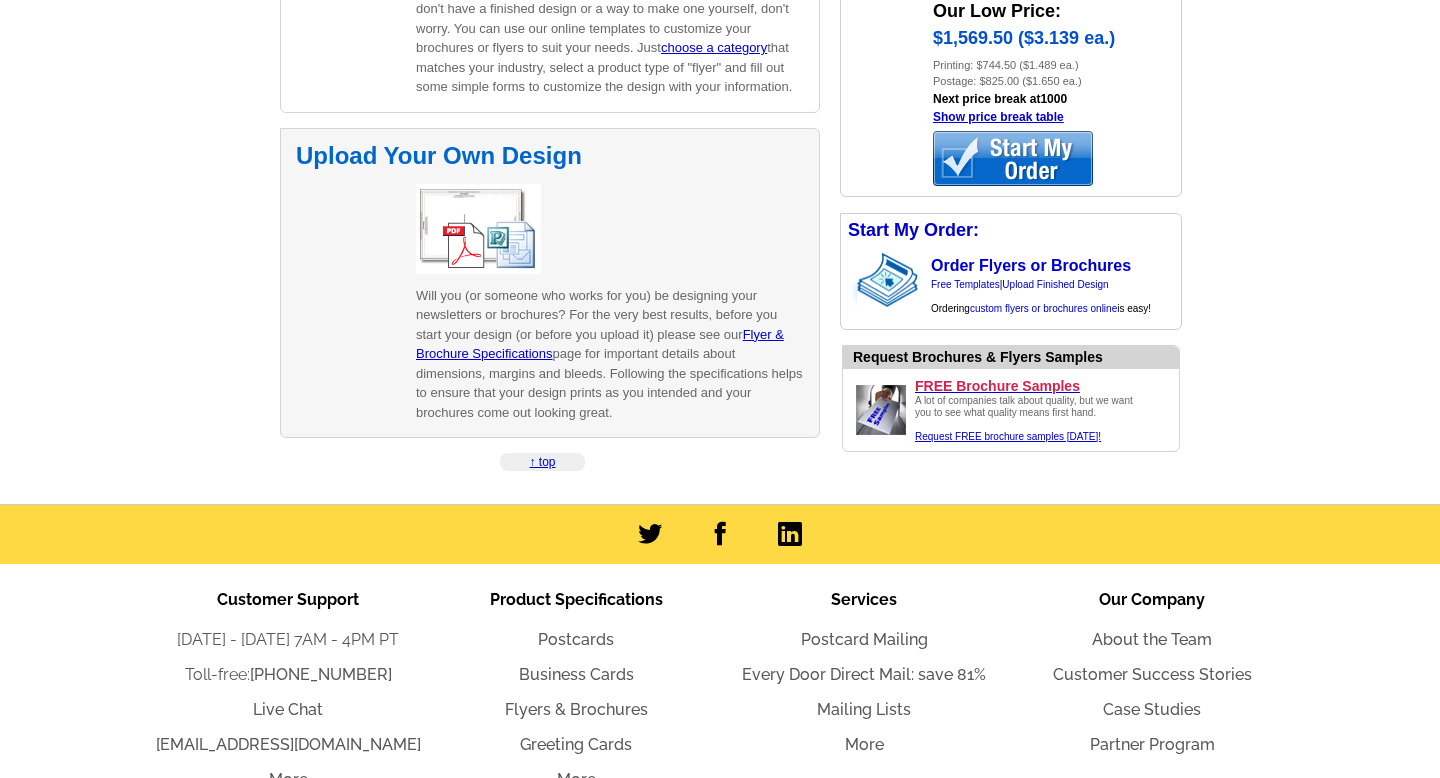 scroll, scrollTop: 3068, scrollLeft: 0, axis: vertical 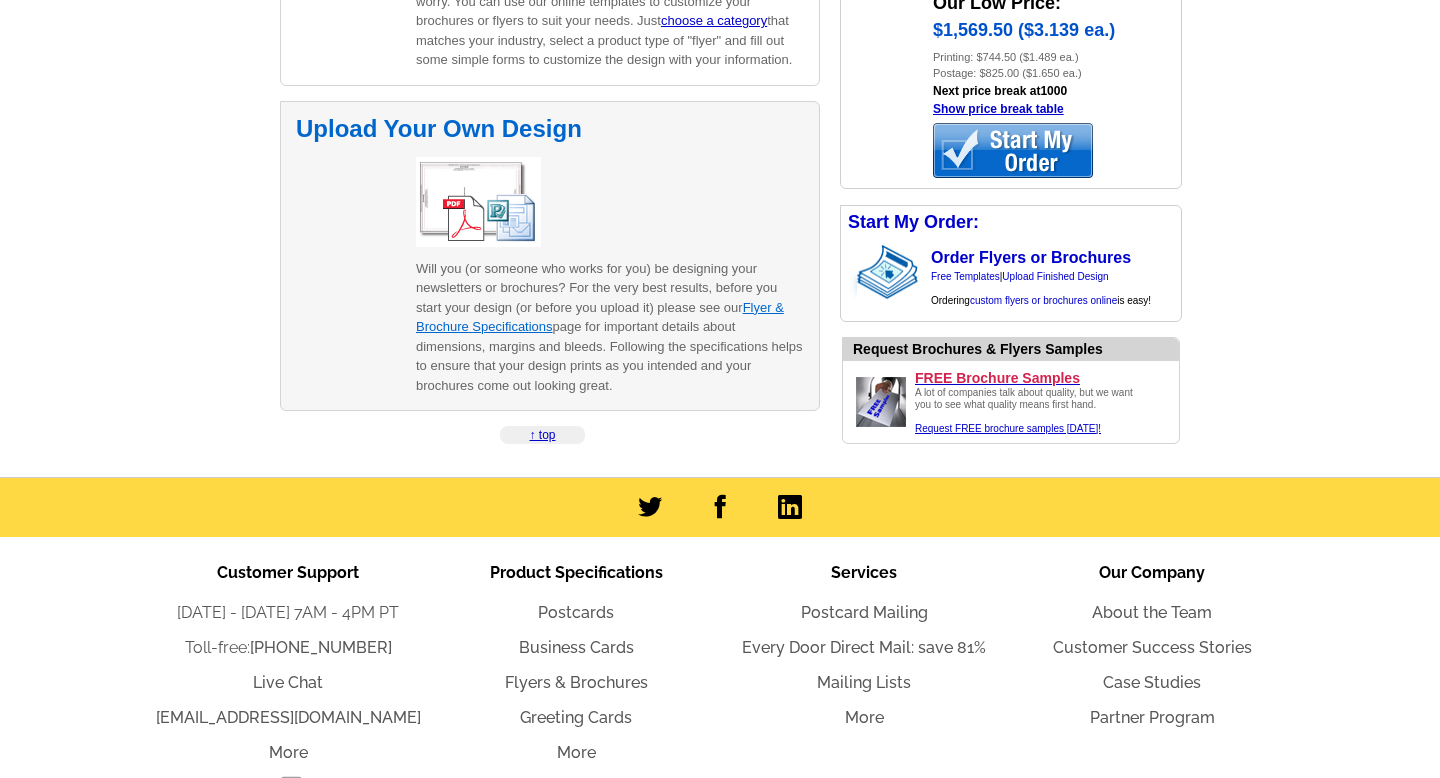 click on "Flyer & Brochure Specifications" at bounding box center [600, 317] 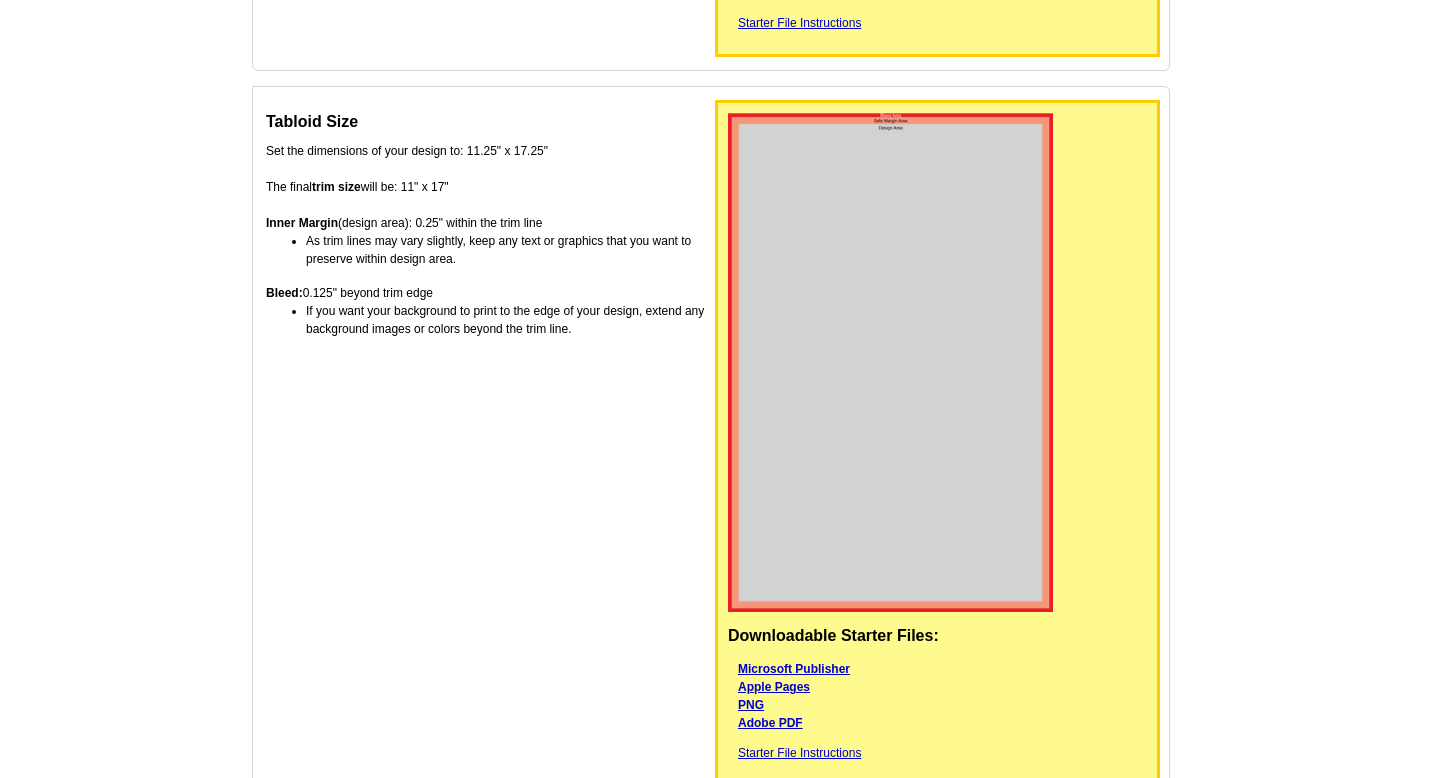 scroll, scrollTop: 1056, scrollLeft: 0, axis: vertical 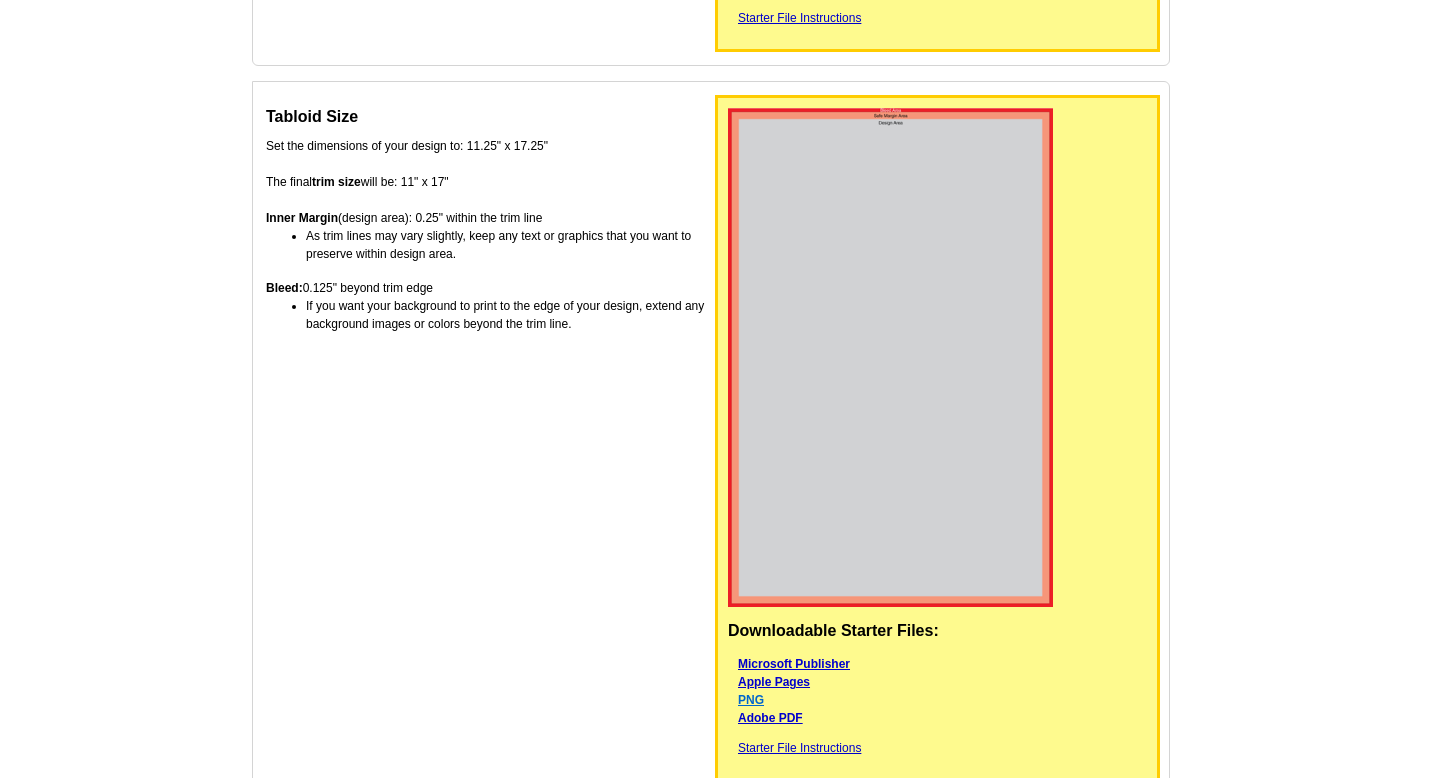 click on "PNG" at bounding box center (751, 700) 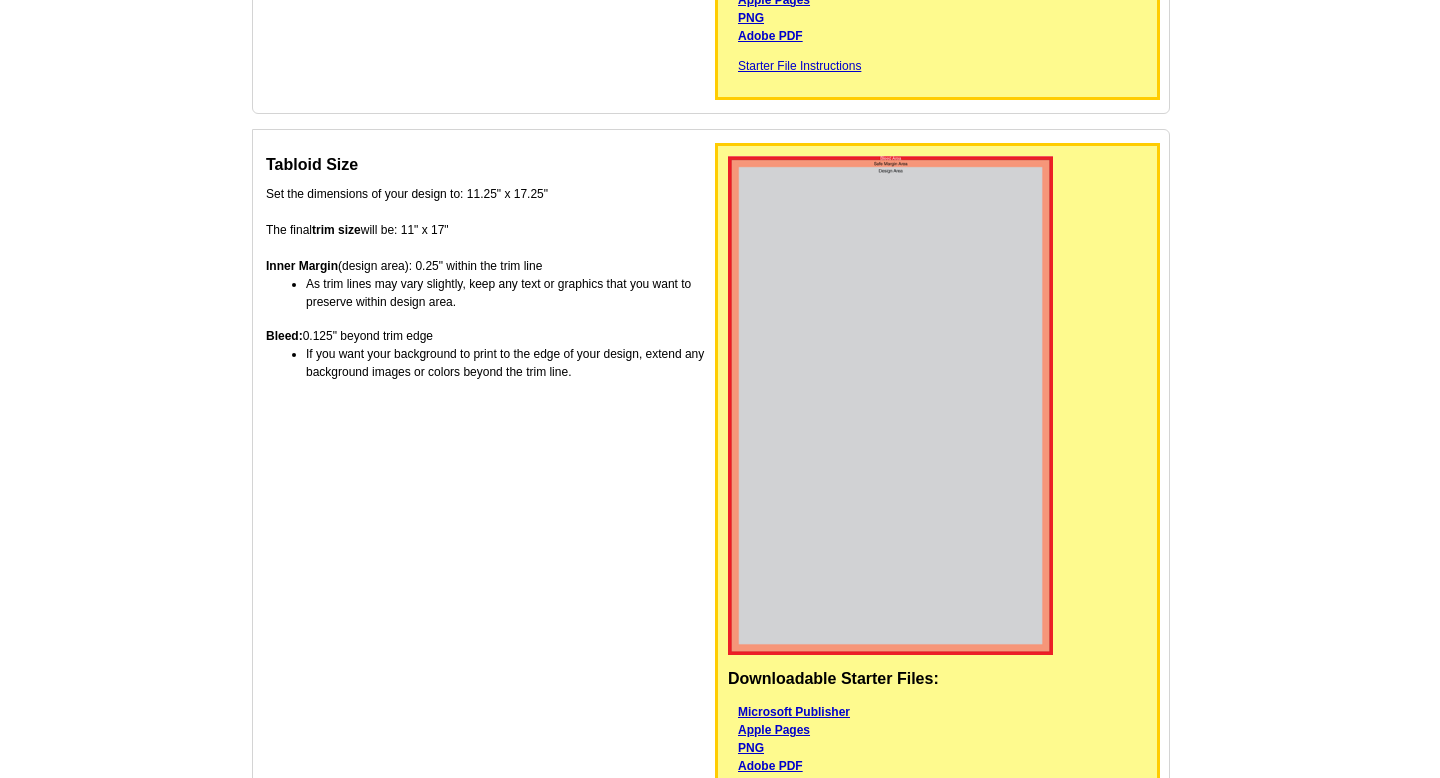 scroll, scrollTop: 1004, scrollLeft: 0, axis: vertical 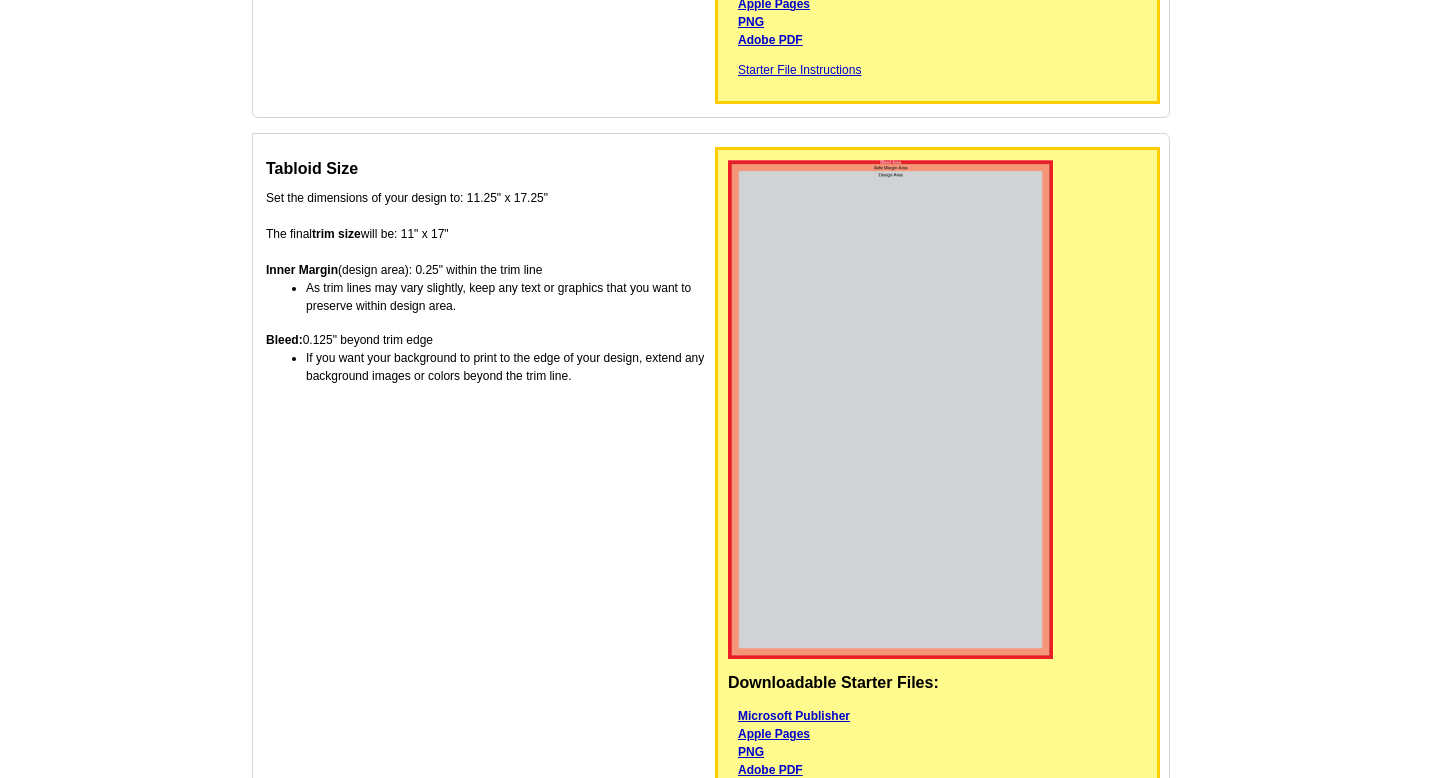 click at bounding box center [890, 409] 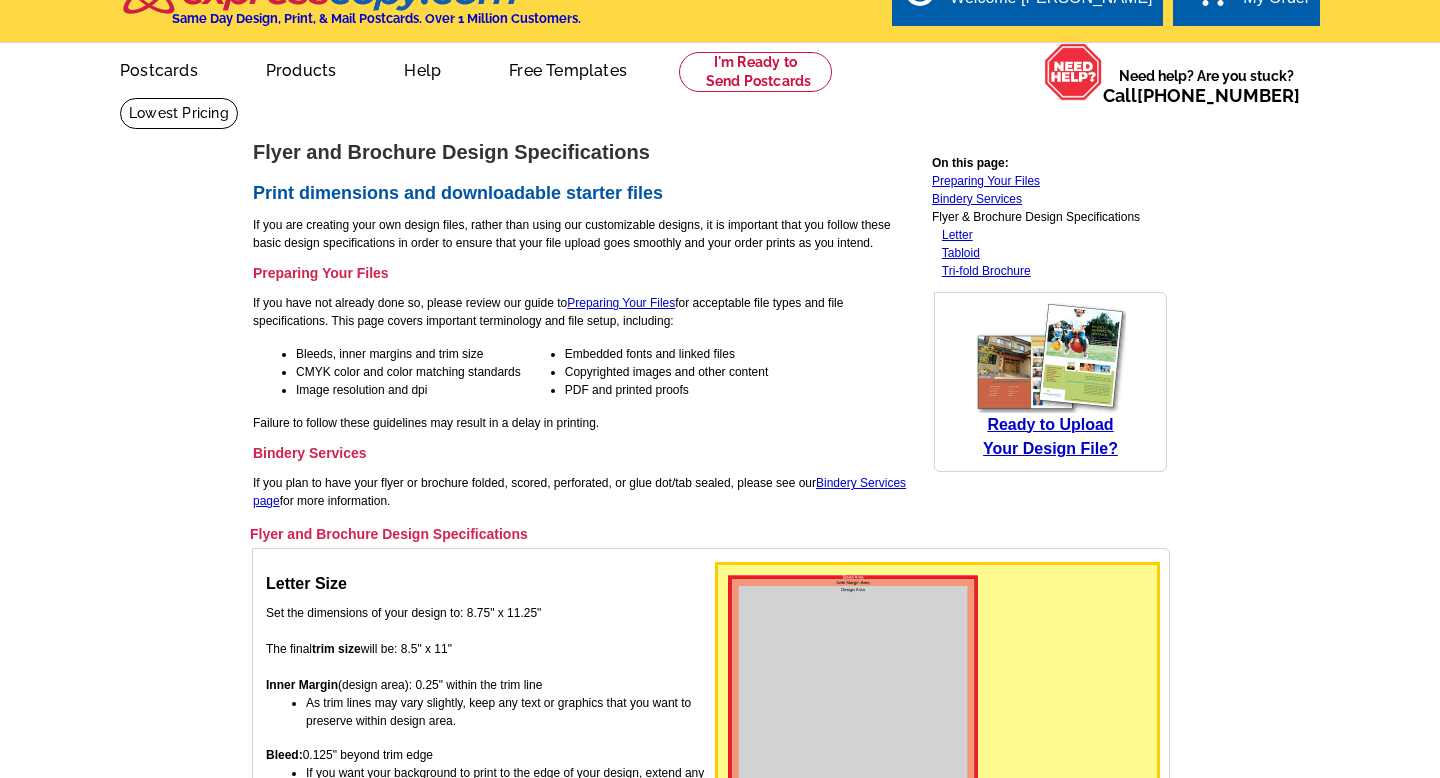 scroll, scrollTop: 0, scrollLeft: 0, axis: both 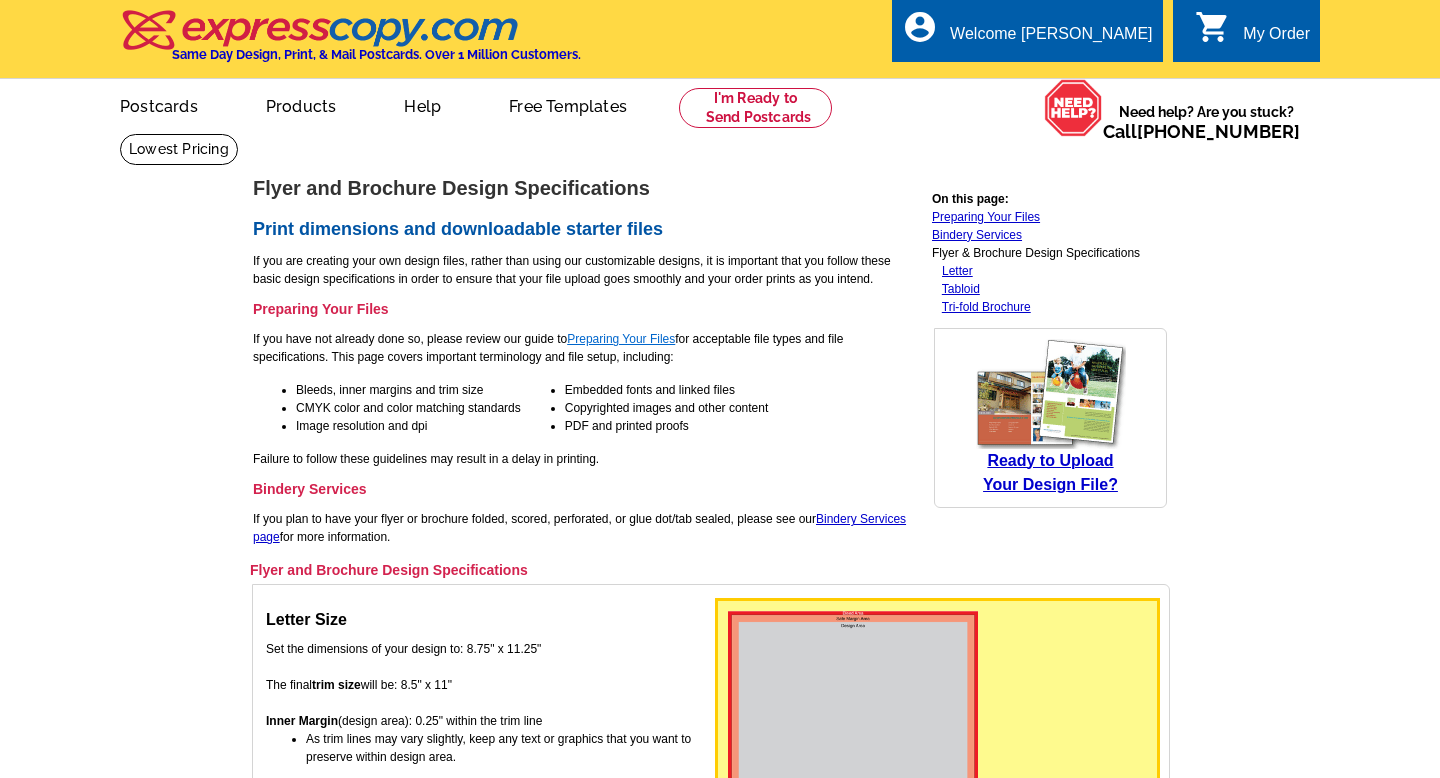click on "Preparing Your Files" at bounding box center (621, 339) 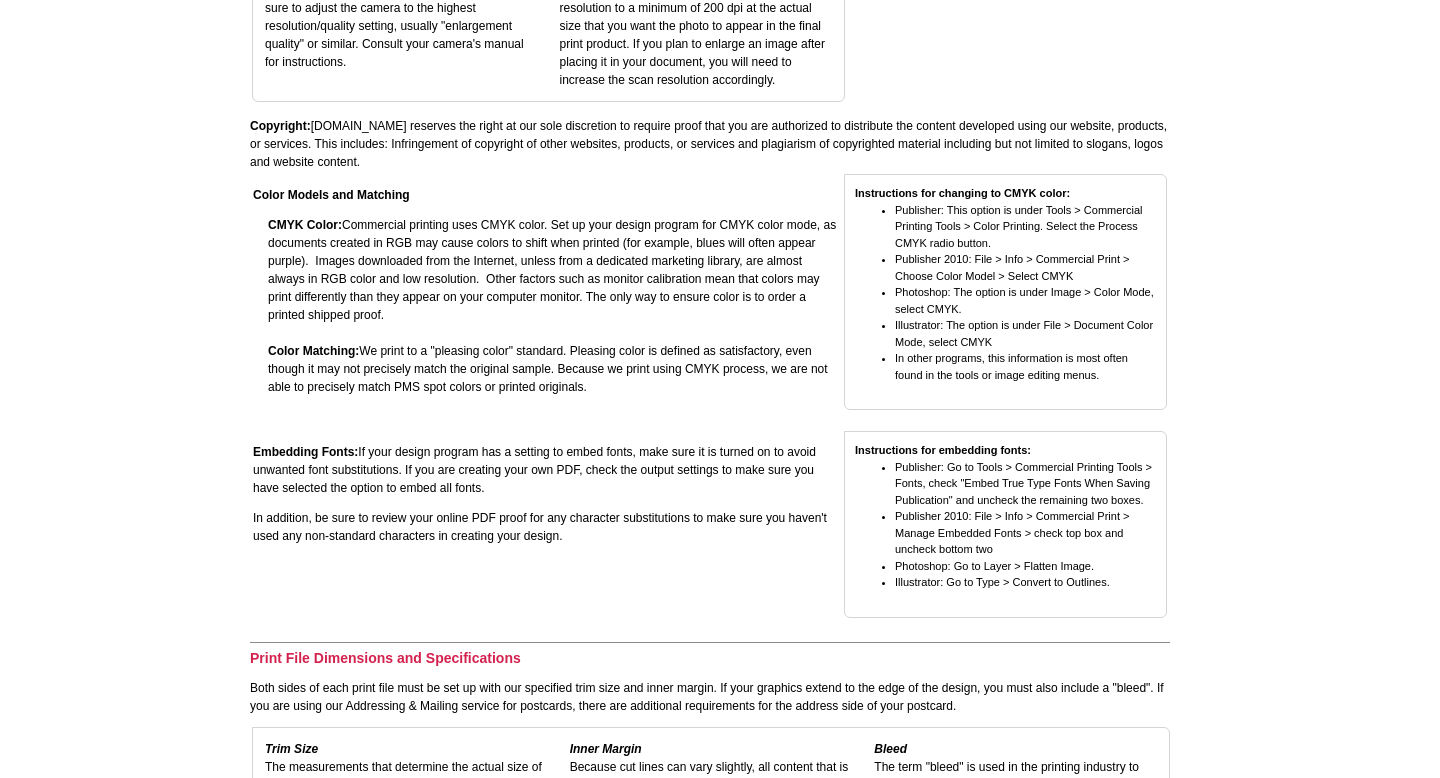 scroll, scrollTop: 1377, scrollLeft: 0, axis: vertical 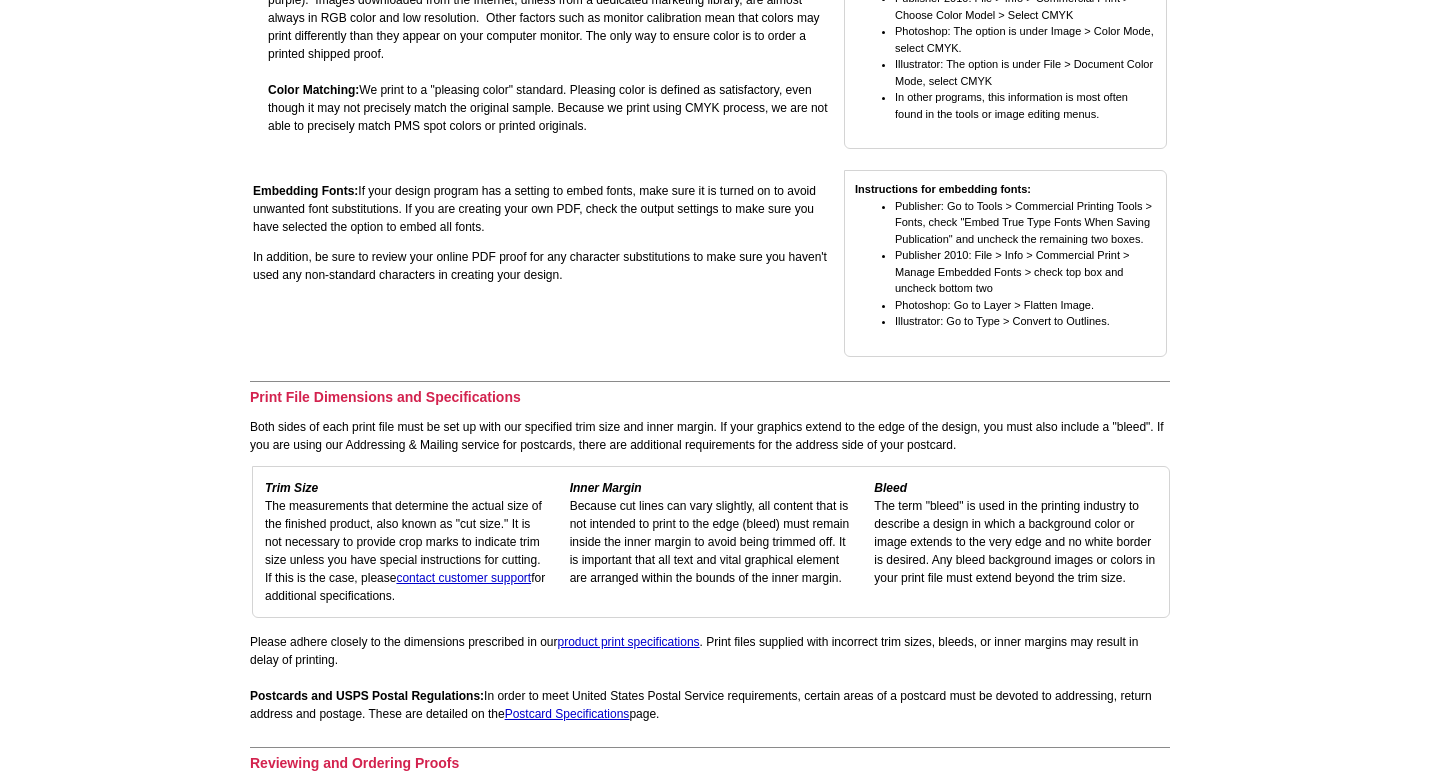 click on "Upload Your Design Now
Use Your Own Design File
Create your own design in almost any common format, then upload it for free!
Easy-to-follow file specs & downloadable starter files
Accepts most common file types...including Adobe PDF and Microsoft Publisher
No annoying file upload charges
Before You Create Your File: Print Specifications & Starter Files
Preparing a print-ready file can seem intimidating, but it's really not hard at all!  Our new and improved upload utility includes everything you need to ensure that images, fonts and colors print as intended. Or, set up a  phone
training session  and Customer Support will happily help you
upload your first design.
Postcards" at bounding box center [710, -57] 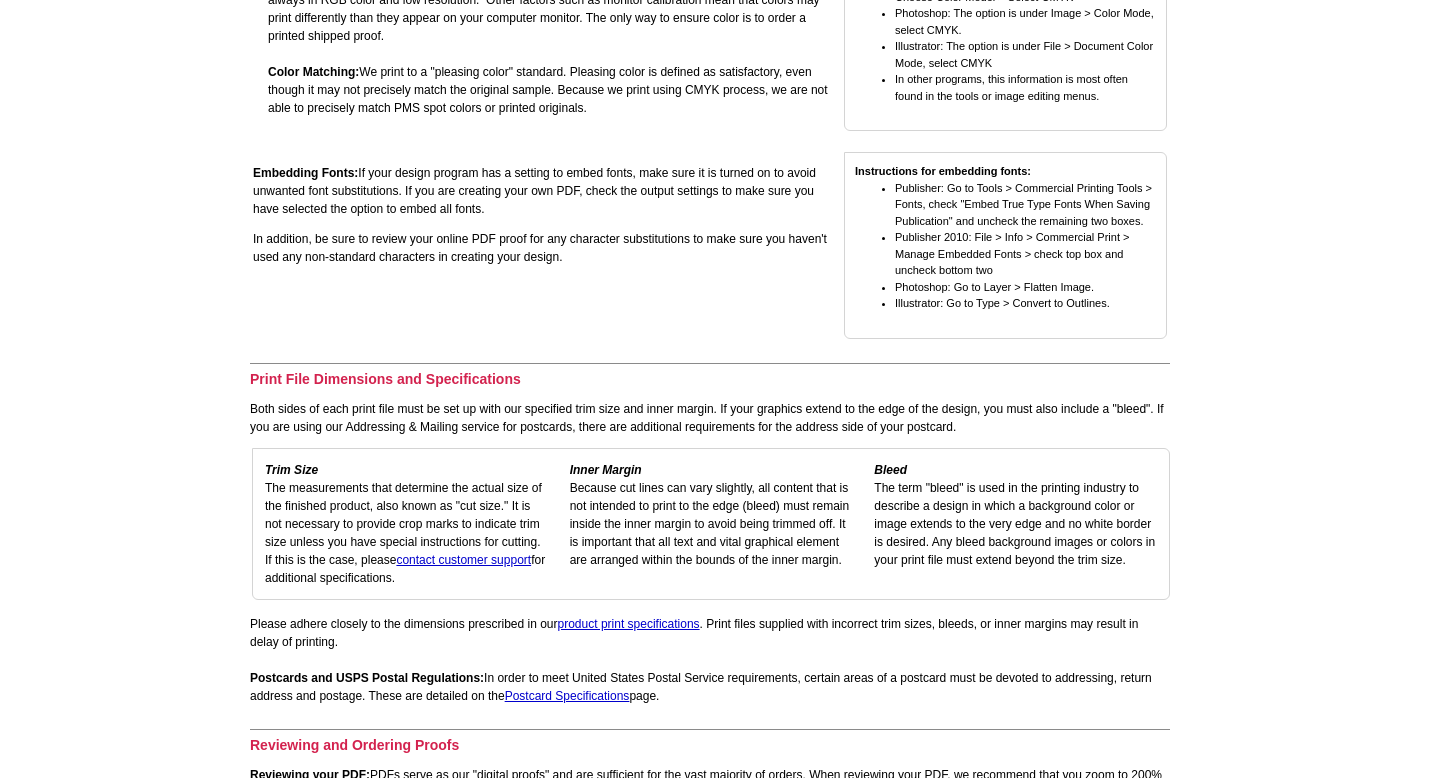 scroll, scrollTop: 1414, scrollLeft: 0, axis: vertical 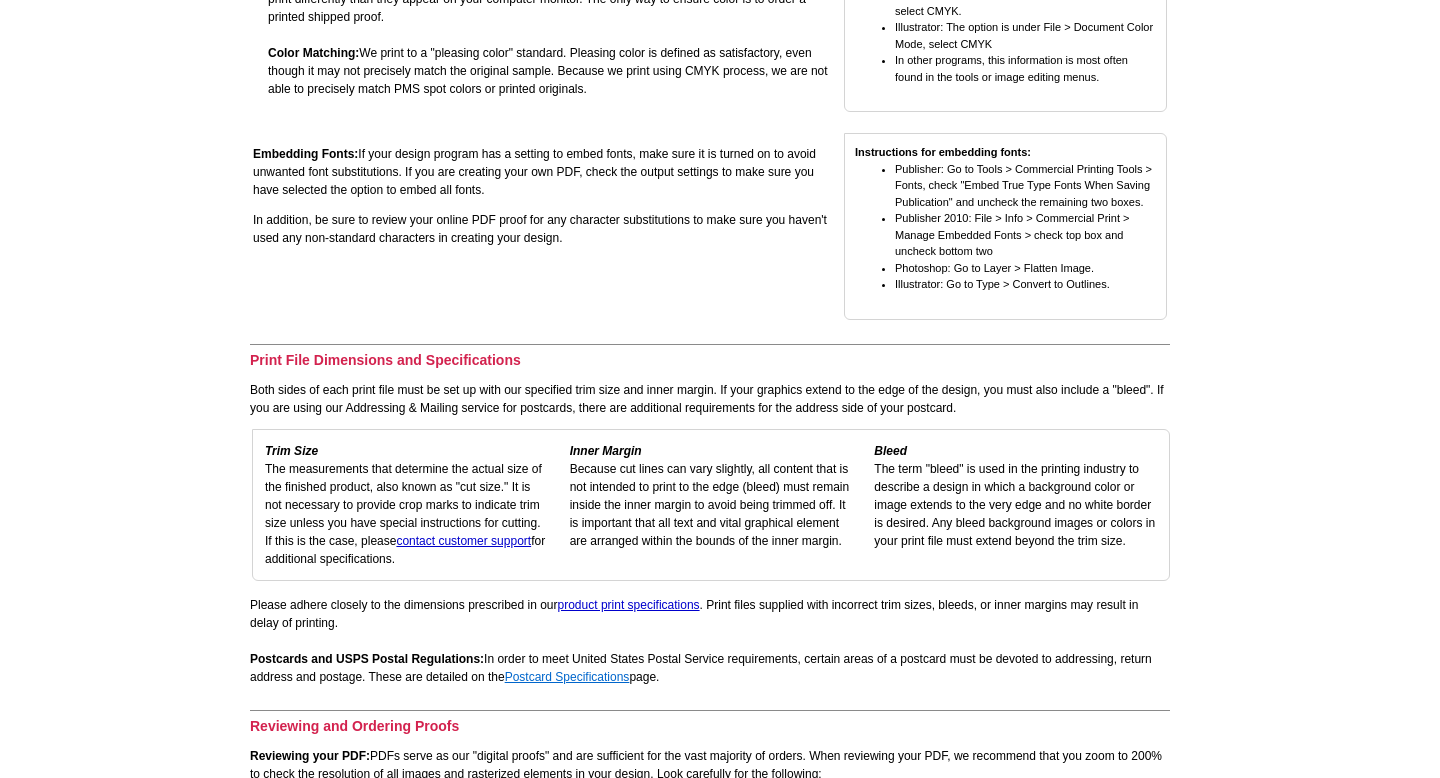 click on "Postcard Specifications" at bounding box center (567, 677) 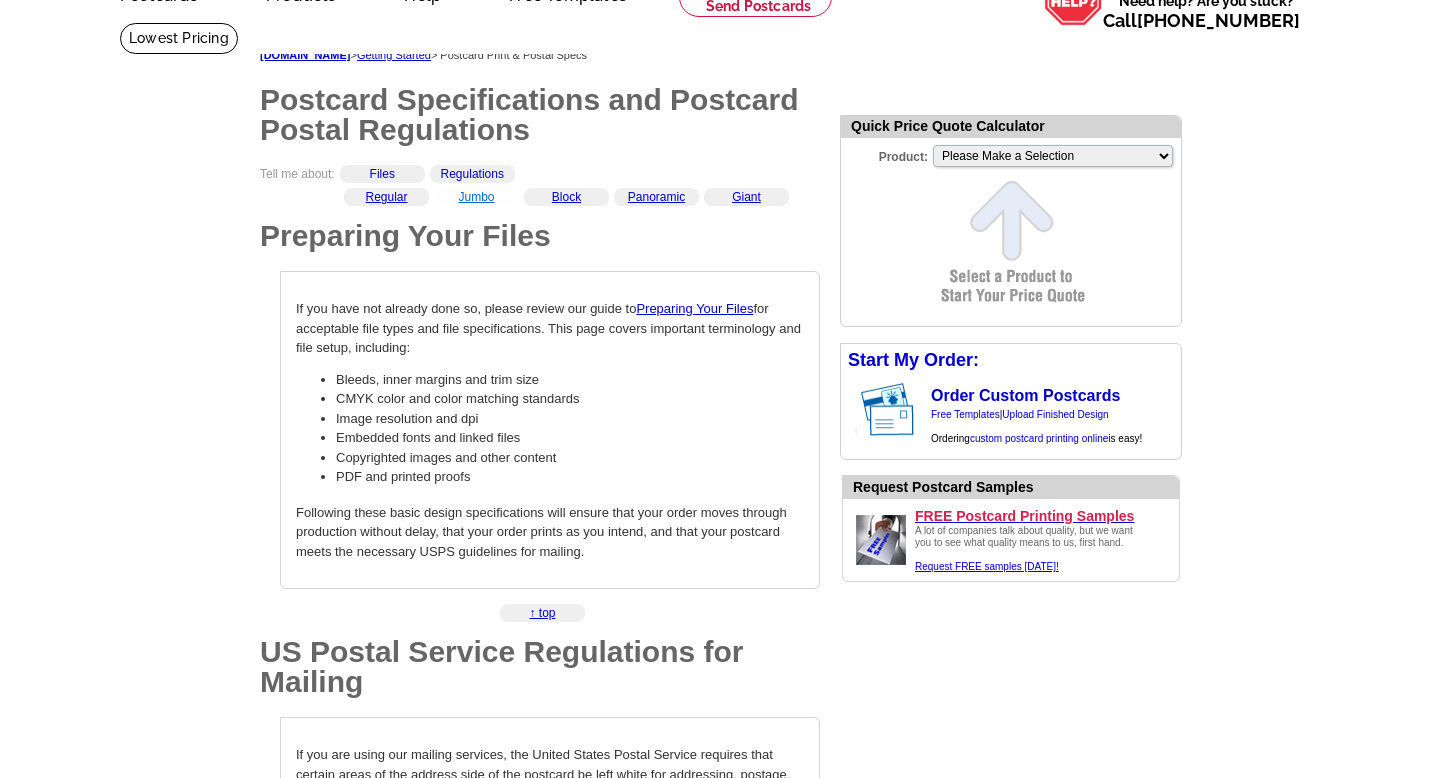 scroll, scrollTop: 178, scrollLeft: 0, axis: vertical 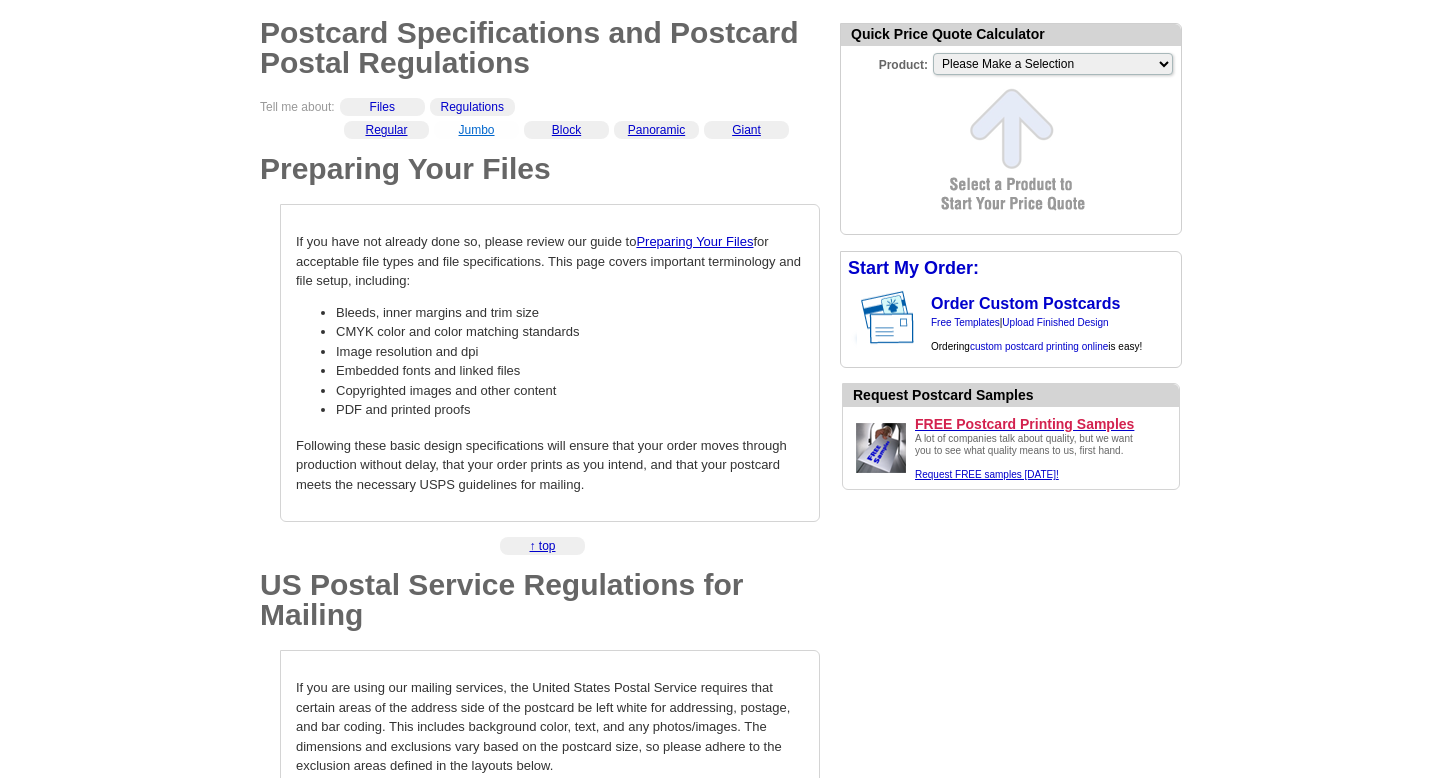 click on "Jumbo" at bounding box center (476, 130) 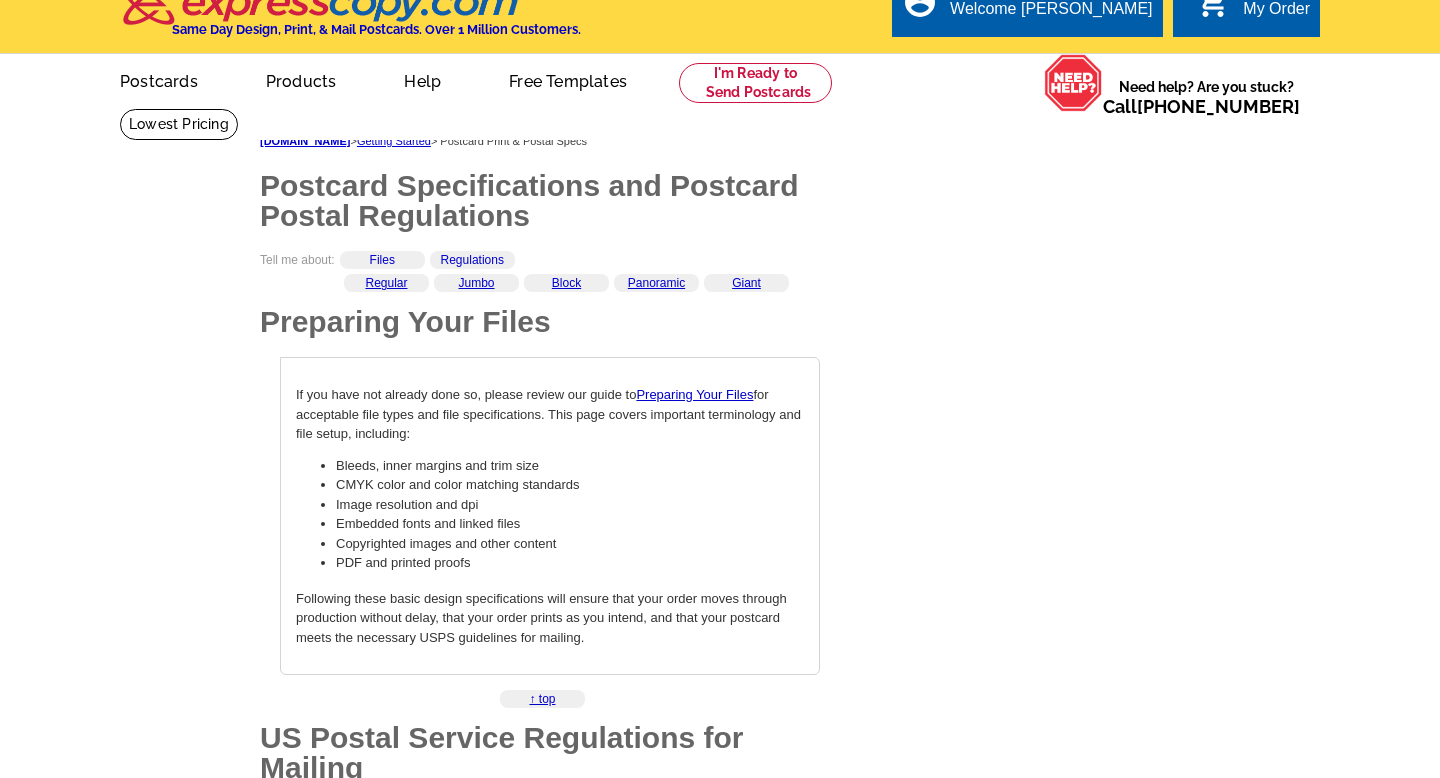 scroll, scrollTop: 0, scrollLeft: 0, axis: both 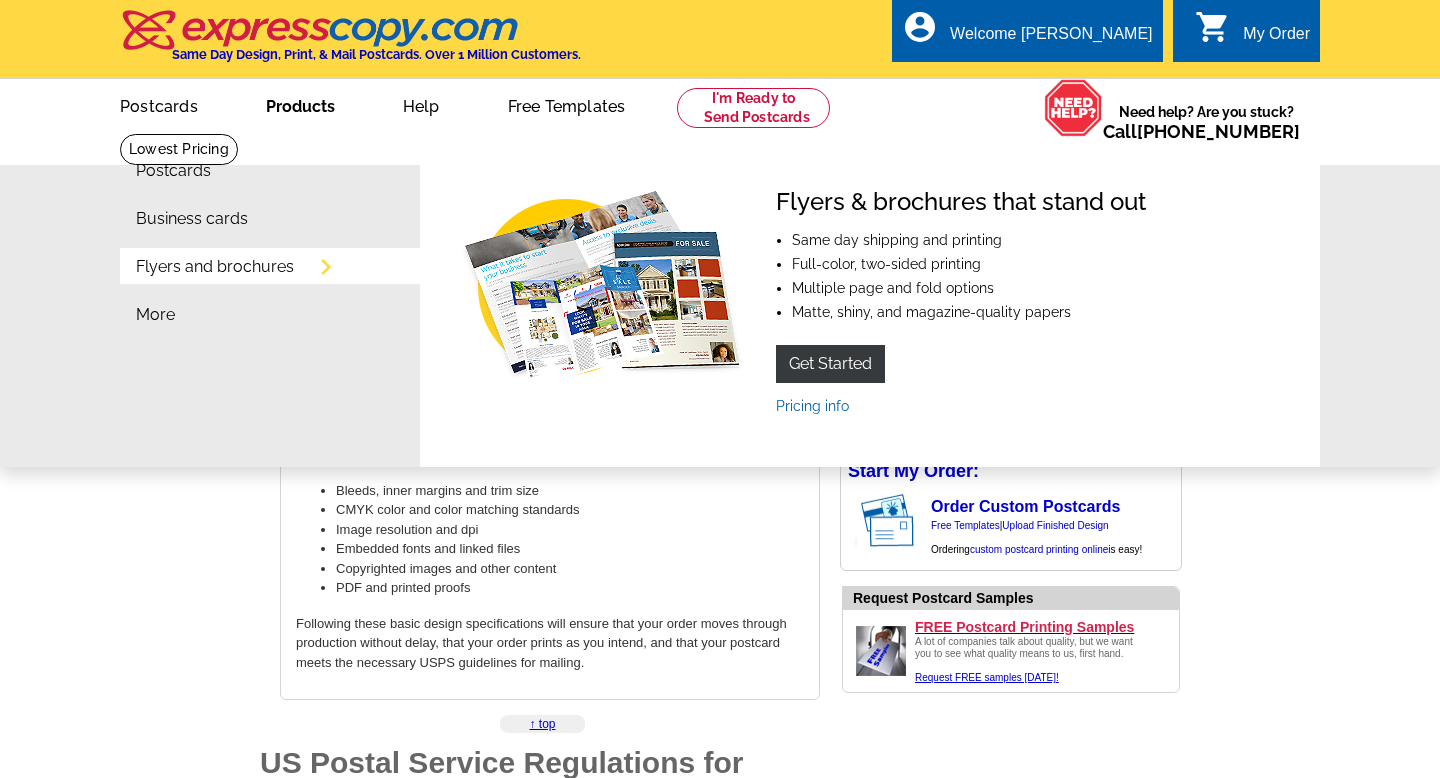 click on "Flyers and brochures" at bounding box center [278, 272] 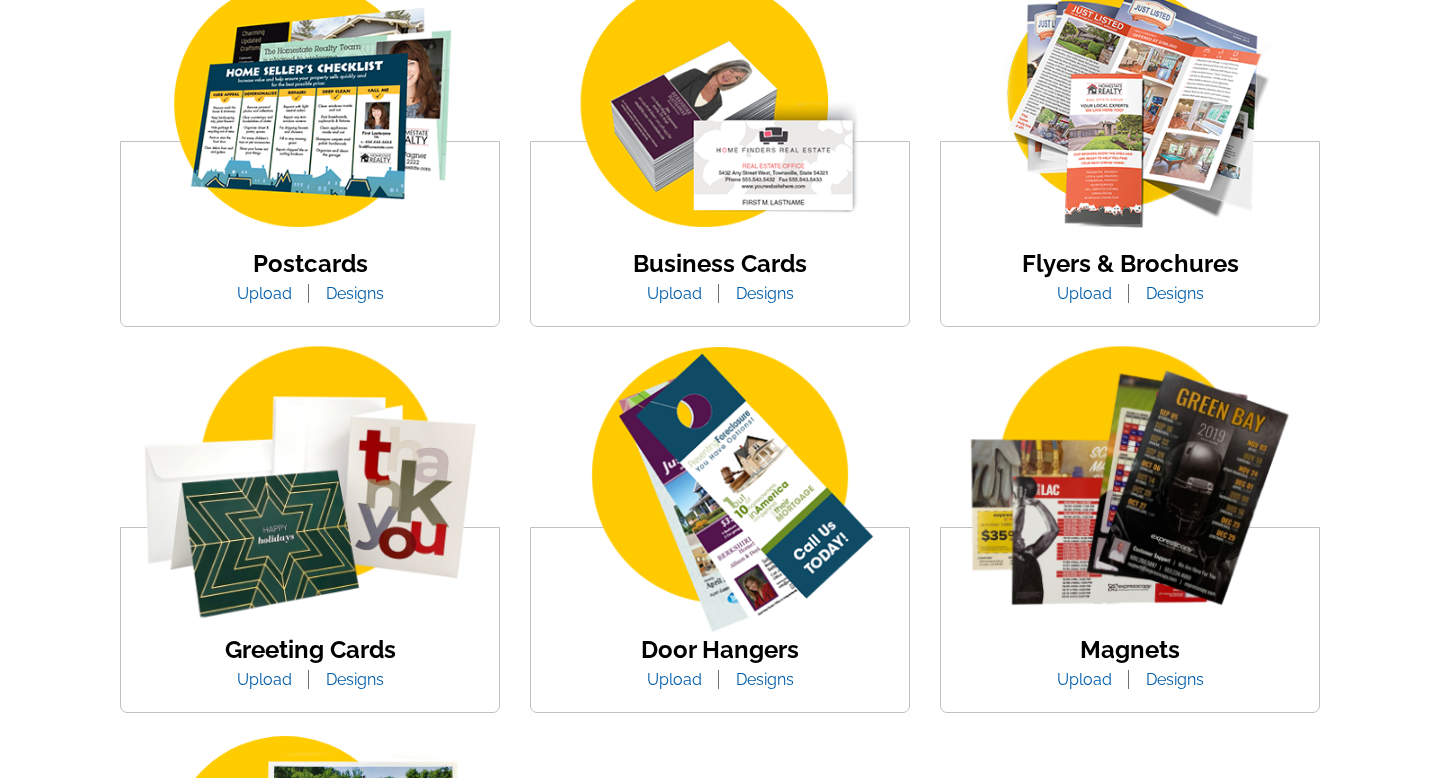scroll, scrollTop: 351, scrollLeft: 0, axis: vertical 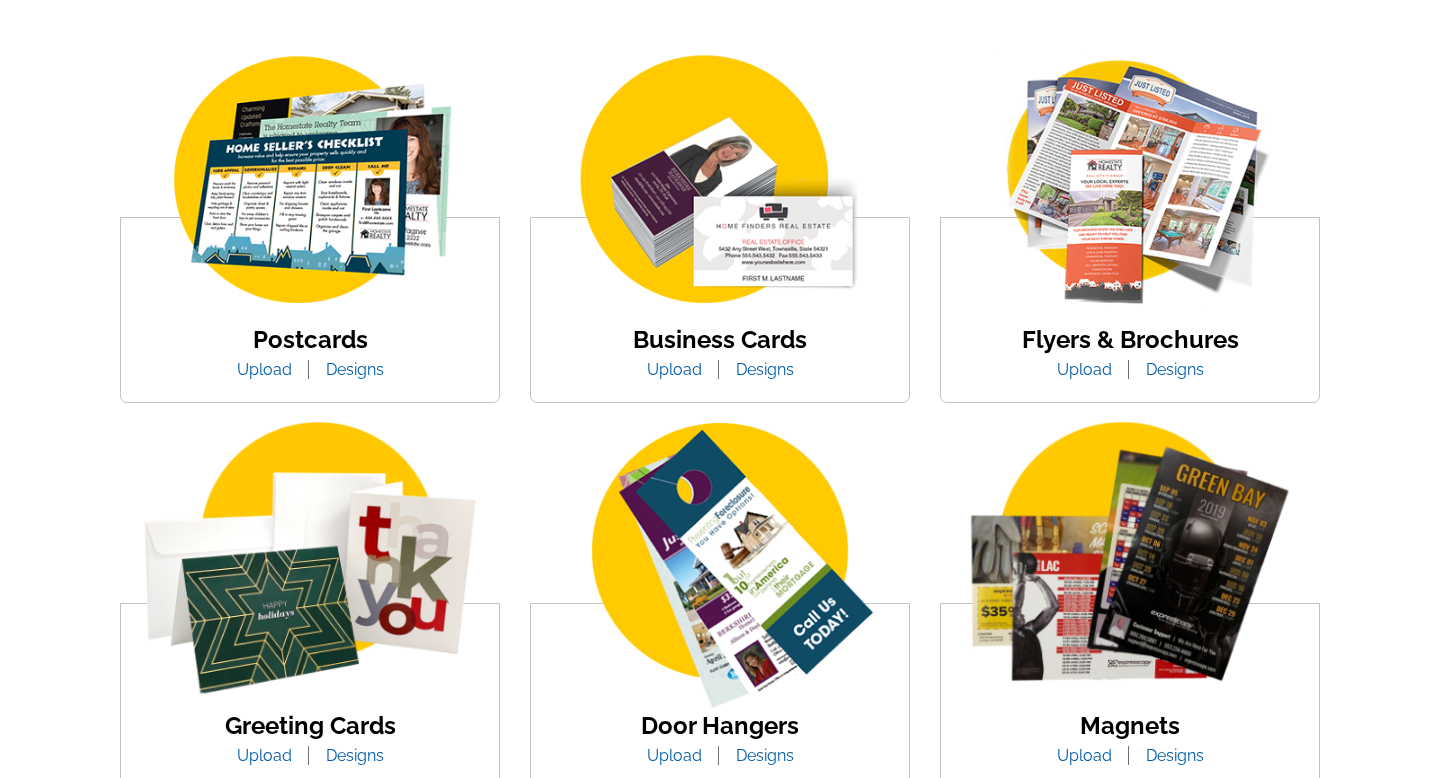 click on "Flyers & Brochures" at bounding box center [1130, 339] 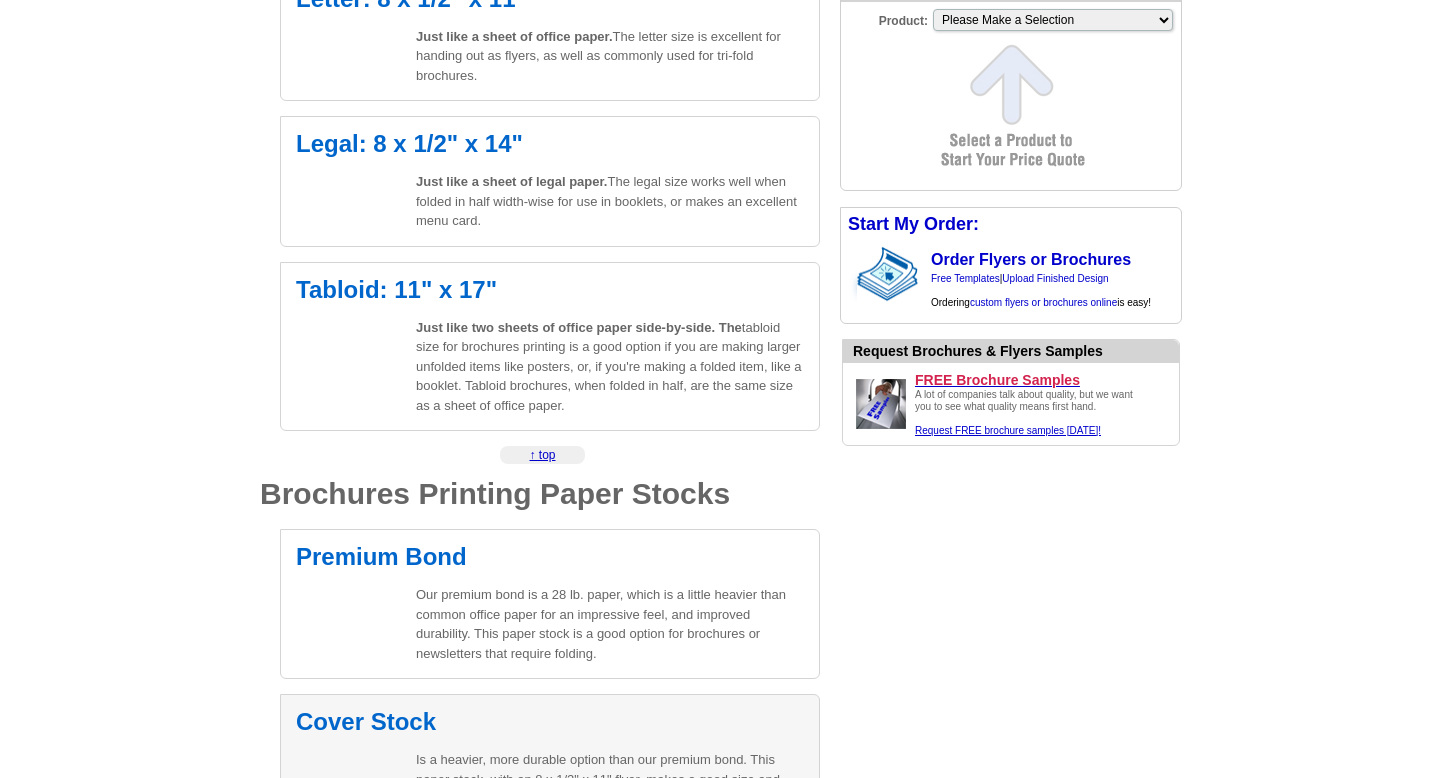 scroll, scrollTop: 746, scrollLeft: 0, axis: vertical 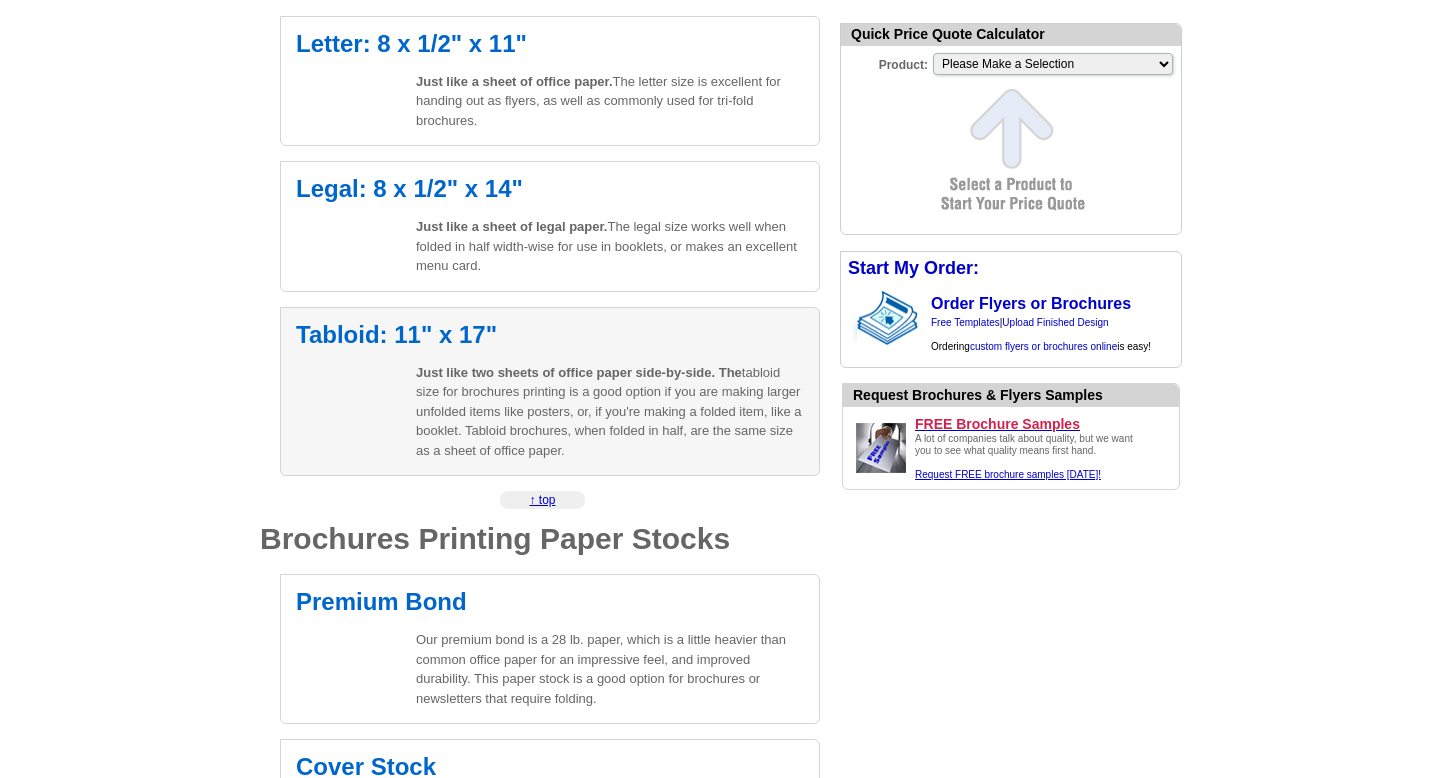 click on "Tabloid: 11" x 17"
Just like two sheets of office paper side-by-side. The  tabloid size for brochures printing is a good option if you are making larger unfolded items like posters, or, if you're making a folded item, like a booklet. Tabloid brochures, when folded in half, are the same size as a sheet of office paper." at bounding box center (550, 392) 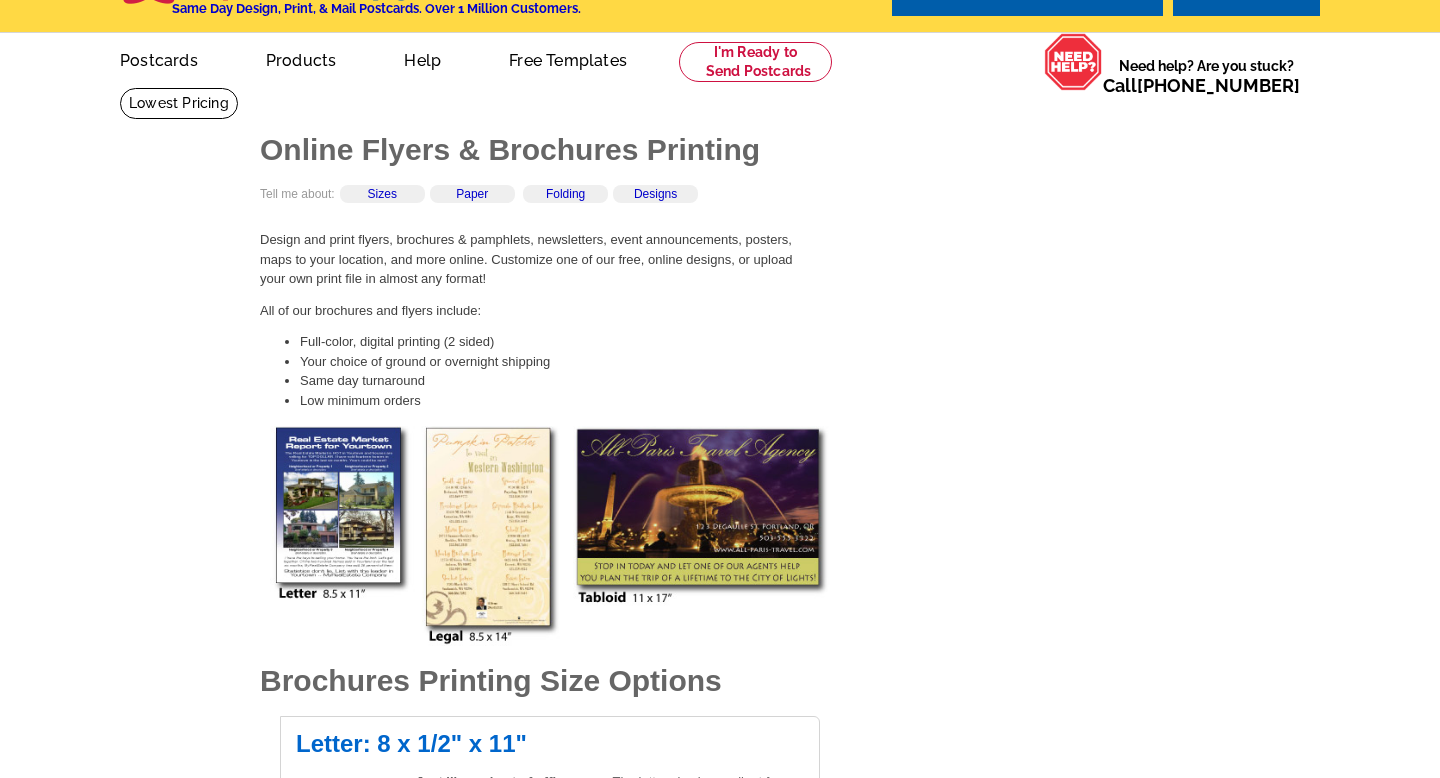 scroll, scrollTop: 0, scrollLeft: 0, axis: both 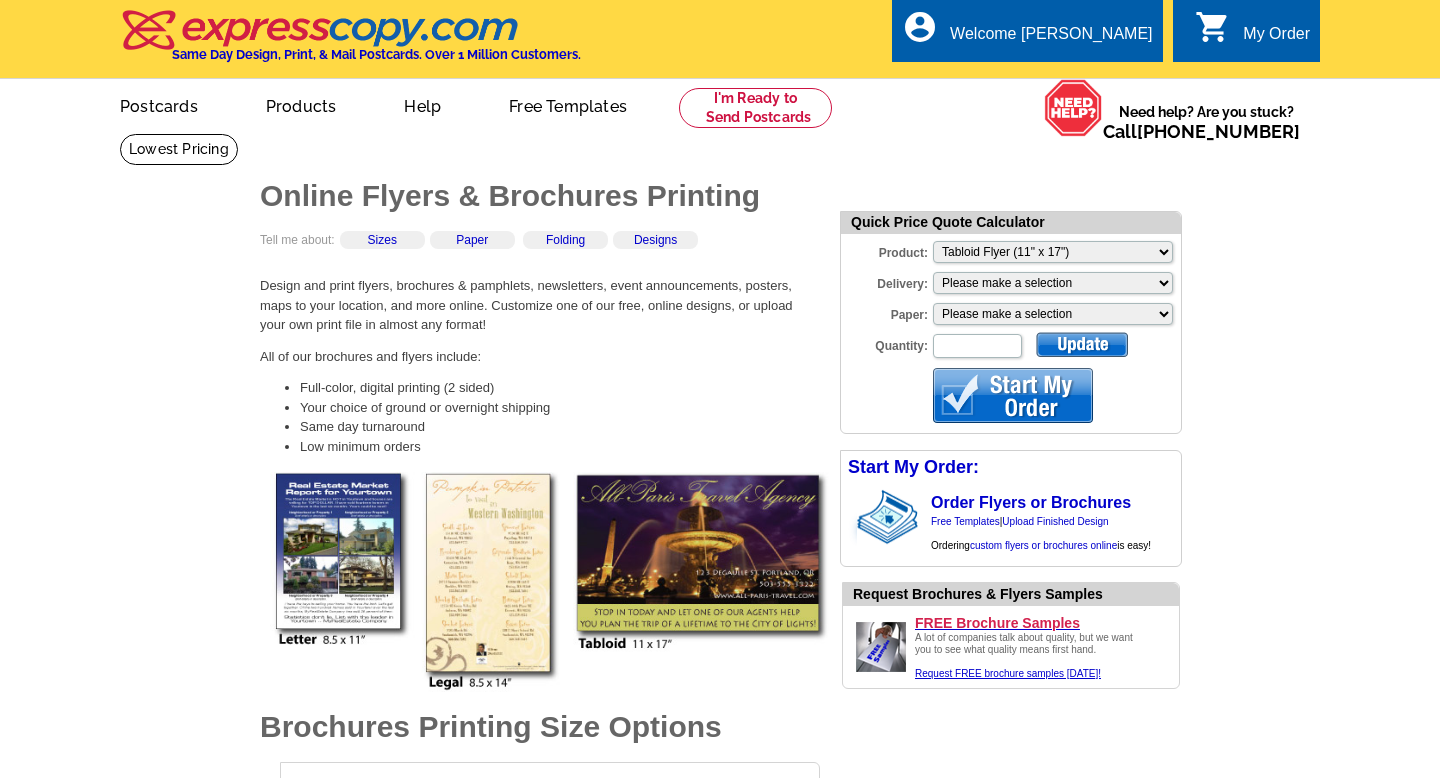click at bounding box center [550, 582] 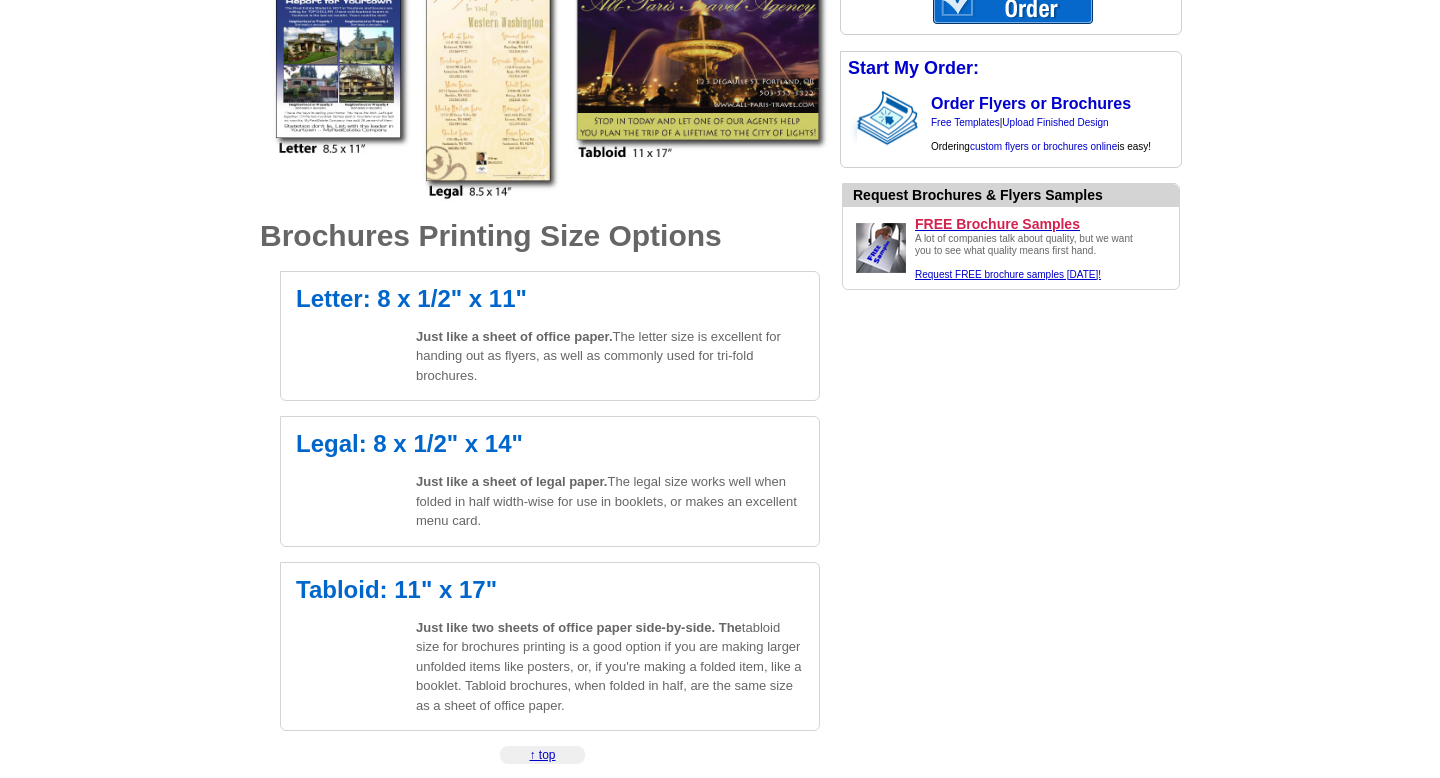 scroll, scrollTop: 572, scrollLeft: 0, axis: vertical 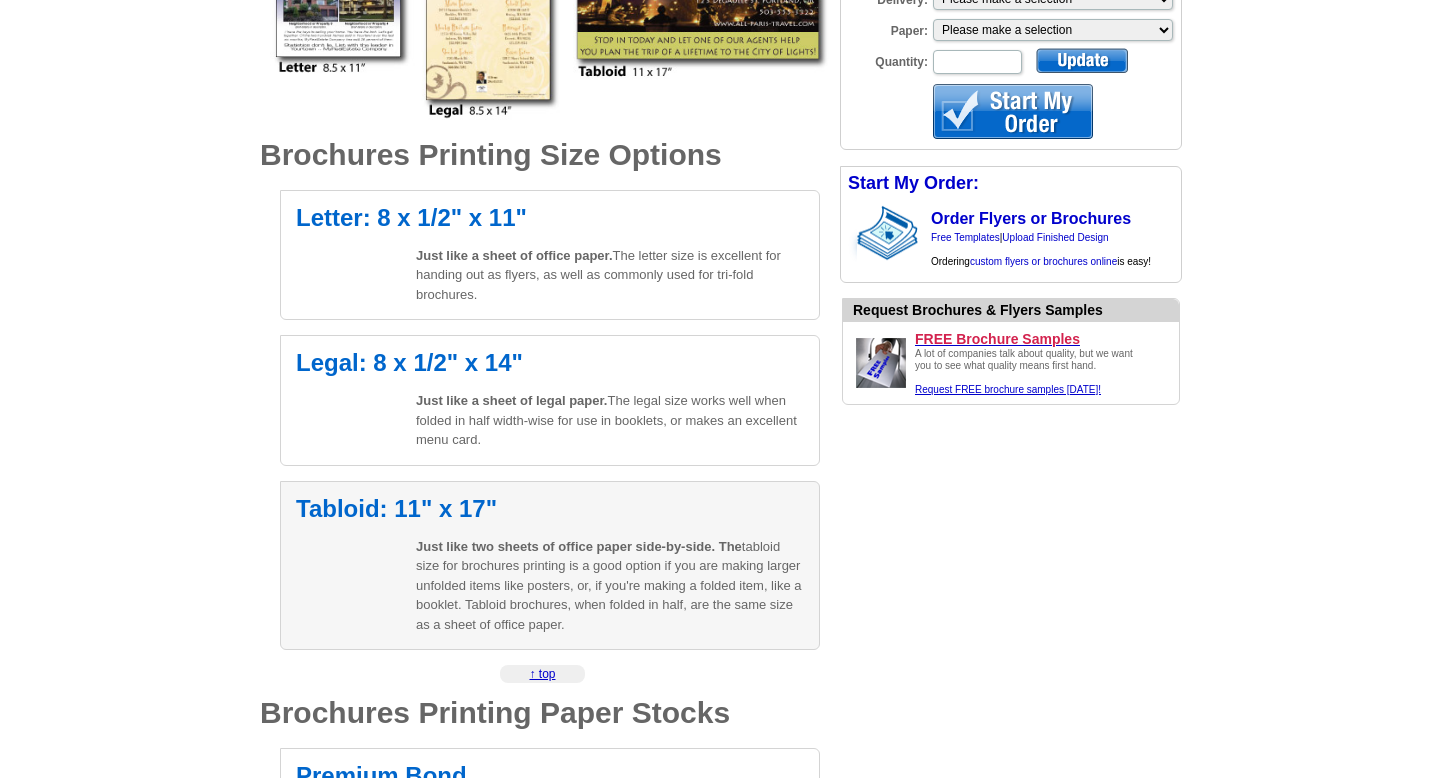 click on "Just like two sheets of office paper side-by-side. The  tabloid size for brochures printing is a good option if you are making larger unfolded items like posters, or, if you're making a folded item, like a booklet. Tabloid brochures, when folded in half, are the same size as a sheet of office paper." at bounding box center [610, 586] 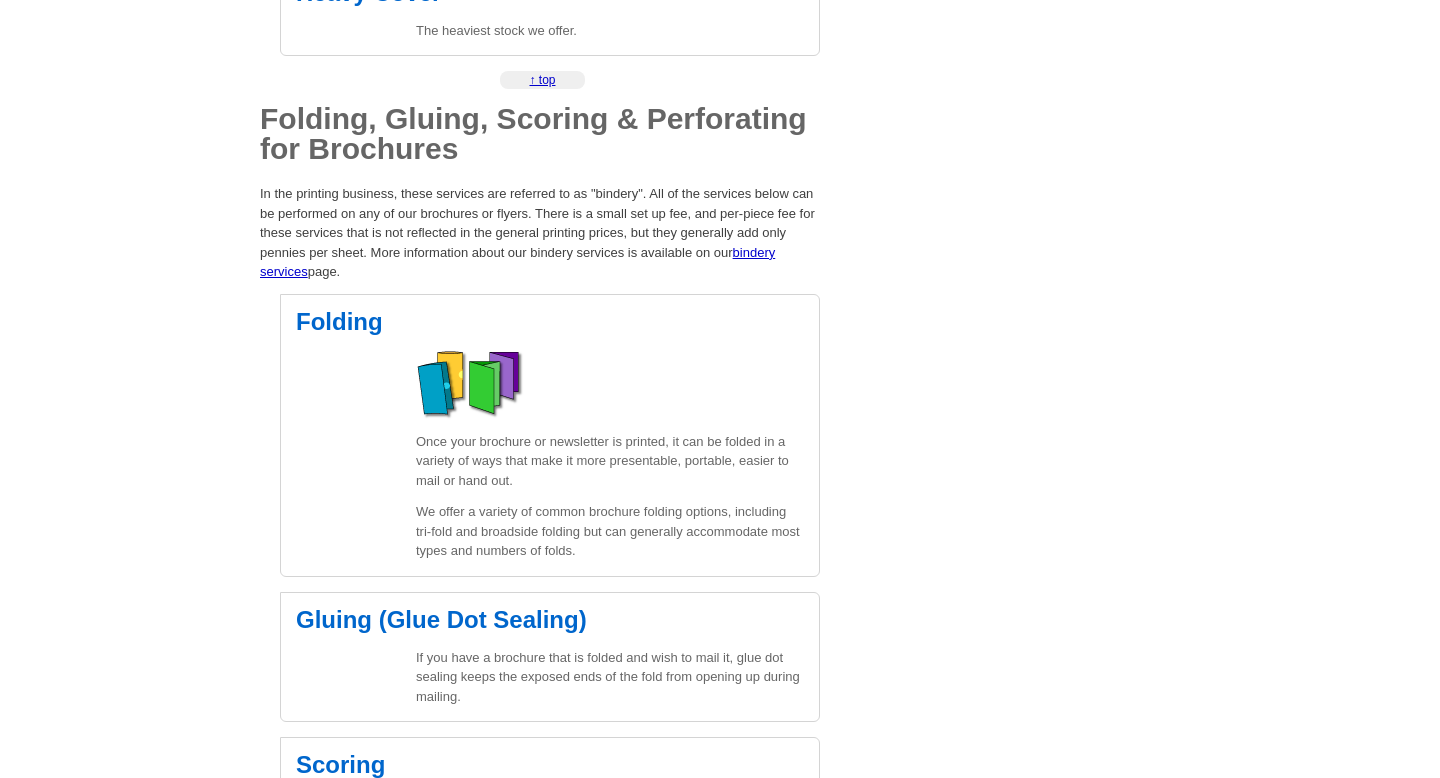 scroll, scrollTop: 1680, scrollLeft: 0, axis: vertical 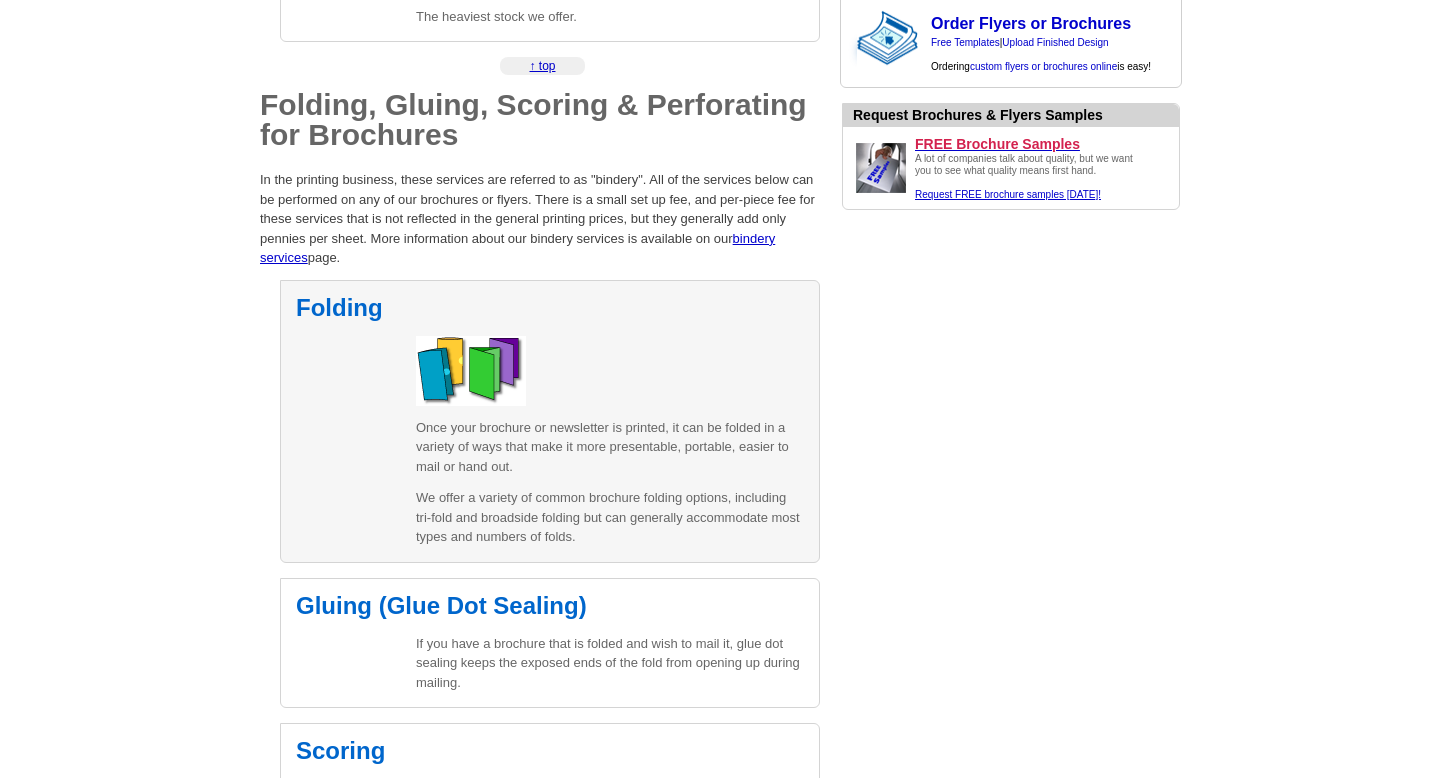 click on "Once your brochure or newsletter is printed, it can be folded in a variety of ways that make it more presentable, portable, easier to mail or hand out." at bounding box center [610, 447] 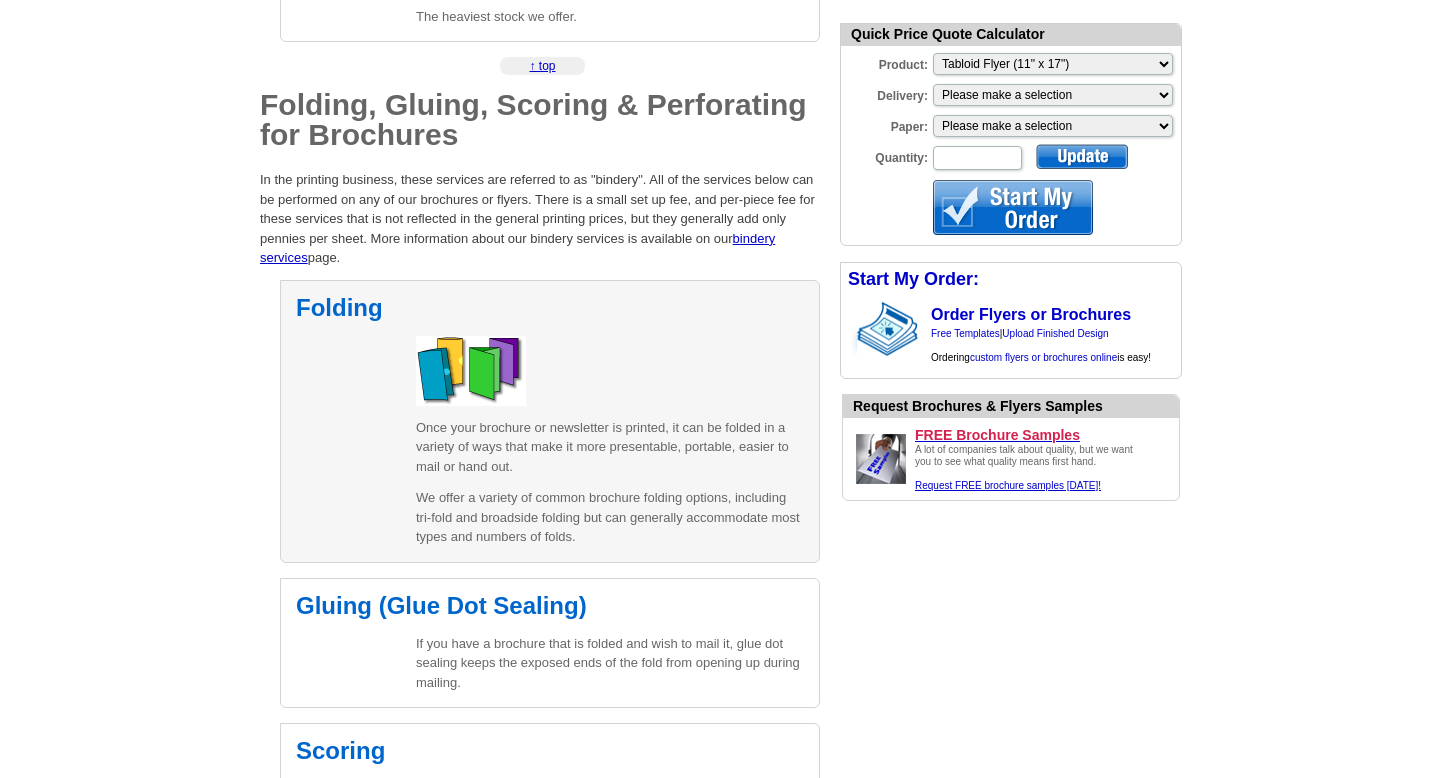 click on "Once your brochure or newsletter is printed, it can be folded in a variety of ways that make it more presentable, portable, easier to mail or hand out." at bounding box center (610, 447) 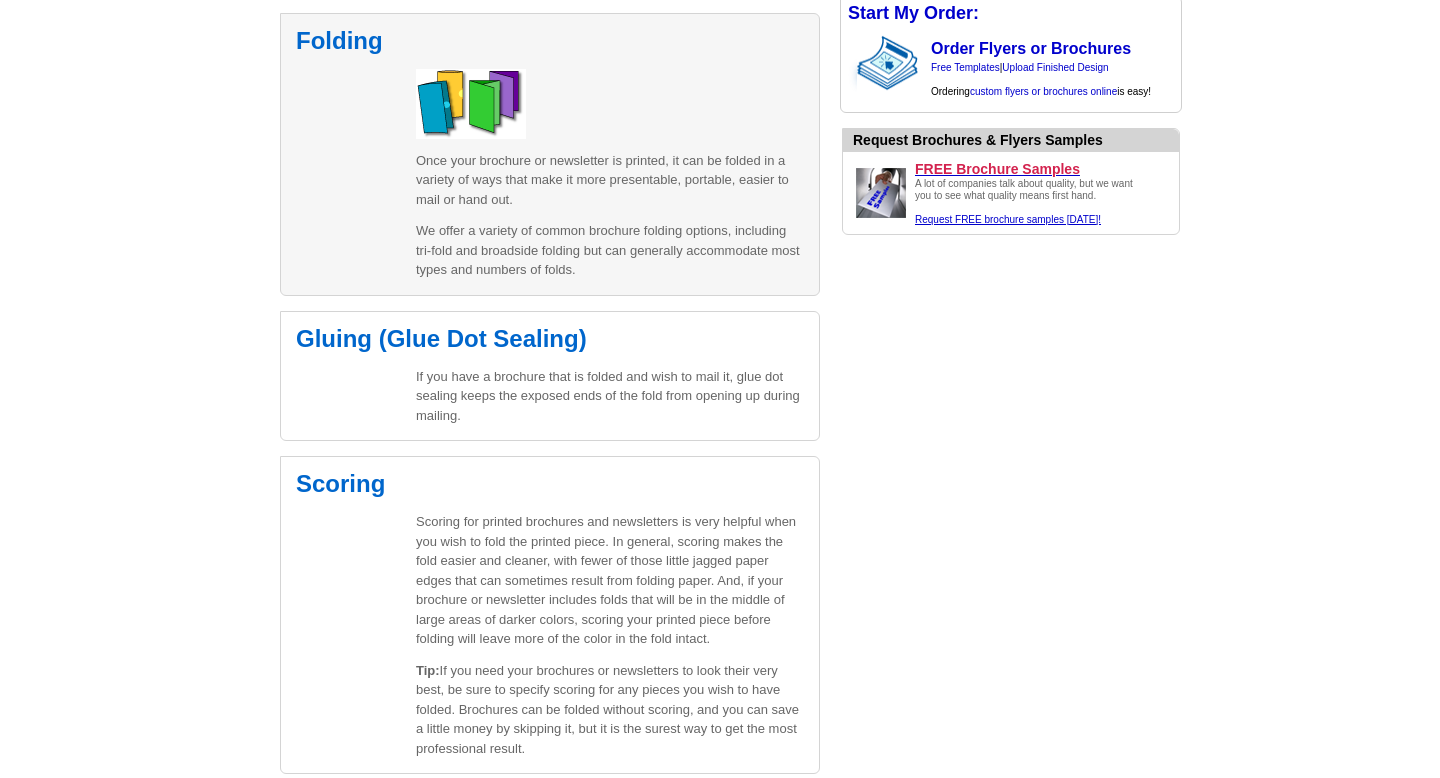 scroll, scrollTop: 2657, scrollLeft: 0, axis: vertical 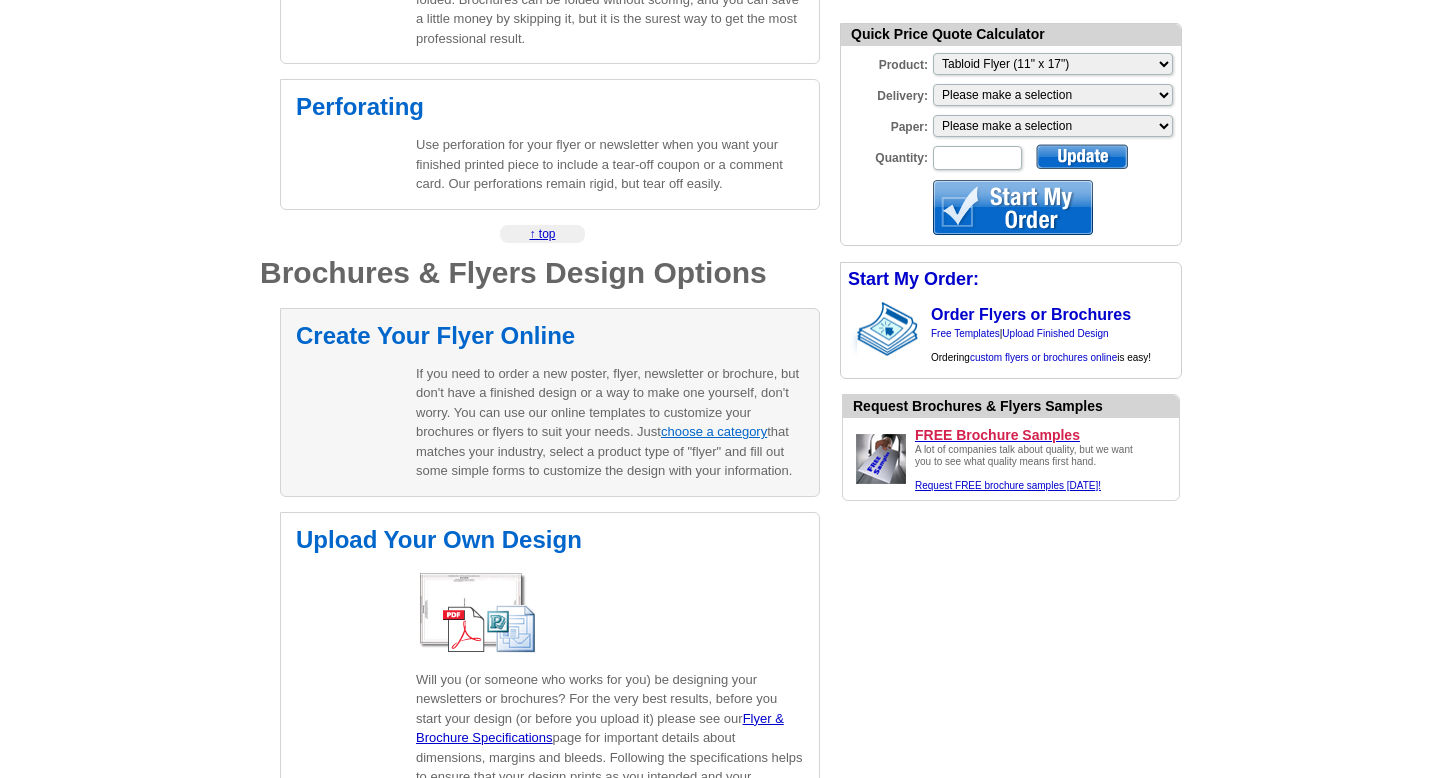 click on "choose a category" at bounding box center [714, 431] 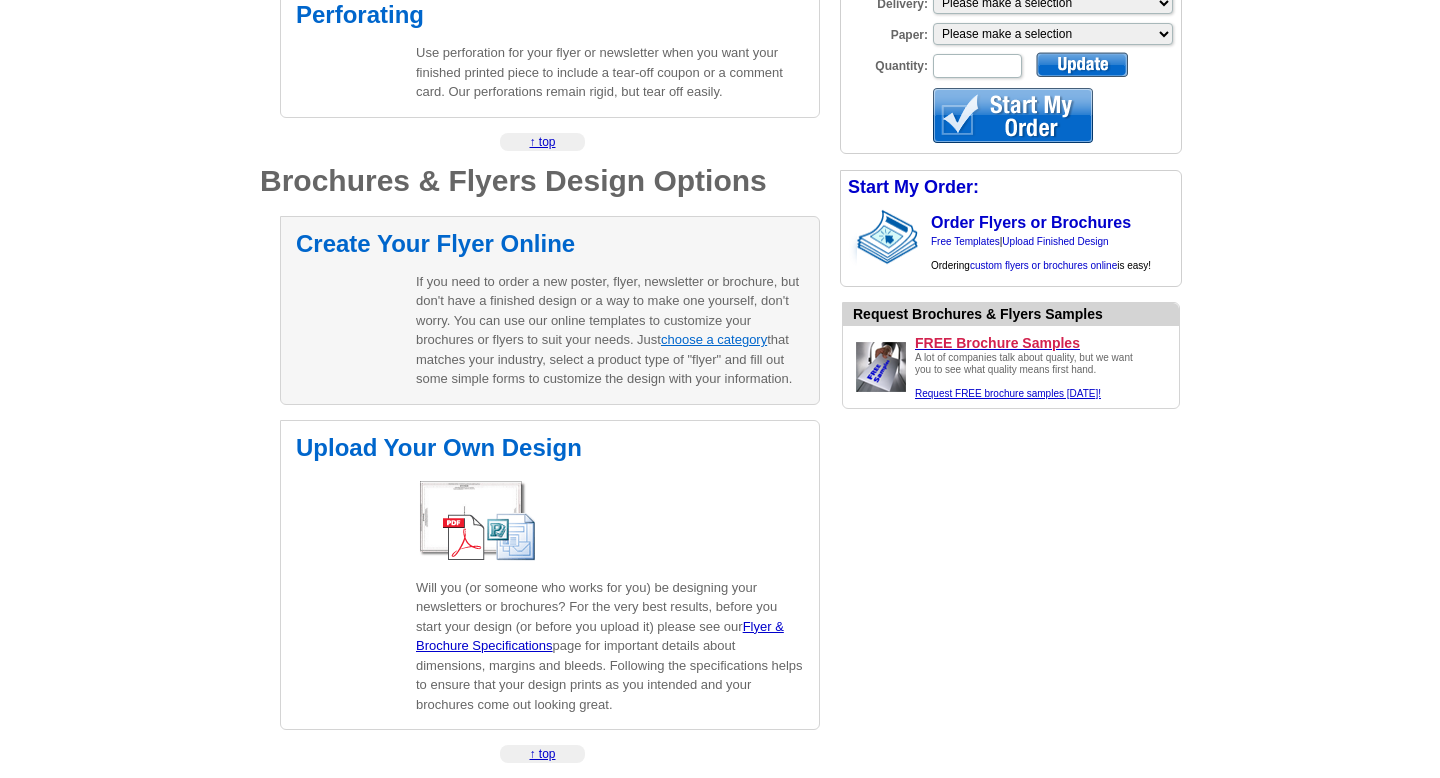 scroll, scrollTop: 2752, scrollLeft: 0, axis: vertical 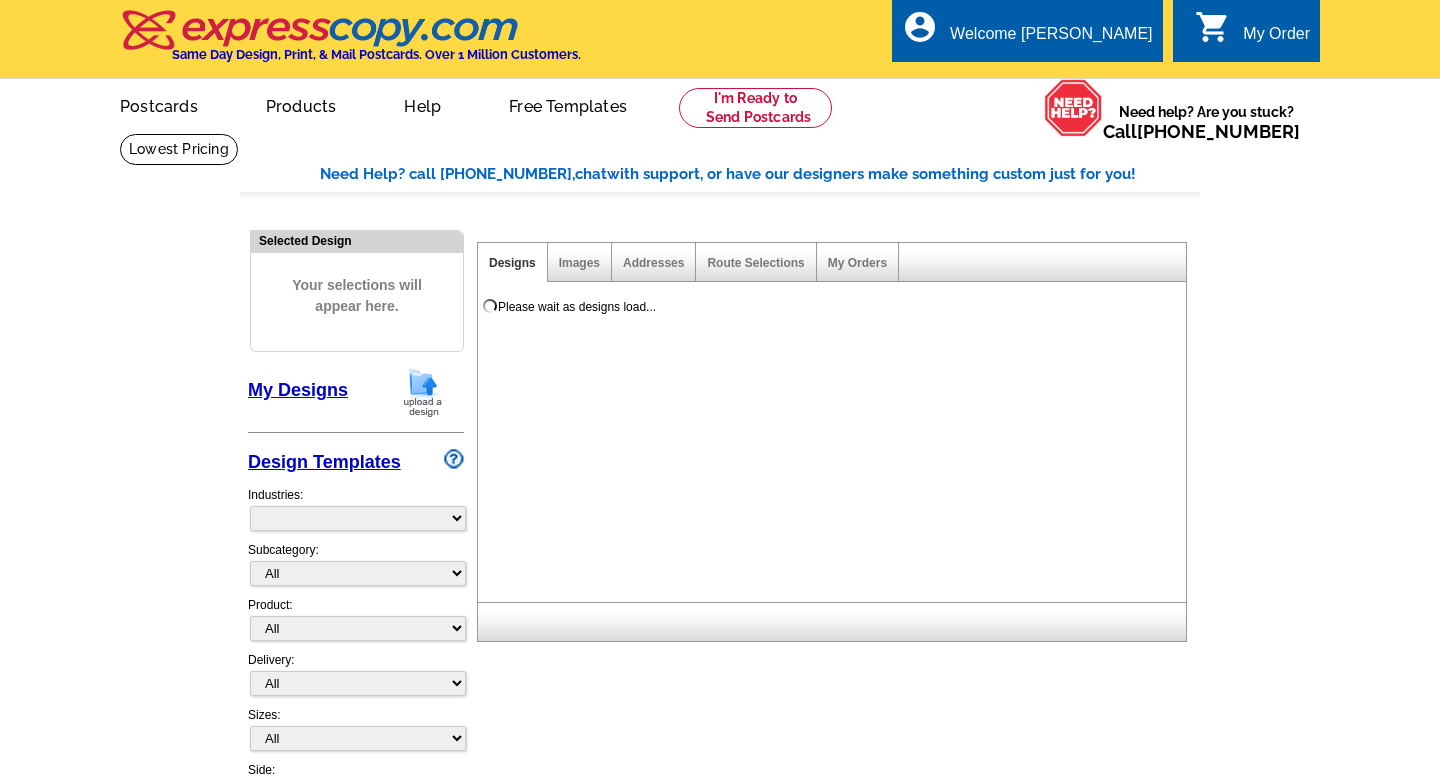 select on "785" 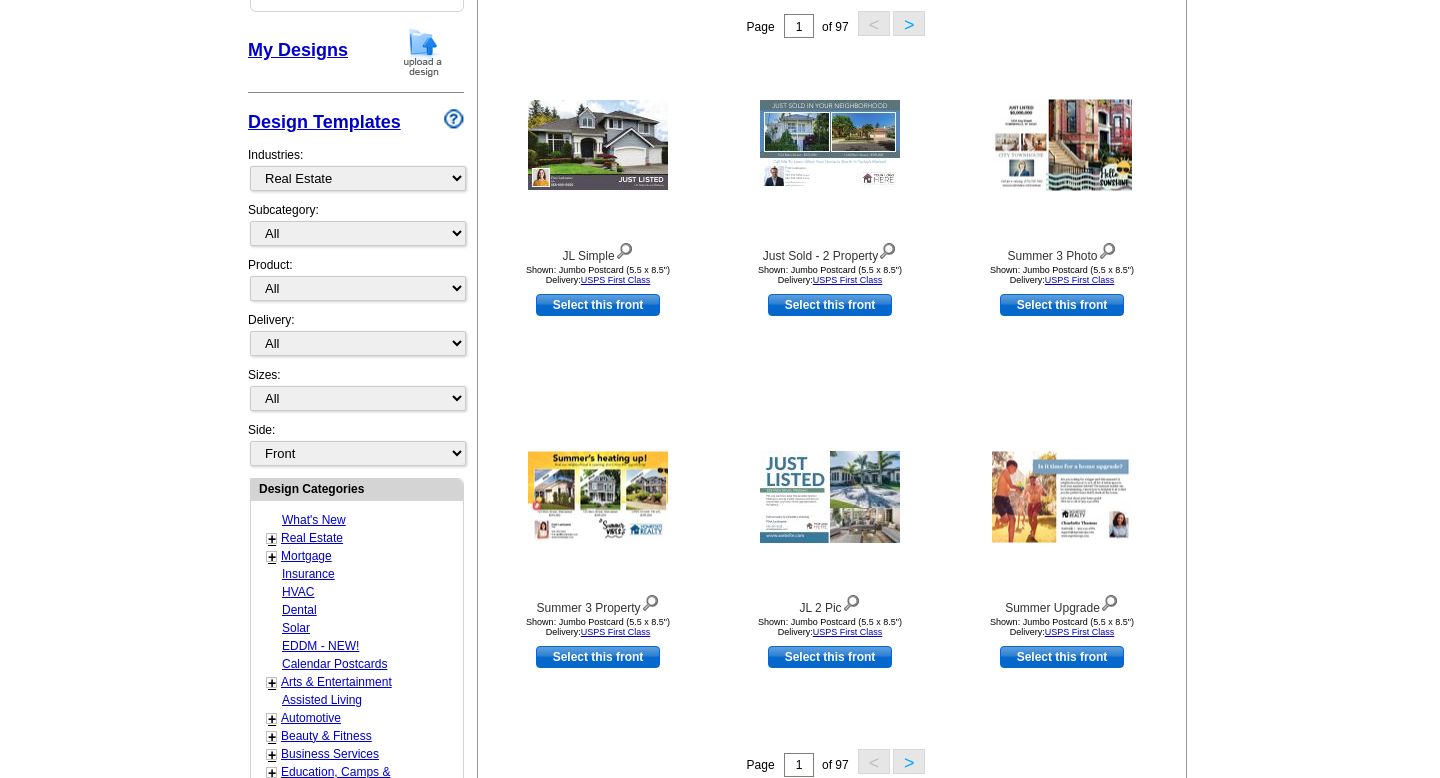 scroll, scrollTop: 0, scrollLeft: 0, axis: both 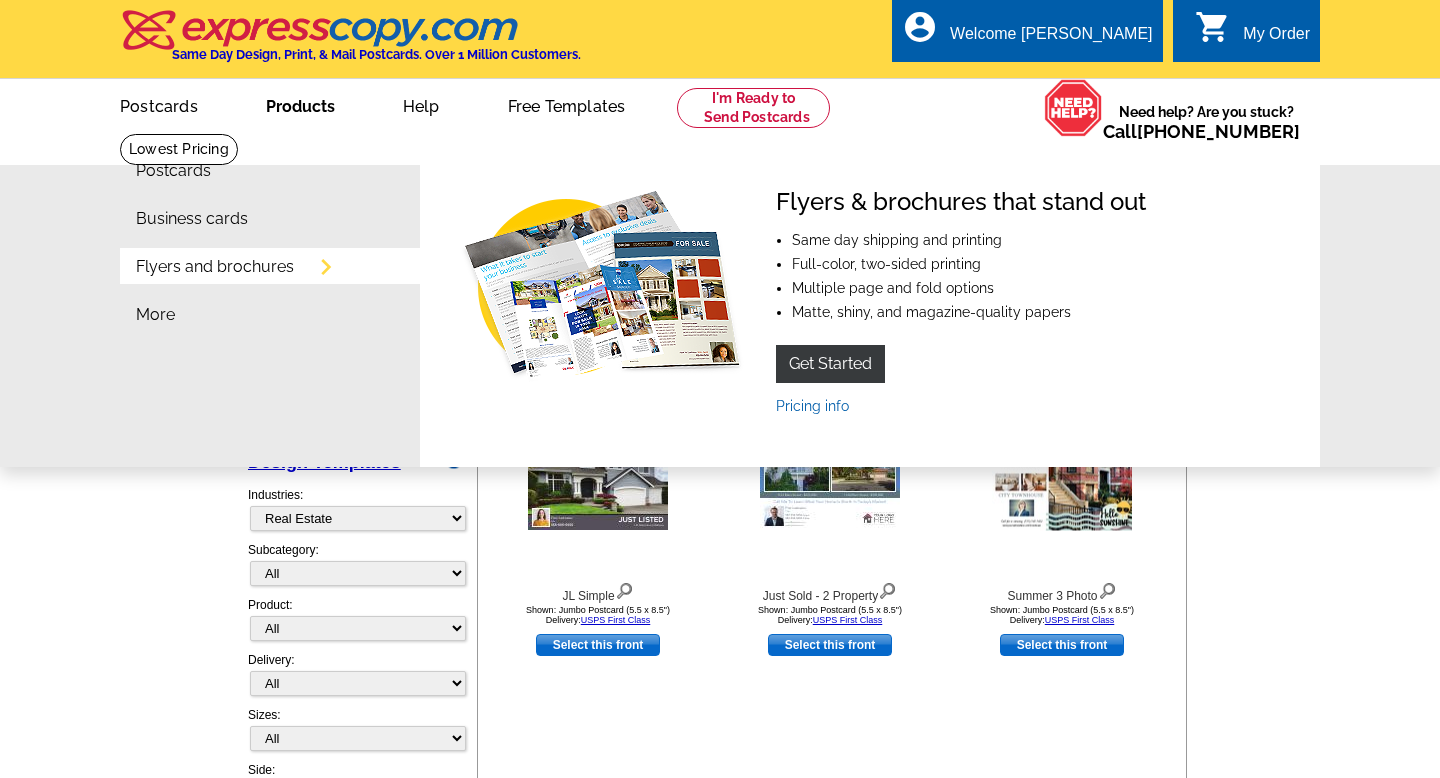 click on "Flyers and brochures" at bounding box center [215, 267] 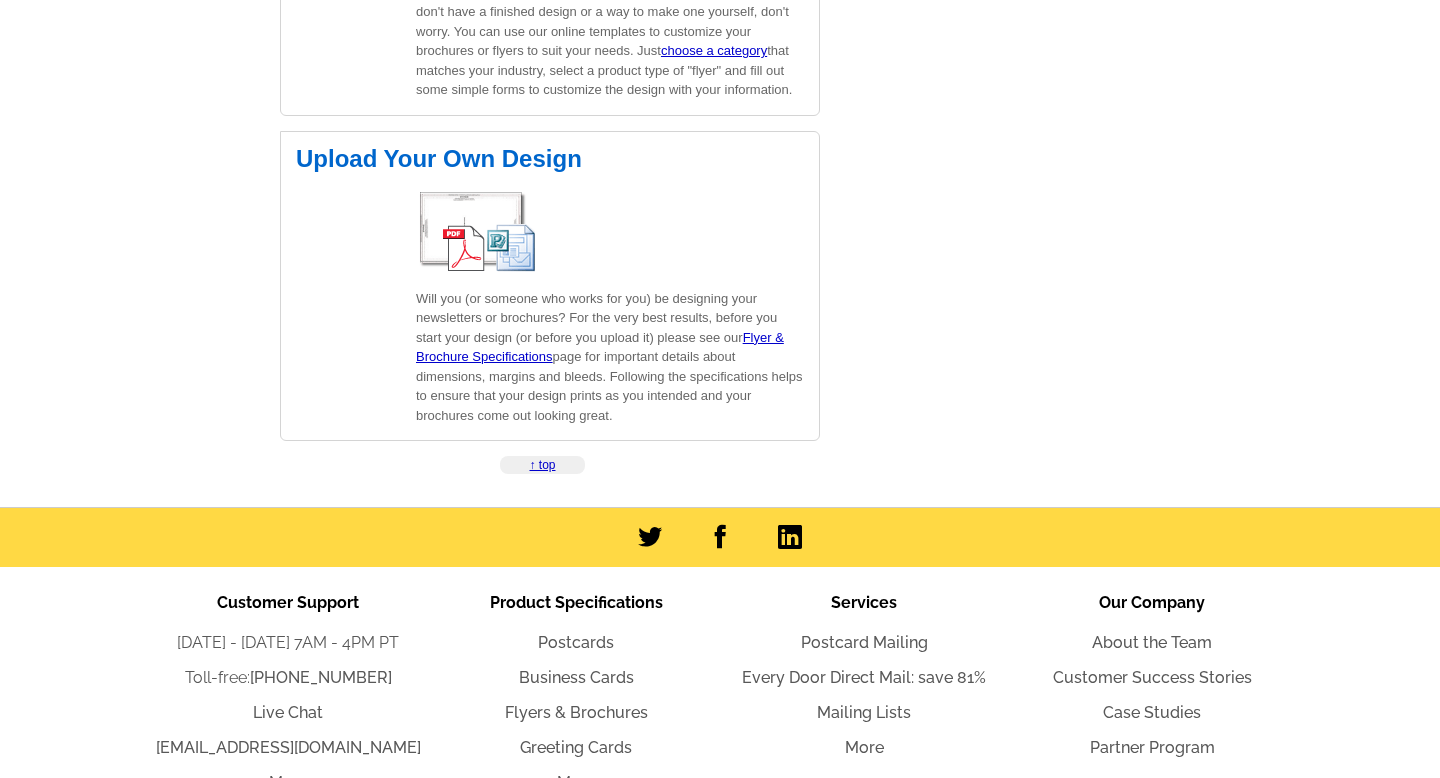 scroll, scrollTop: 3192, scrollLeft: 0, axis: vertical 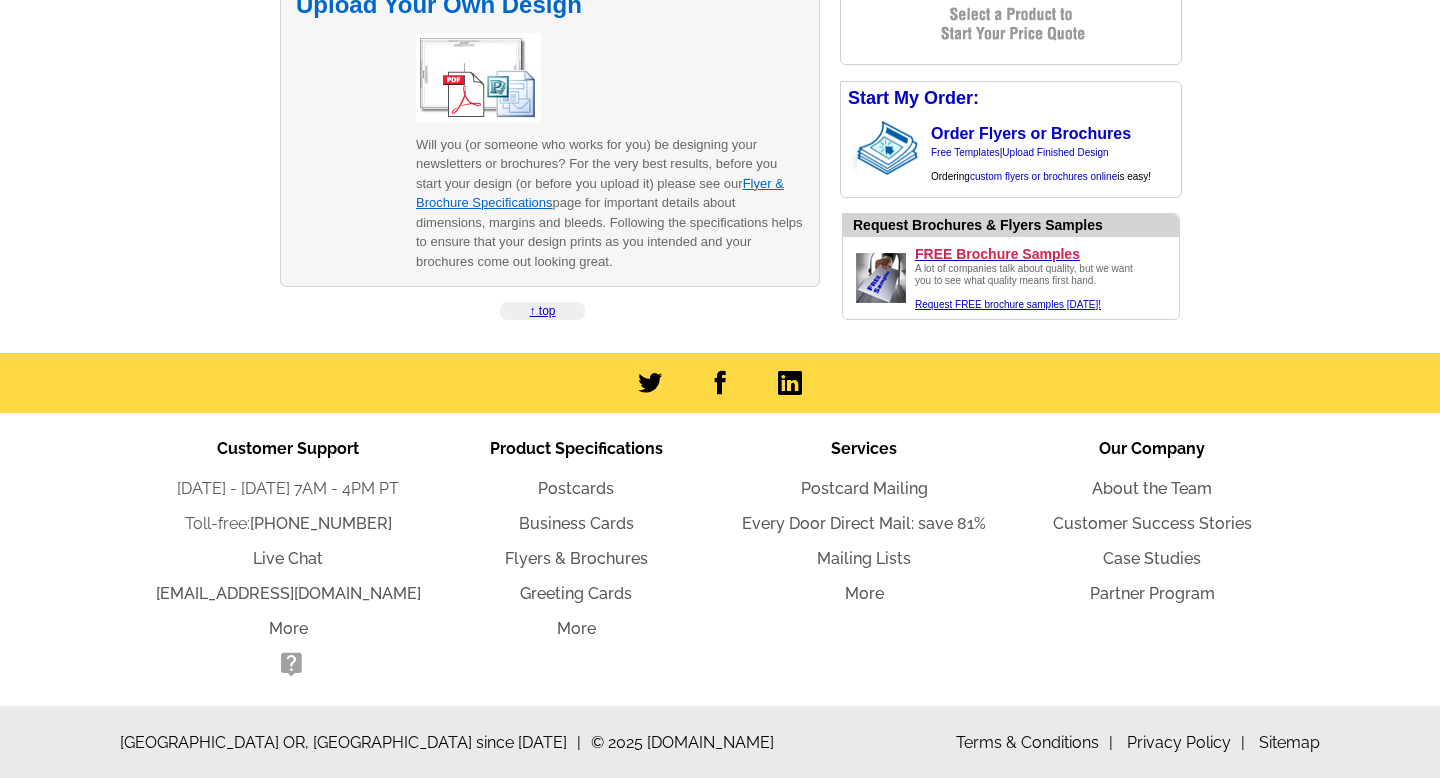 click on "Flyer & Brochure Specifications" at bounding box center (600, 193) 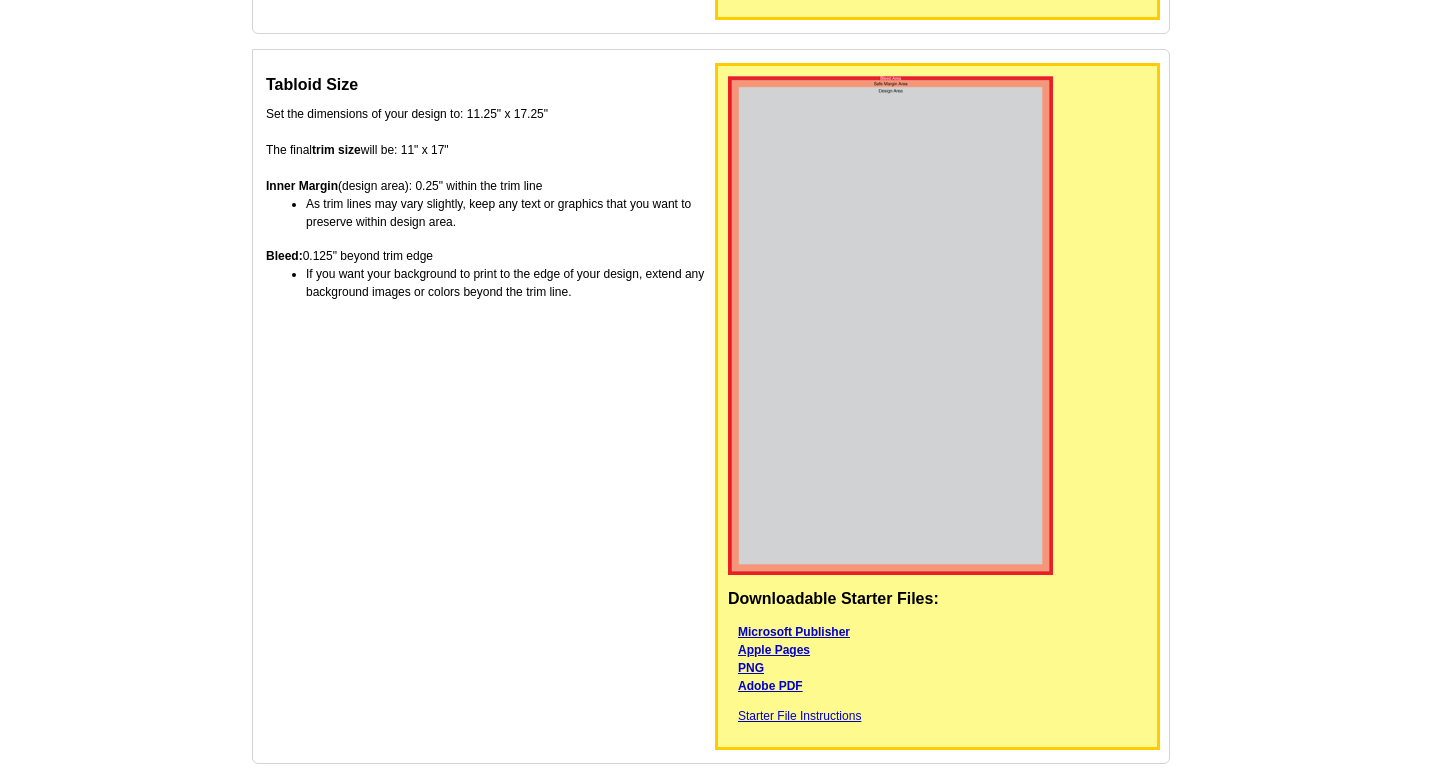 scroll, scrollTop: 1091, scrollLeft: 0, axis: vertical 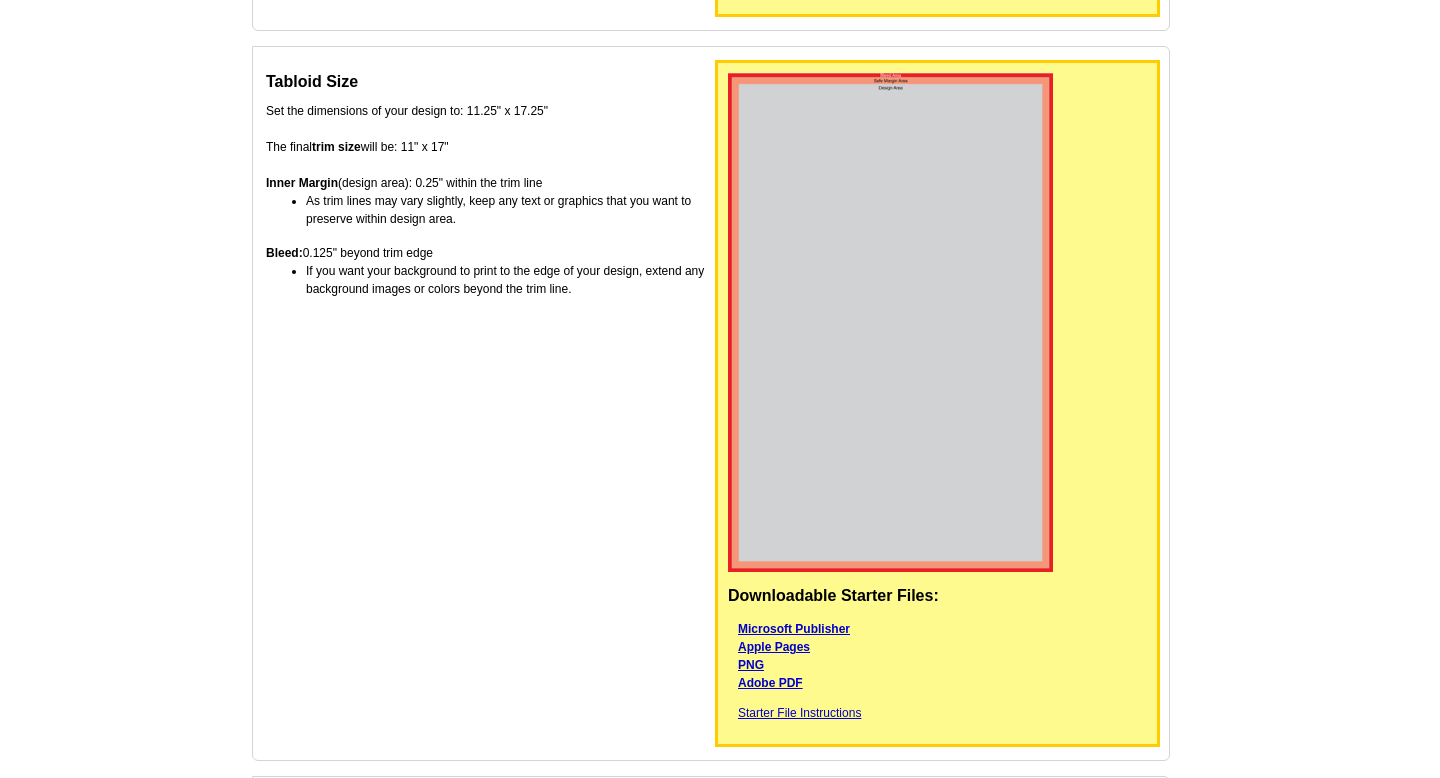 click on "Starter File Instructions" at bounding box center [799, 713] 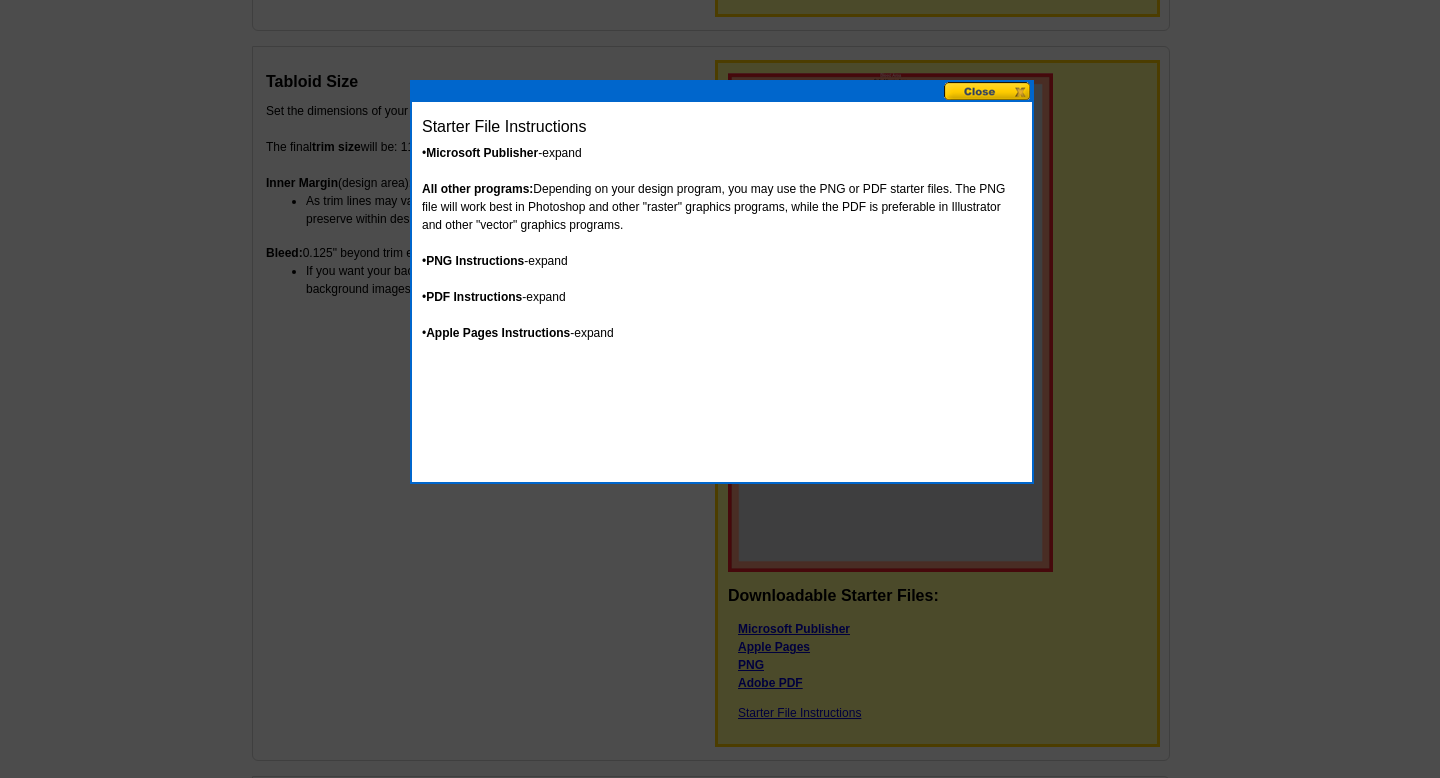 click at bounding box center (988, 91) 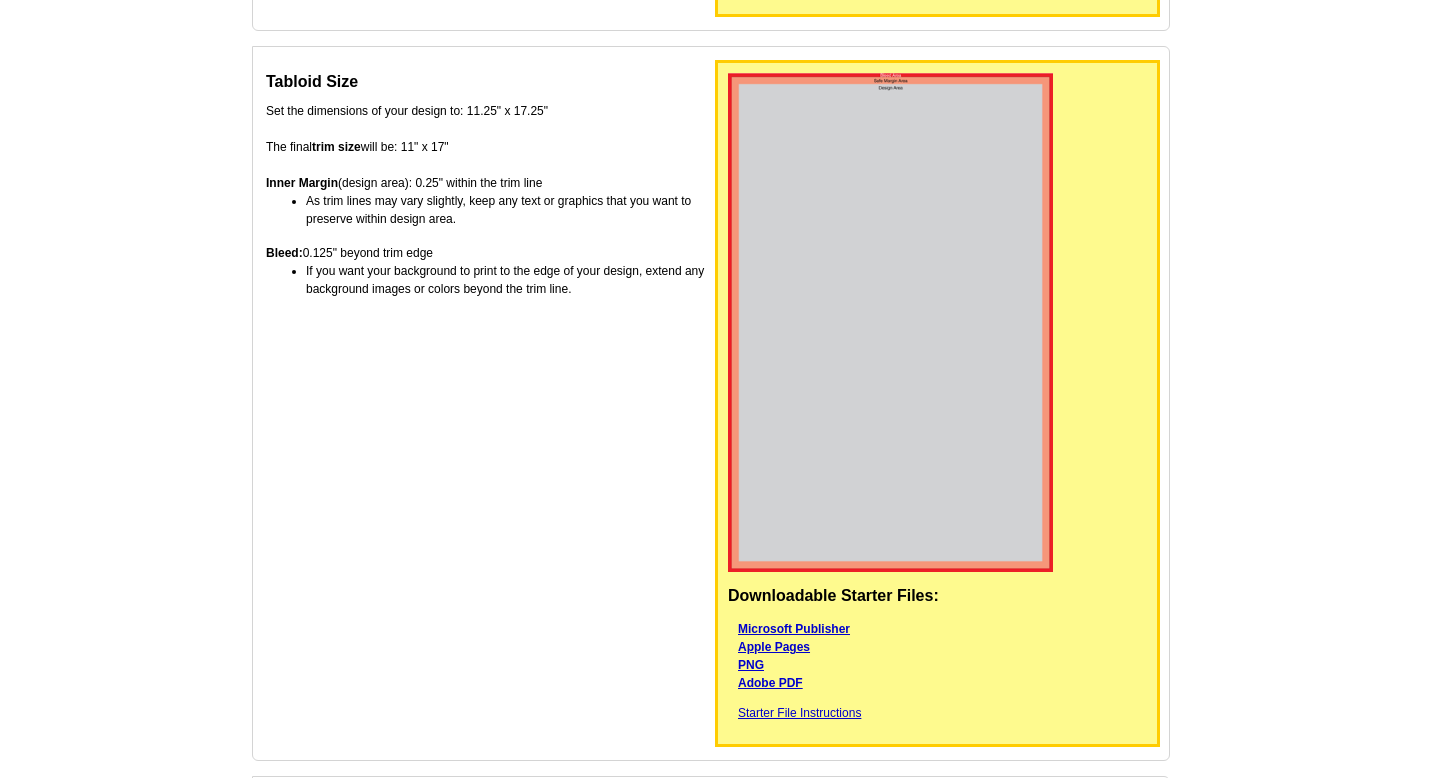 click on "As trim lines may vary slightly, keep any text or graphics that you want to preserve within design area." at bounding box center (508, 210) 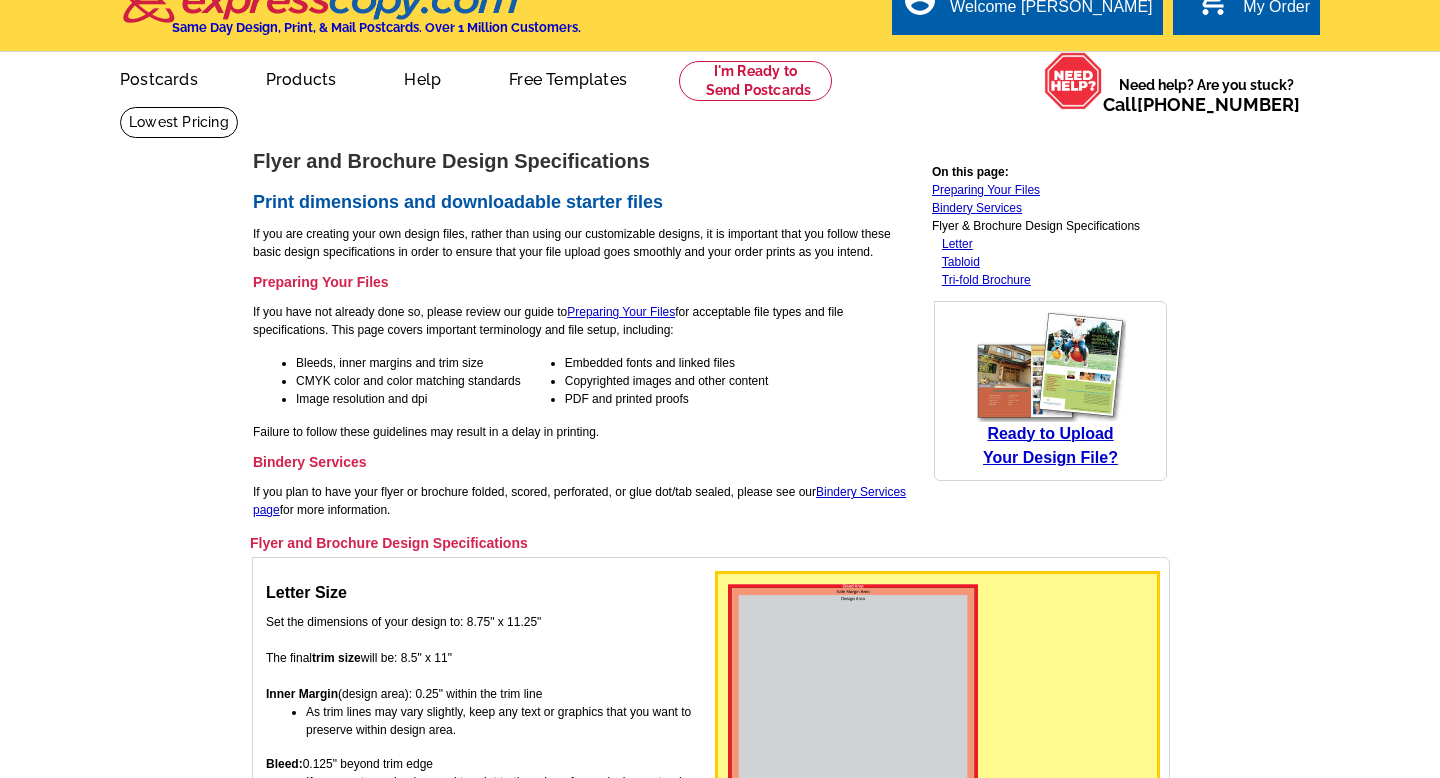 scroll, scrollTop: 18, scrollLeft: 0, axis: vertical 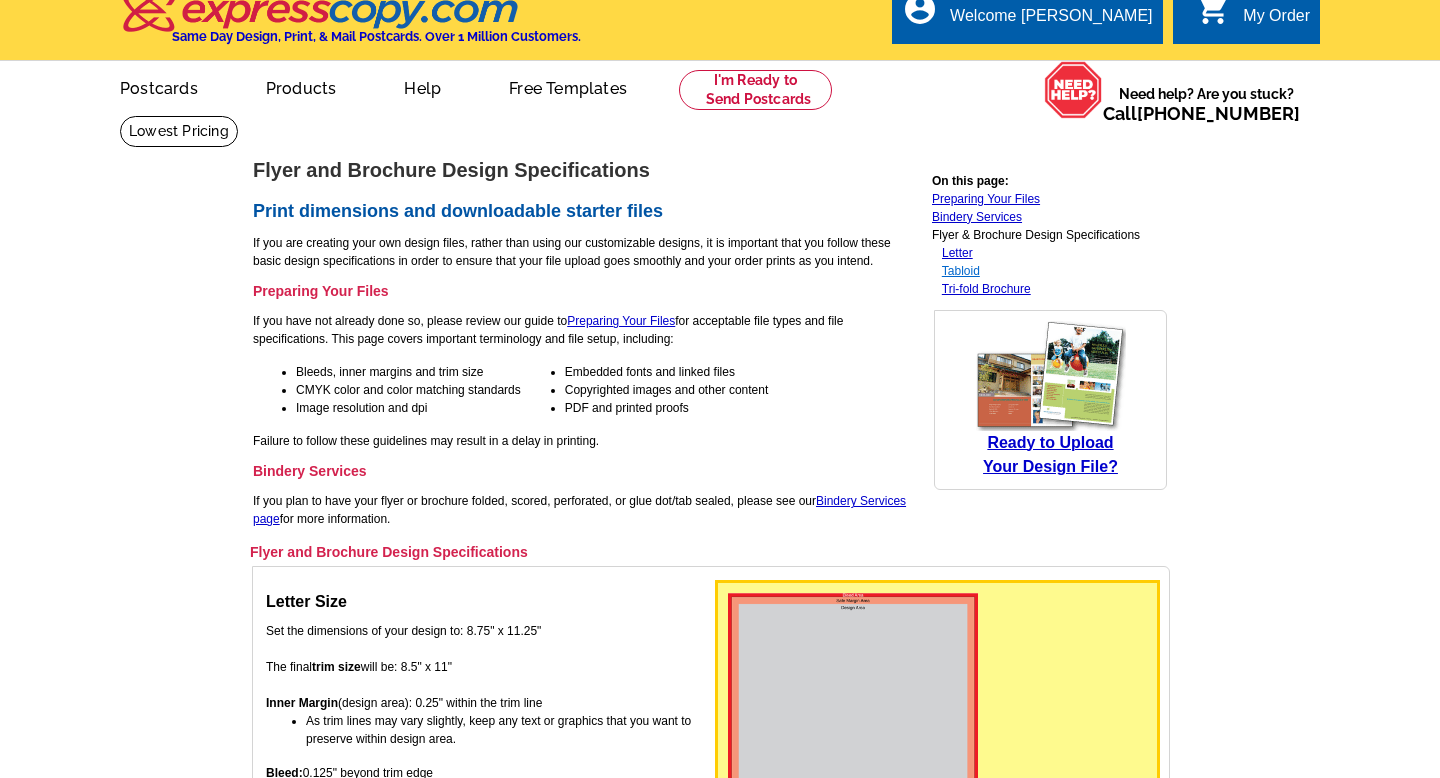 click on "Tabloid" at bounding box center (961, 271) 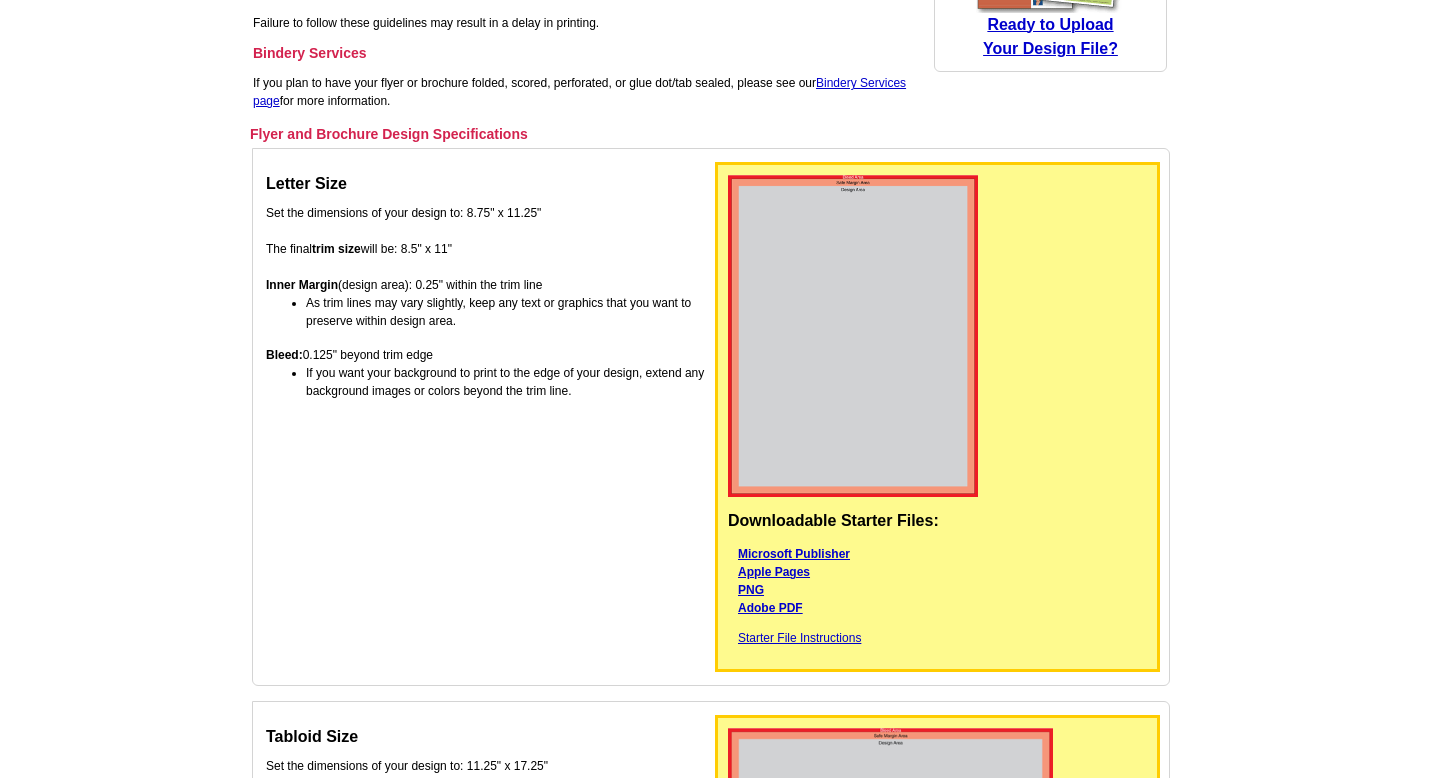 scroll, scrollTop: 0, scrollLeft: 0, axis: both 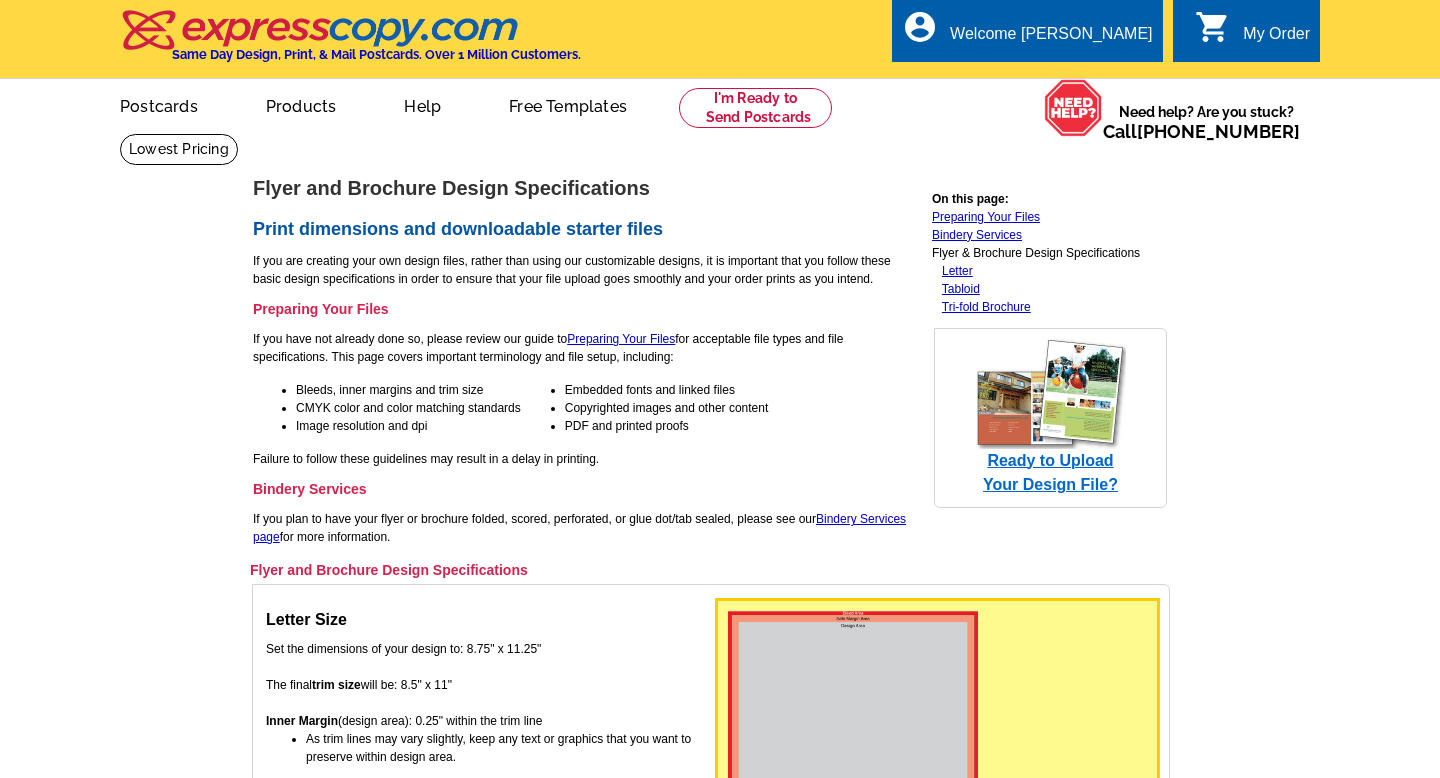 click on "Ready to Upload Your Design File?" at bounding box center [1050, 472] 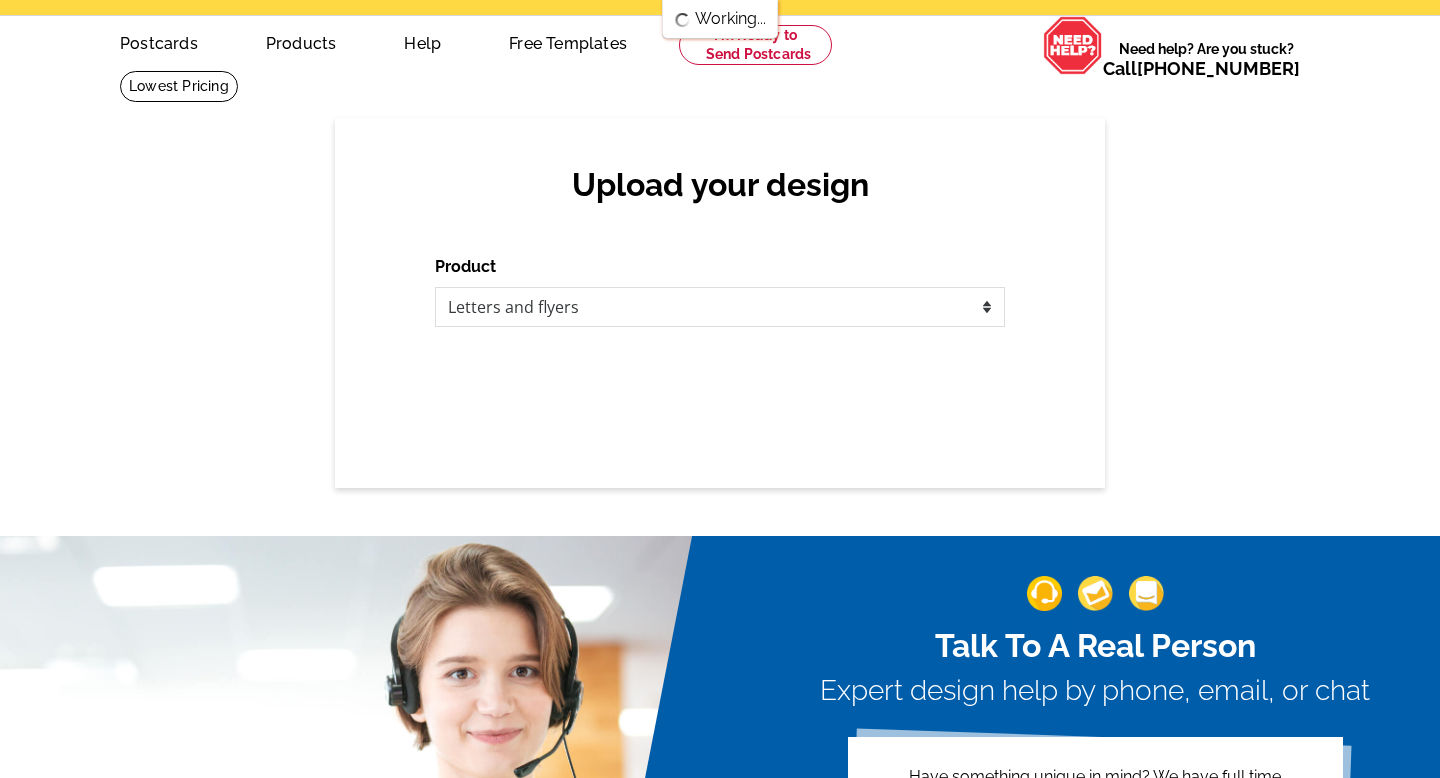 scroll, scrollTop: 98, scrollLeft: 0, axis: vertical 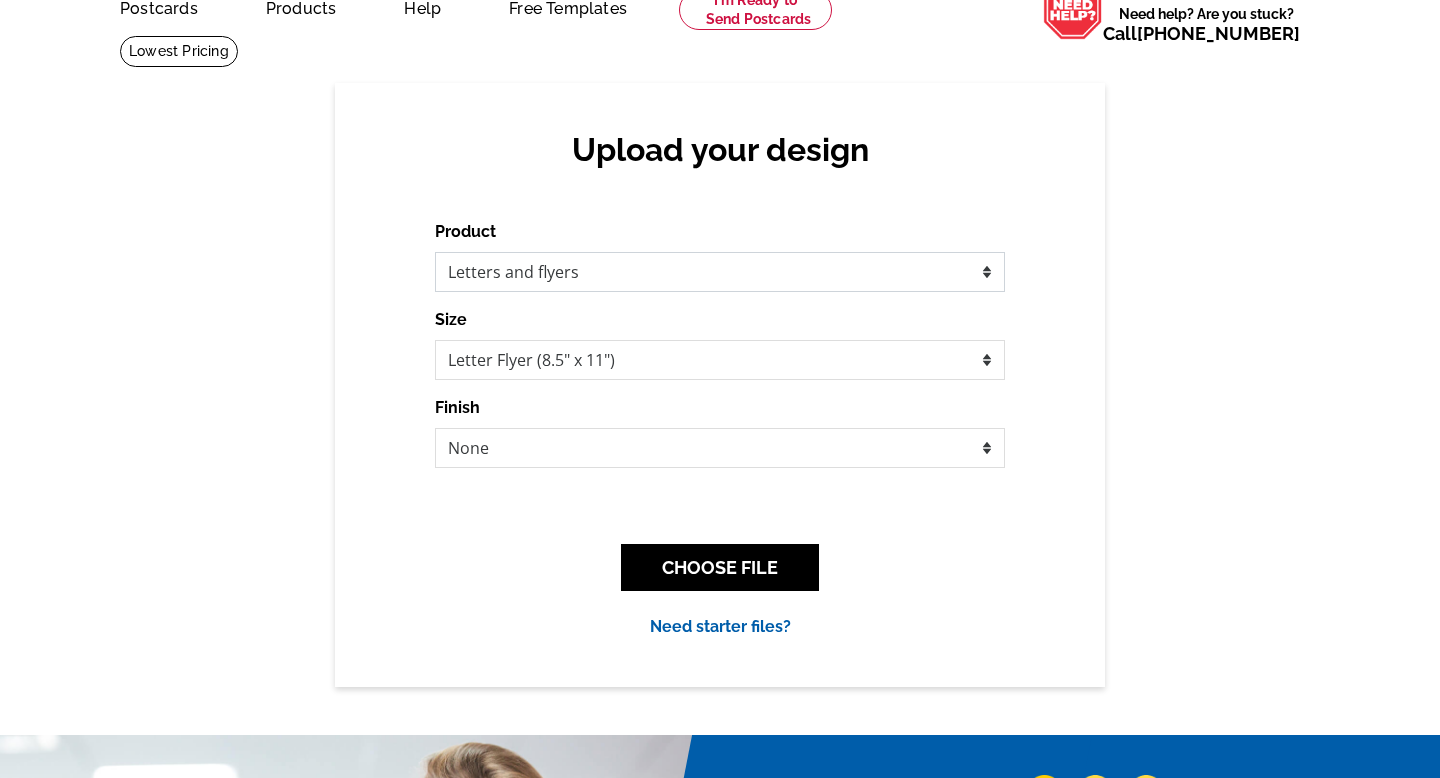 click on "Please select the type of file...
Postcards
Business Cards
Letters and flyers
Greeting Cards
Door Hangers" at bounding box center (720, 272) 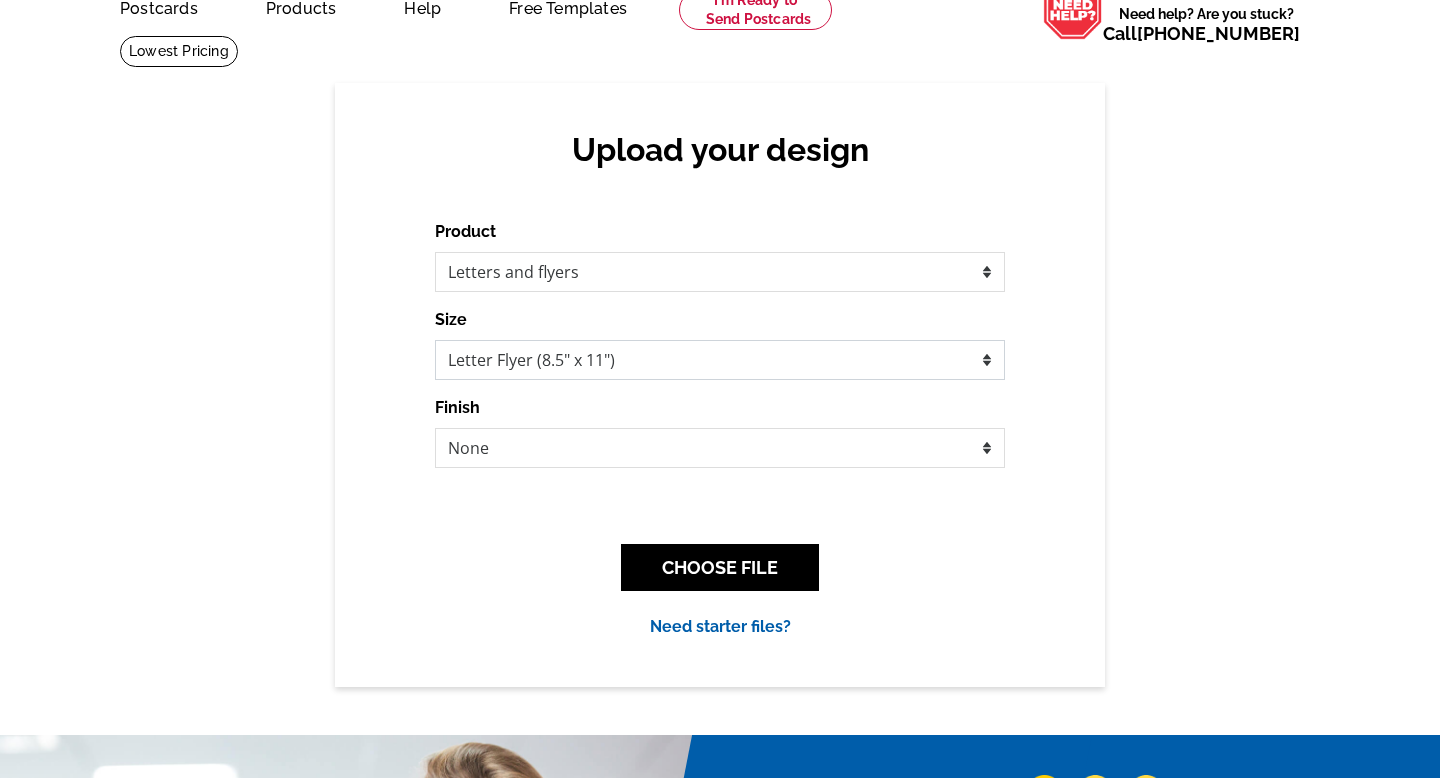 click on "Letter Flyer (8.5" x 11") Tabloid Flyer (11" x 17")" at bounding box center [720, 360] 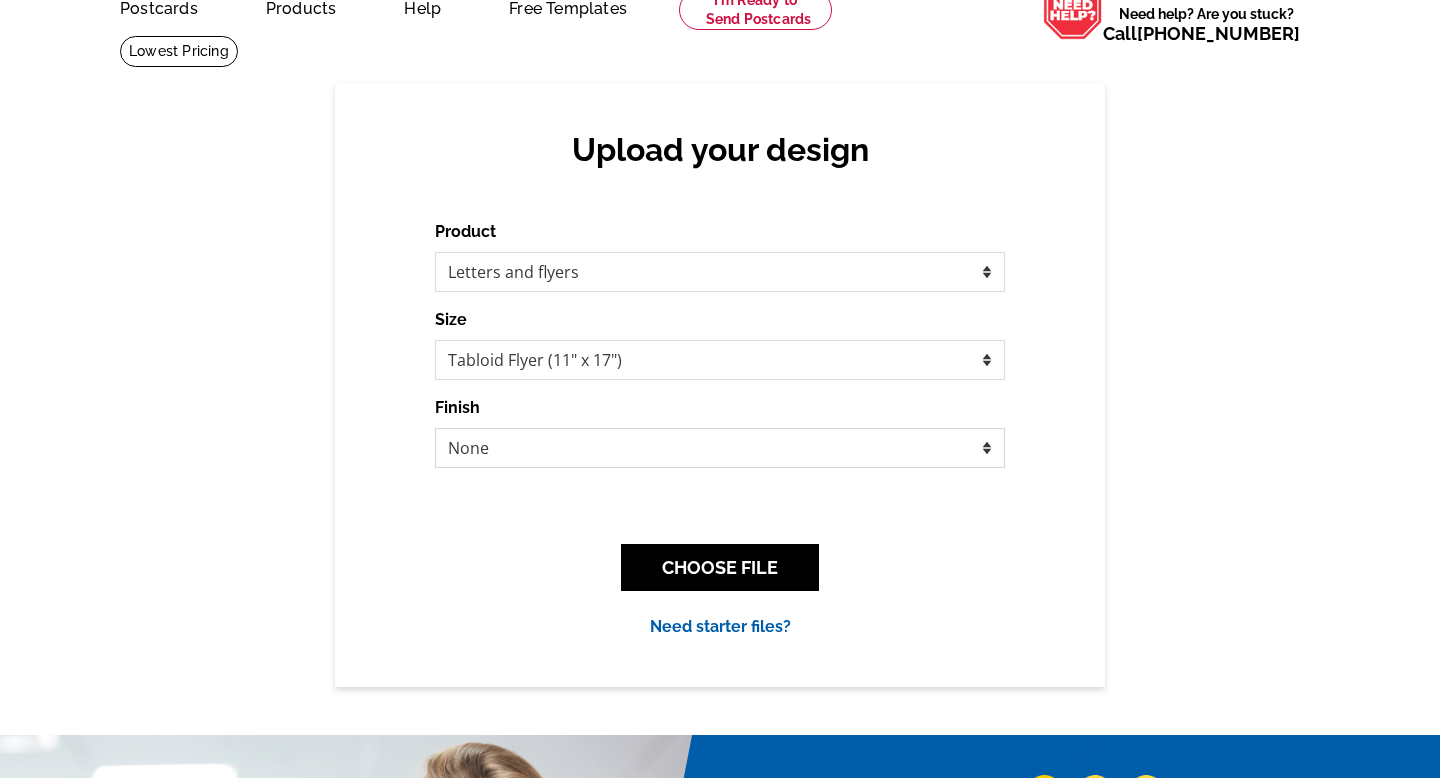click on "None Envelope Mailer Bi-fold Mailer Tri-fold Mailer" at bounding box center (720, 448) 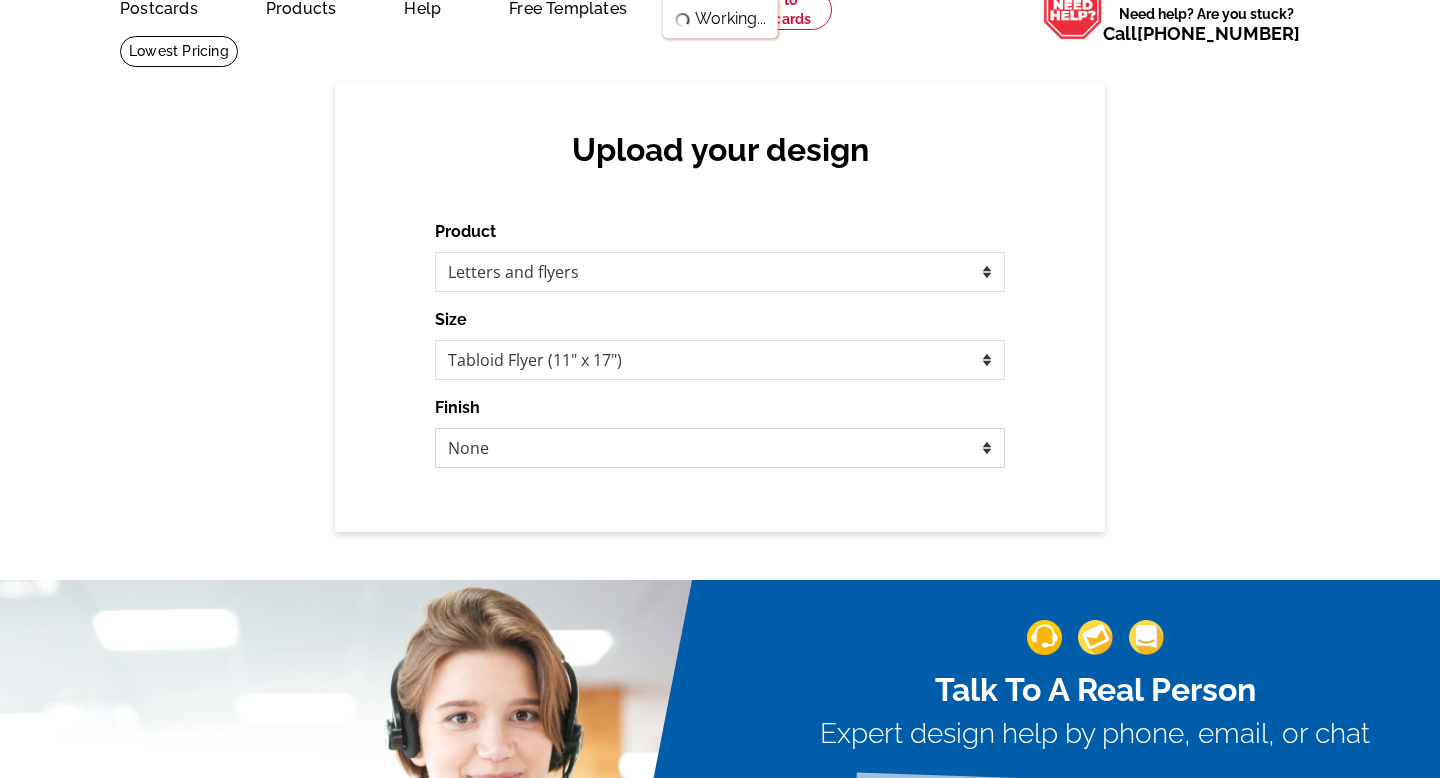 scroll, scrollTop: 0, scrollLeft: 0, axis: both 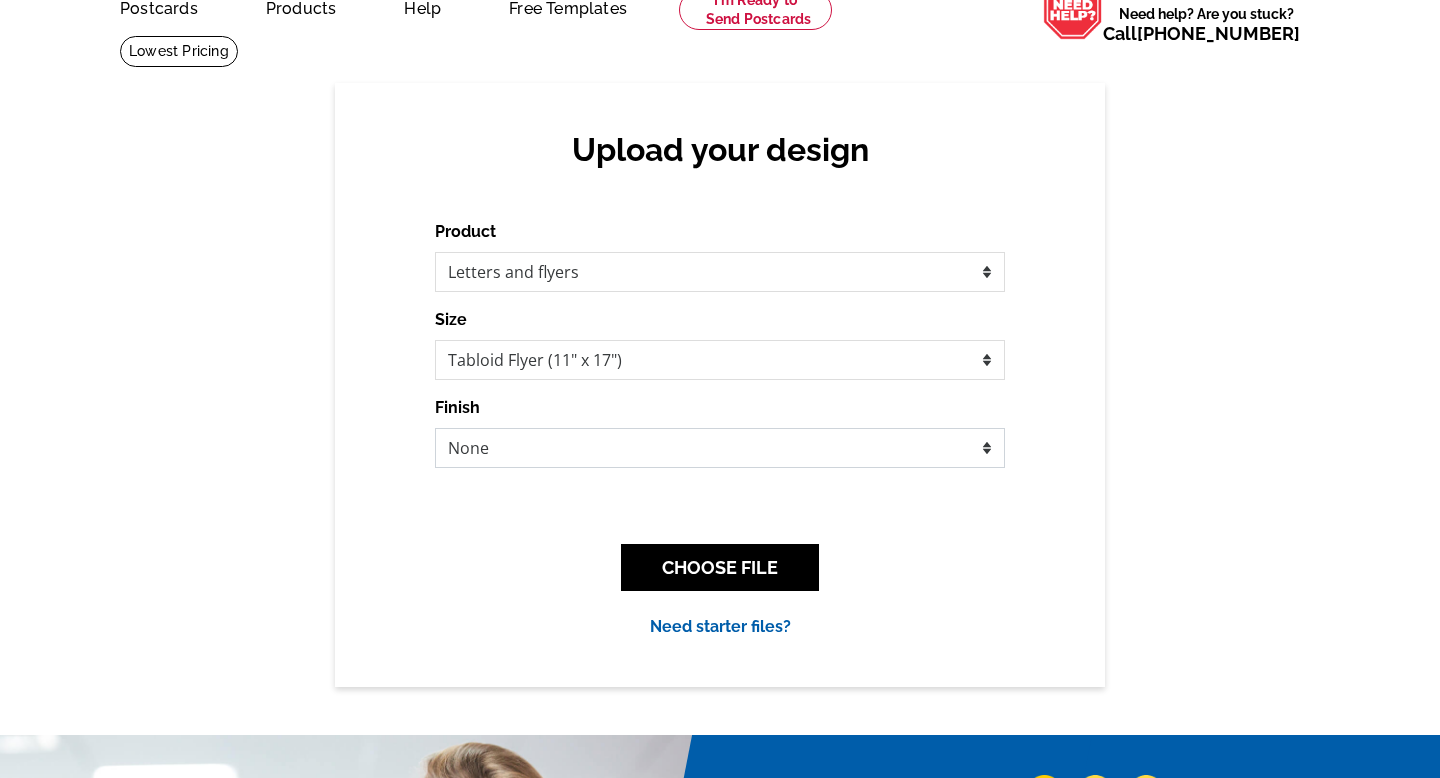 select on "3" 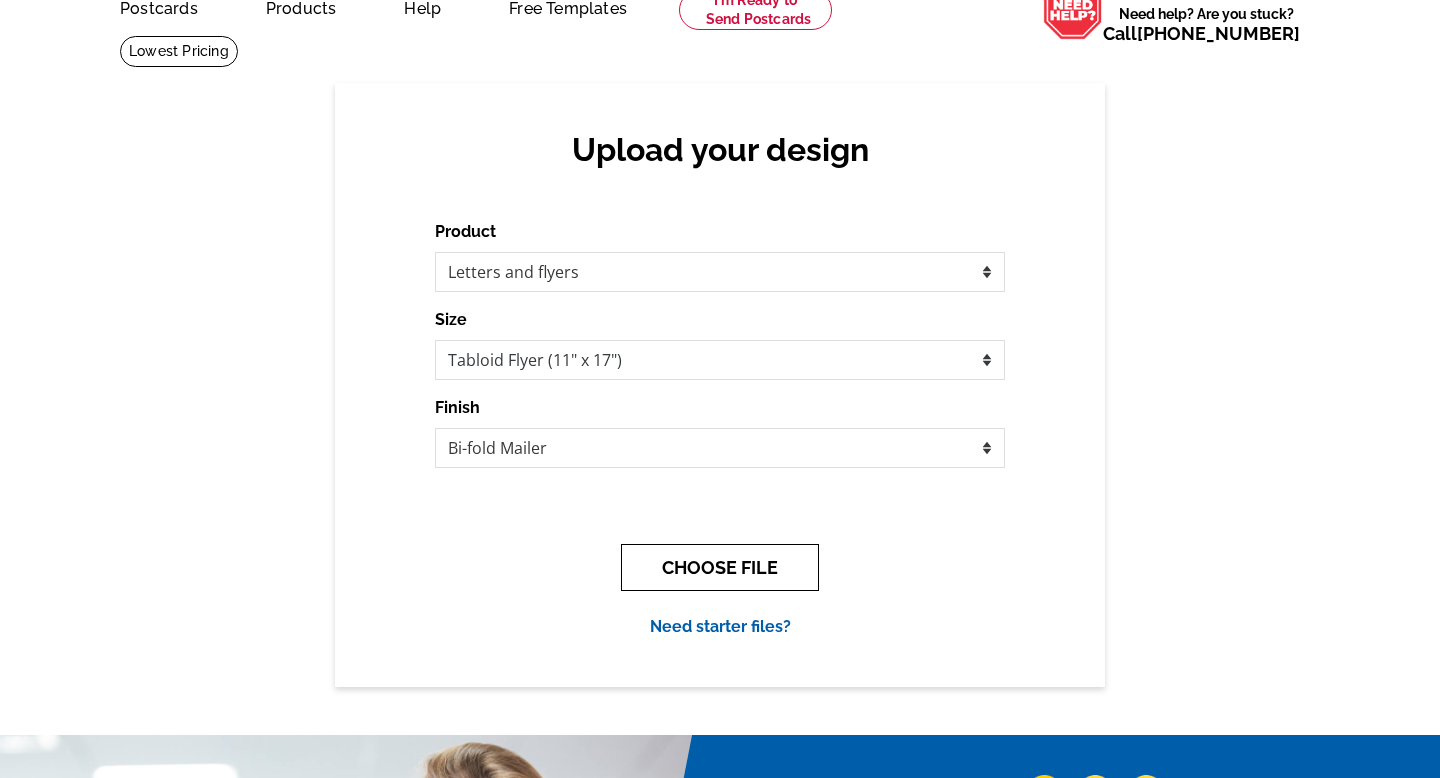 click on "CHOOSE FILE" at bounding box center [720, 567] 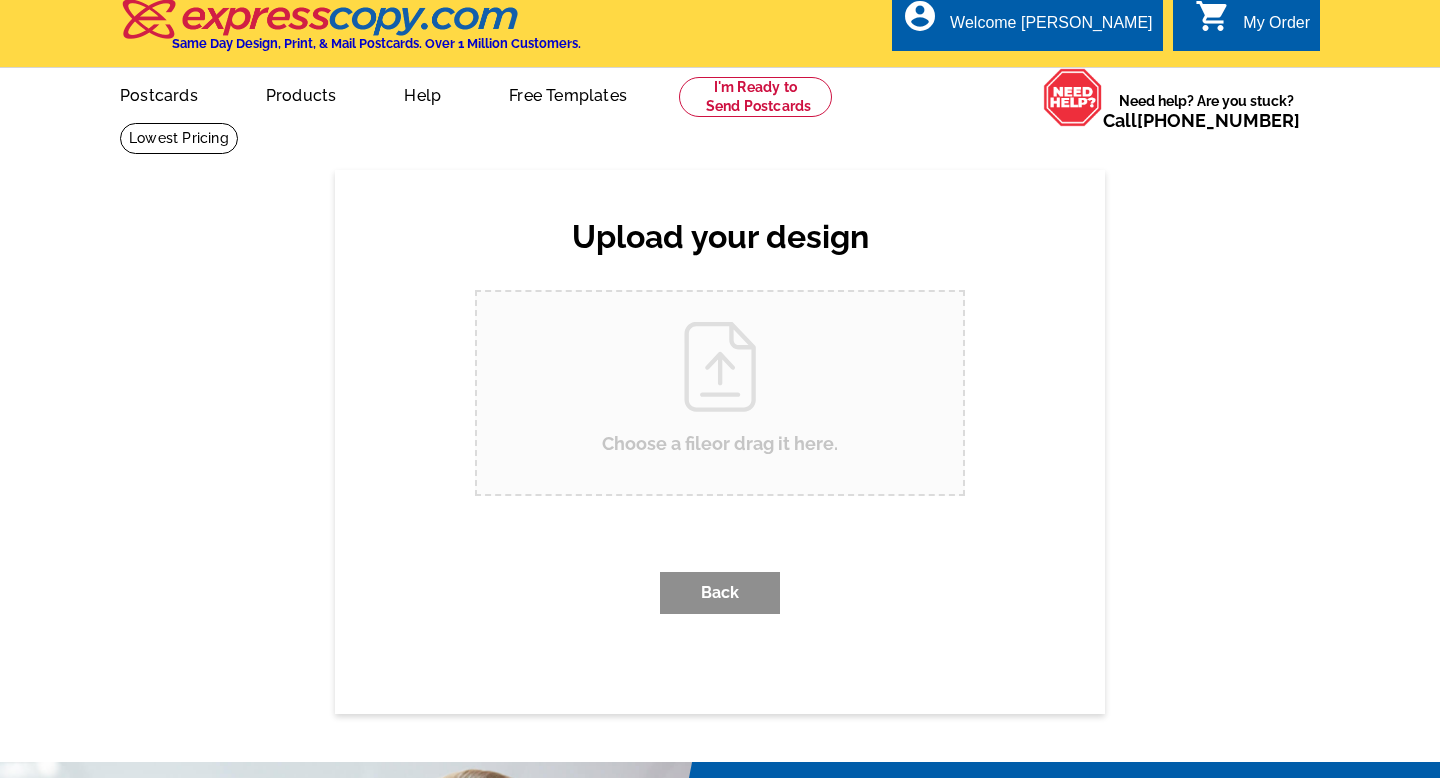 scroll, scrollTop: 0, scrollLeft: 0, axis: both 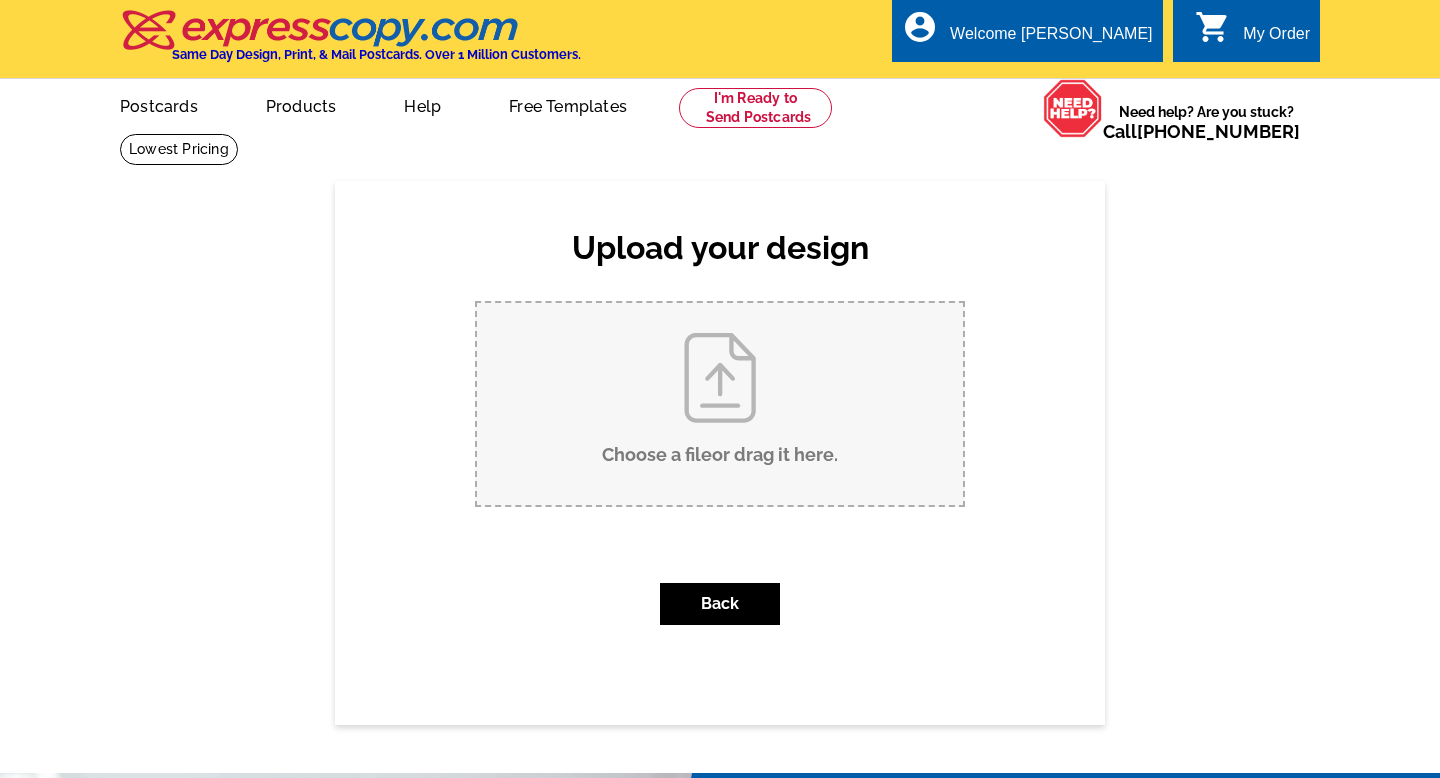 click on "Choose a file  or drag it here ." at bounding box center [720, 404] 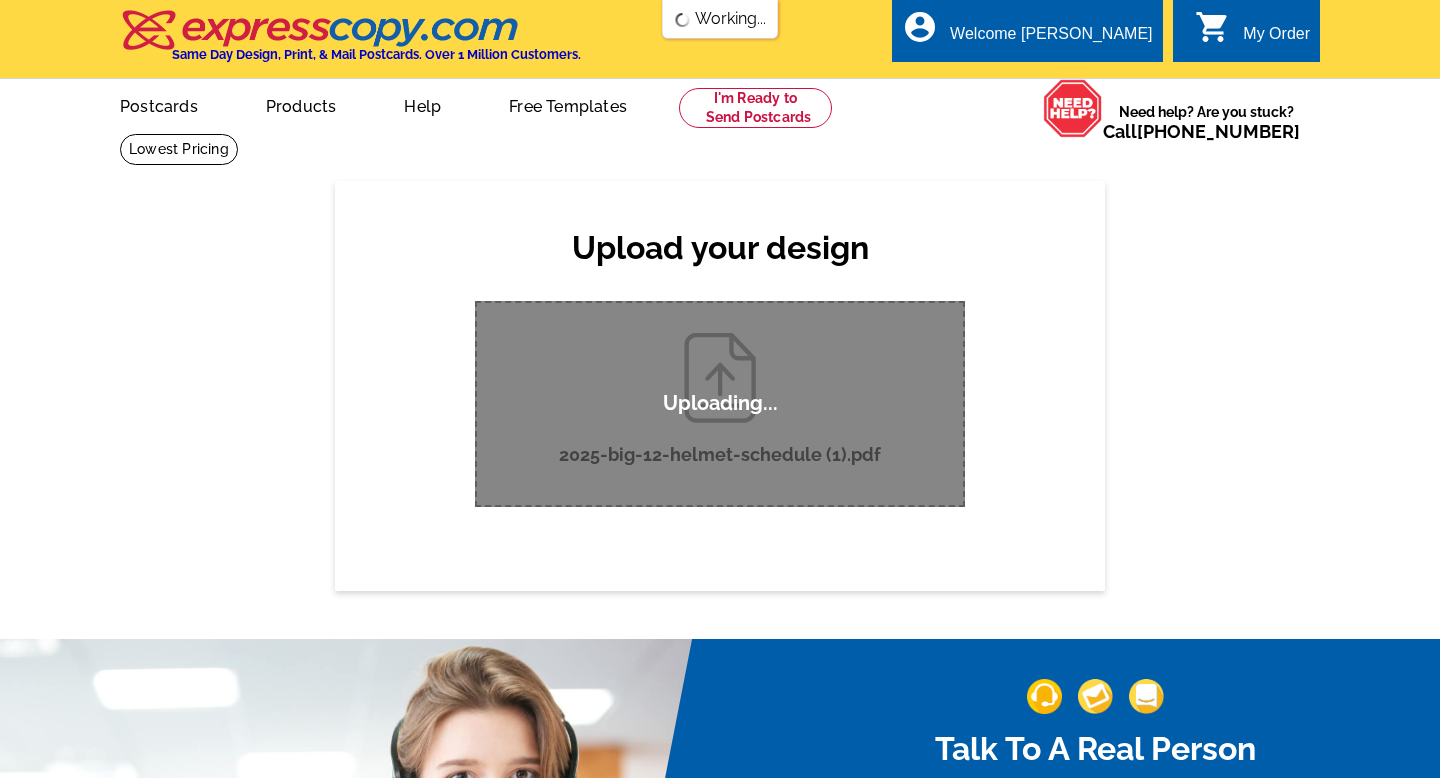 type 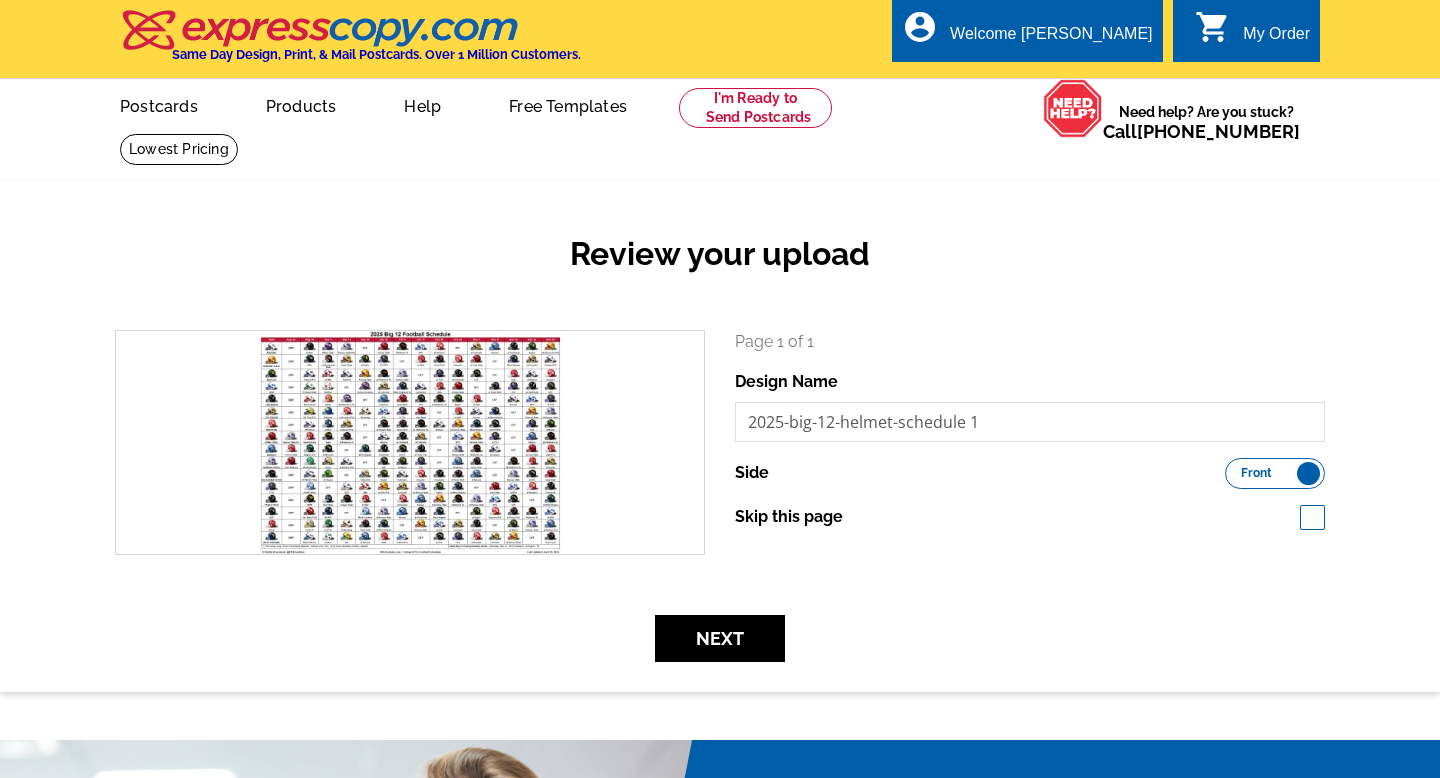 scroll, scrollTop: 0, scrollLeft: 0, axis: both 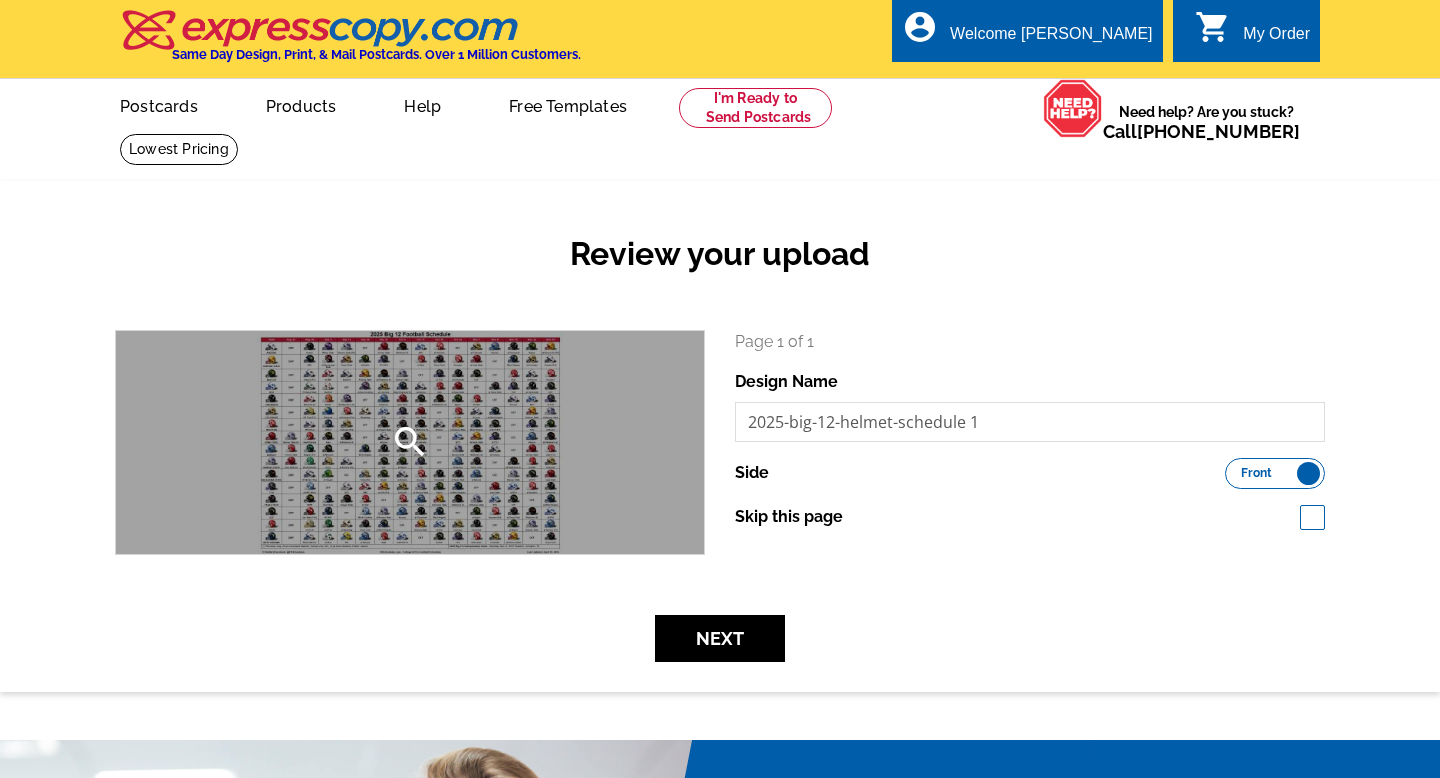 click on "search" at bounding box center (410, 442) 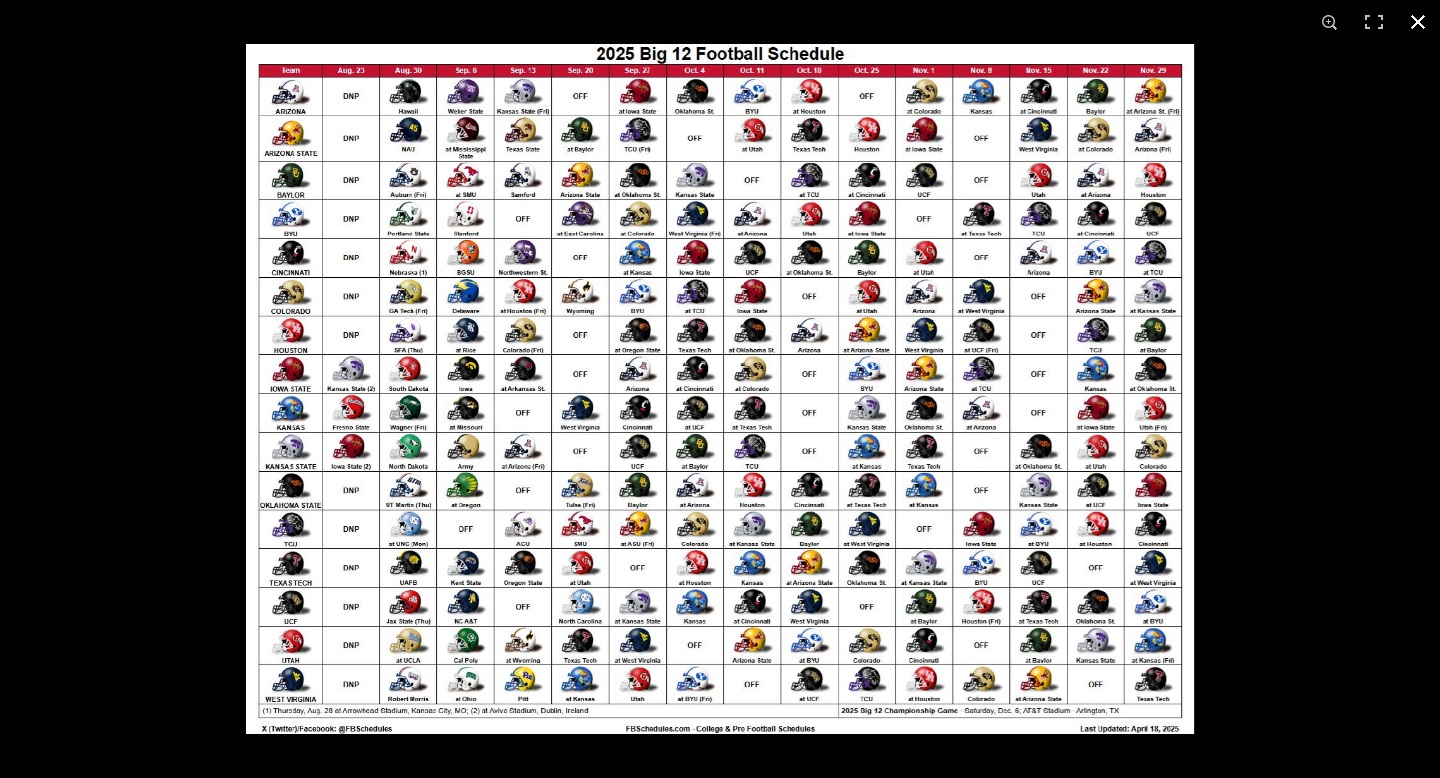 click at bounding box center (720, 389) 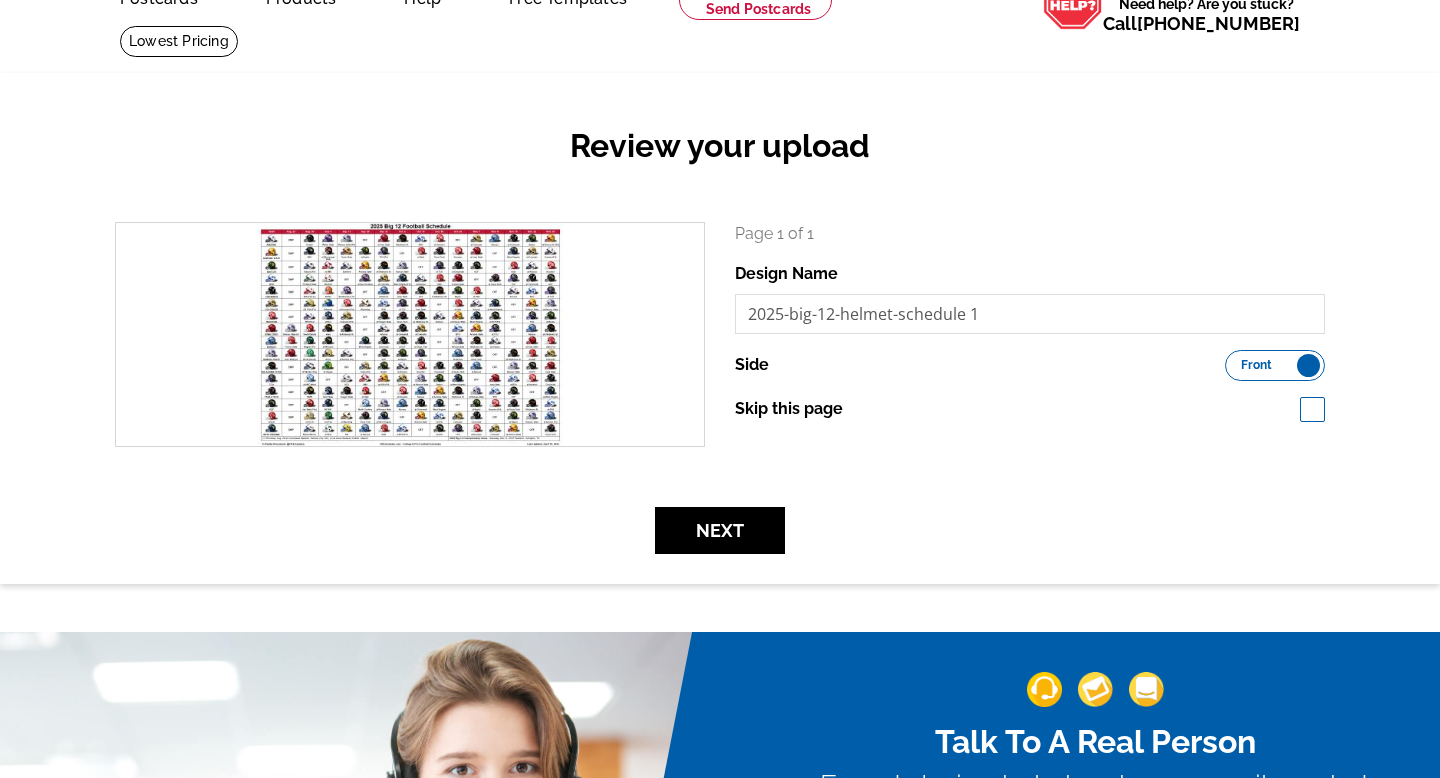scroll, scrollTop: 124, scrollLeft: 0, axis: vertical 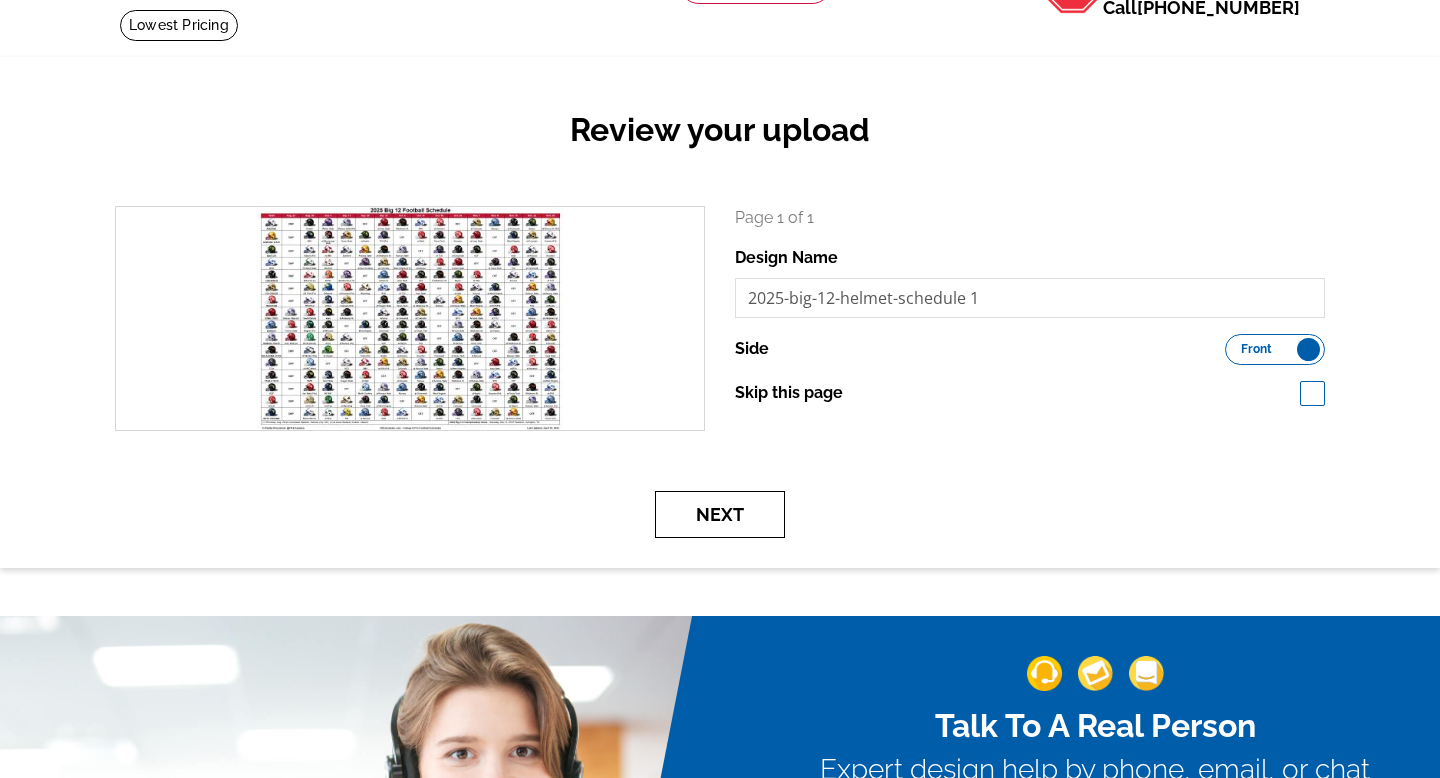 click on "Next" at bounding box center [720, 514] 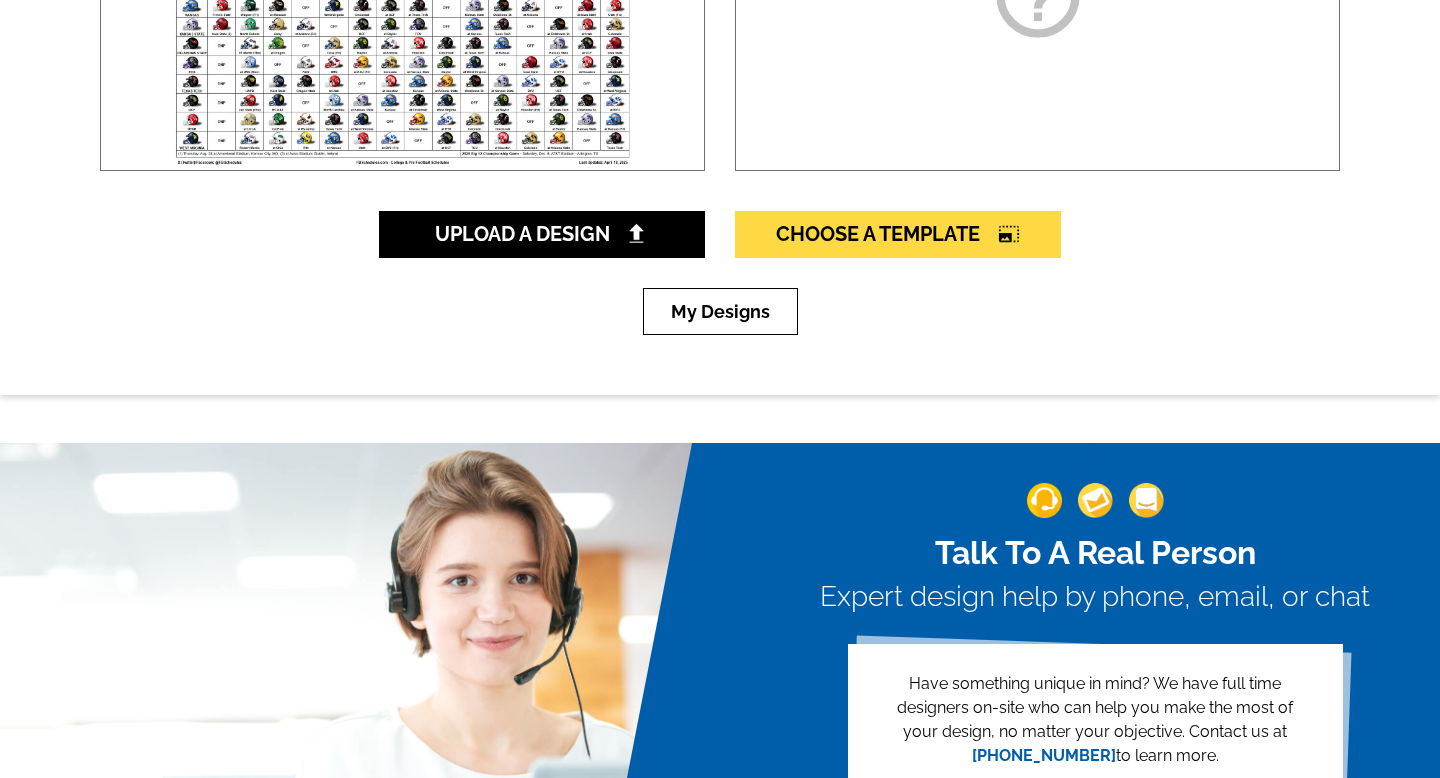 scroll, scrollTop: 467, scrollLeft: 0, axis: vertical 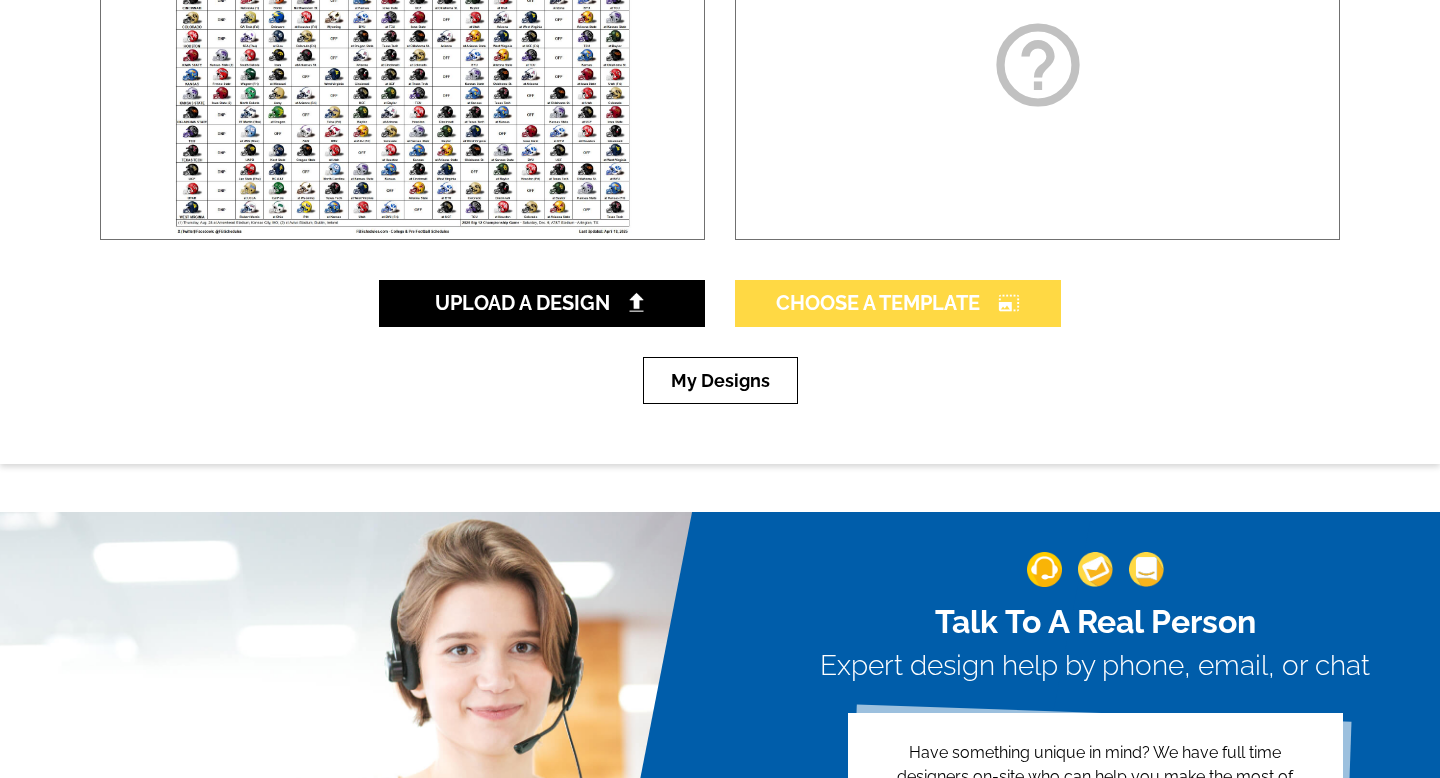 click on "Choose A Template                     photo_size_select_large" at bounding box center (898, 303) 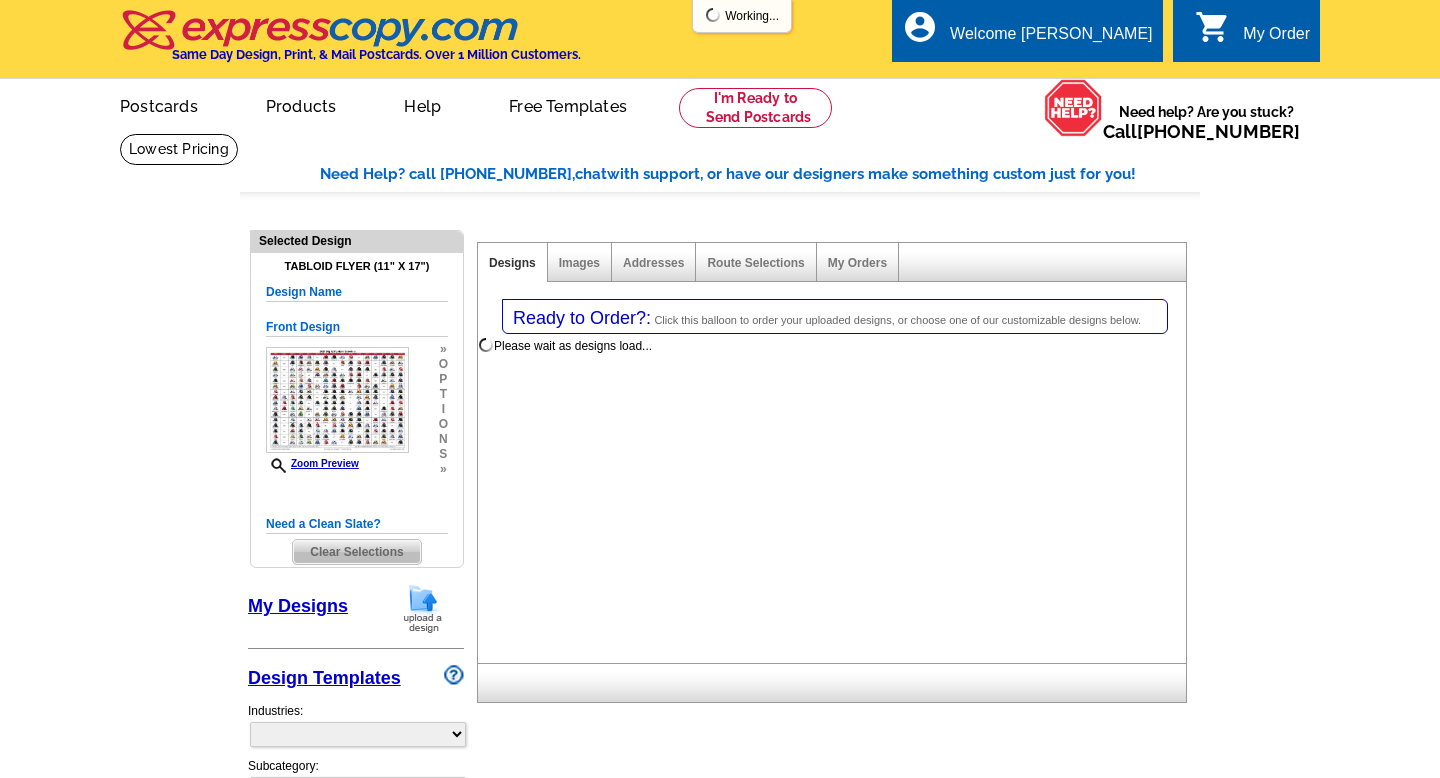 select on "2" 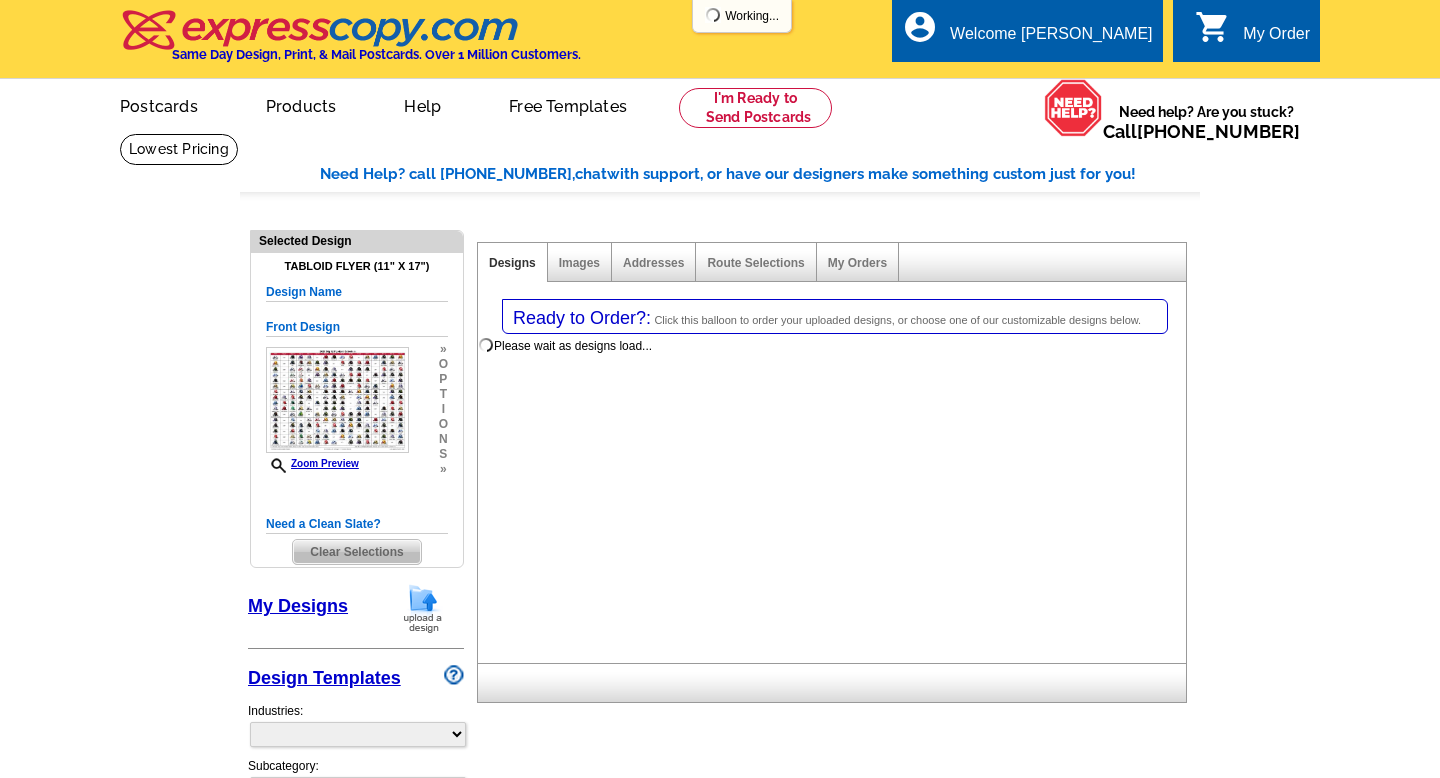 select on "8" 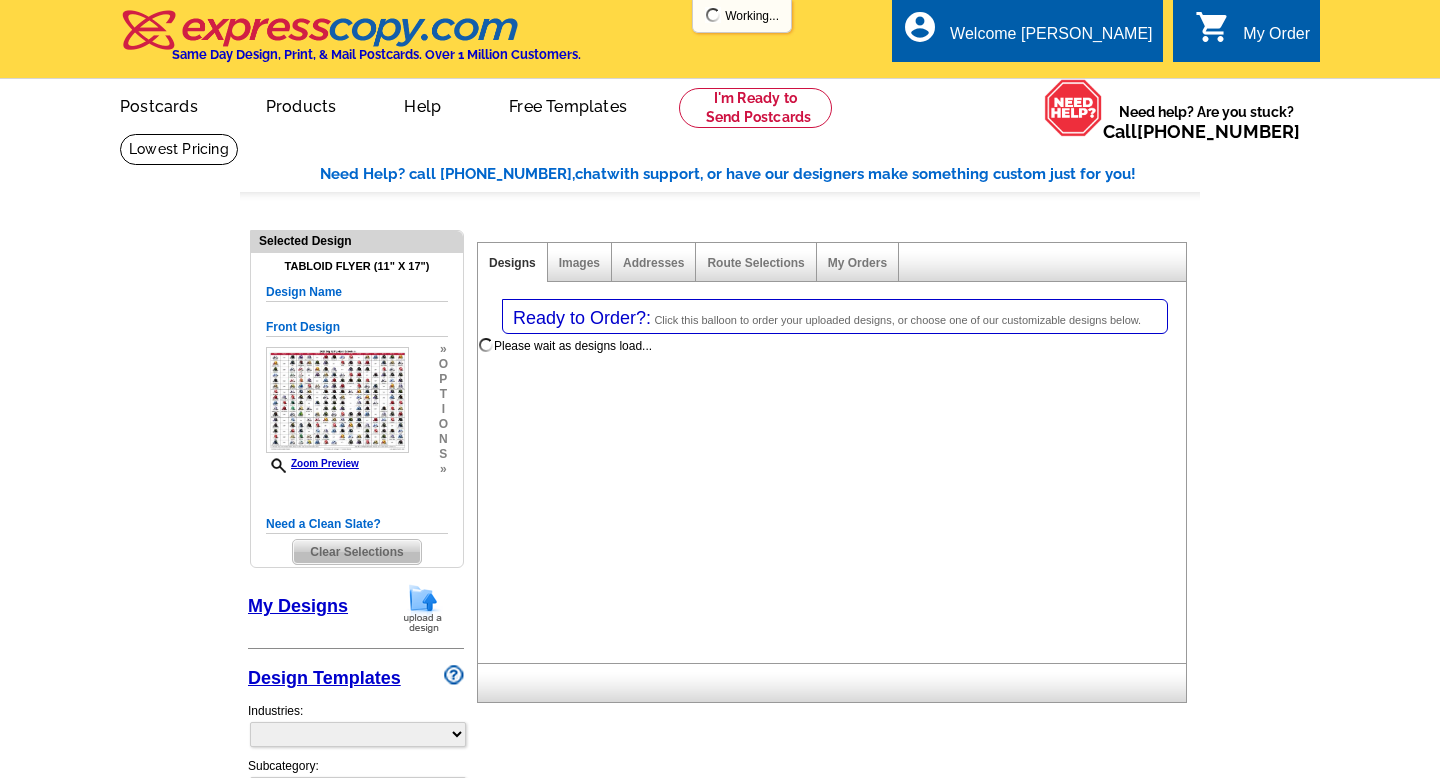 select on "back" 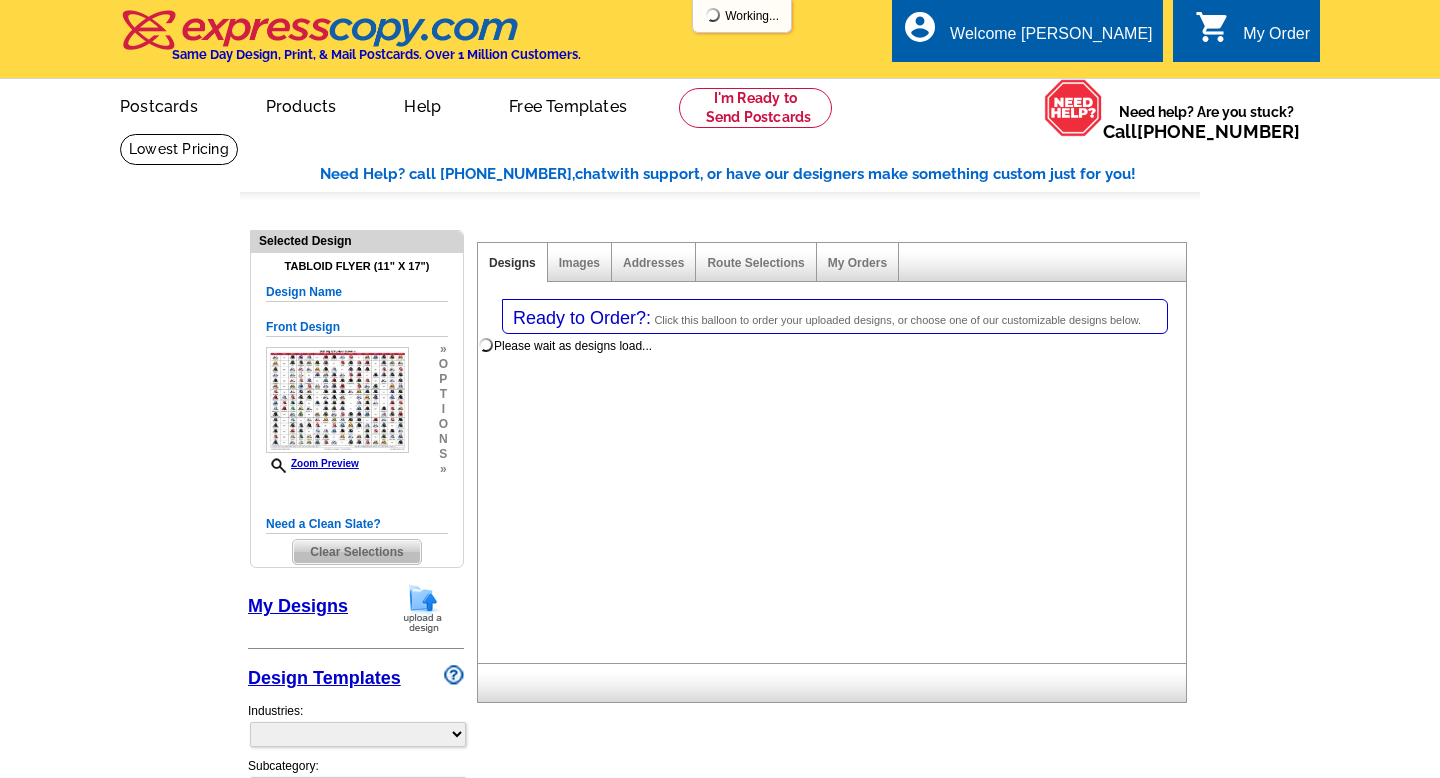 scroll, scrollTop: 0, scrollLeft: 0, axis: both 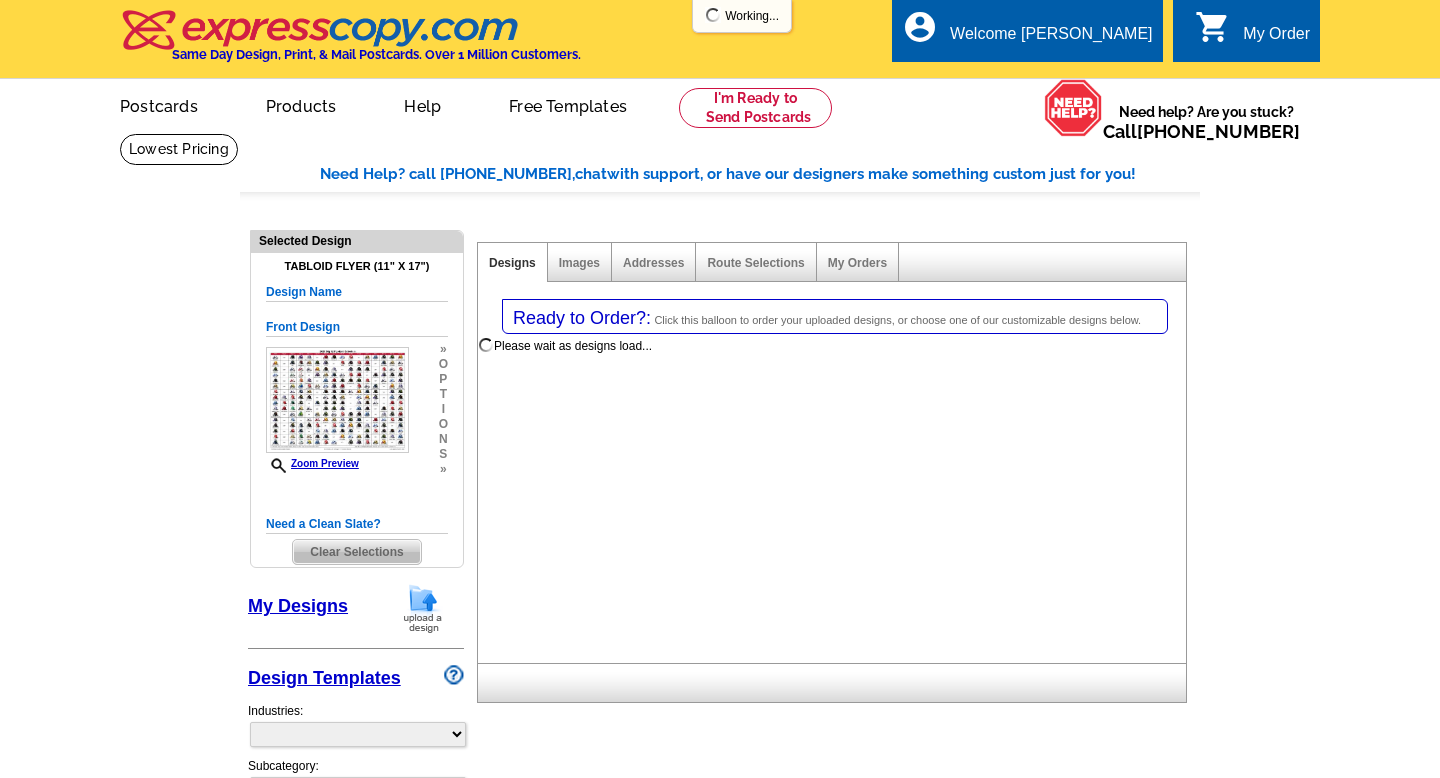 select on "785" 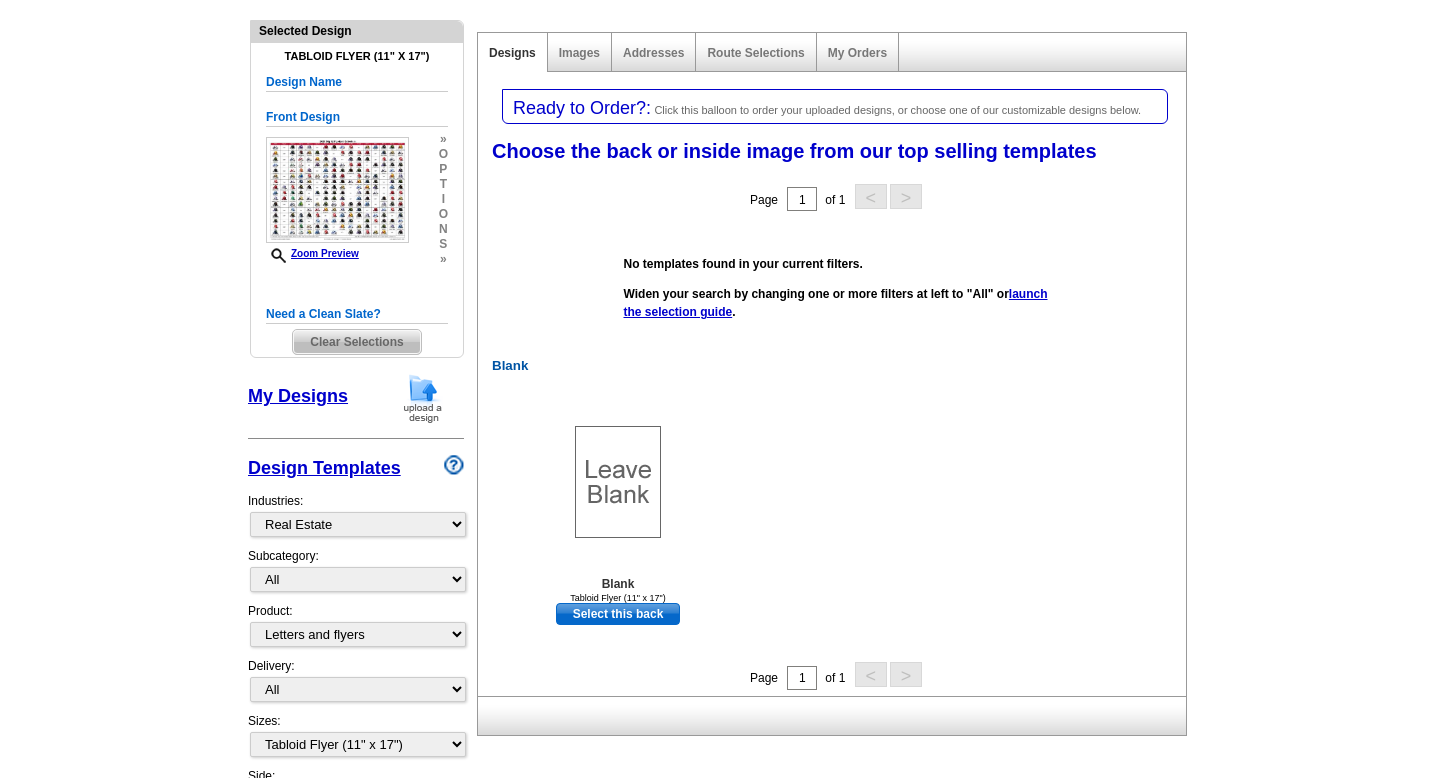 scroll, scrollTop: 216, scrollLeft: 0, axis: vertical 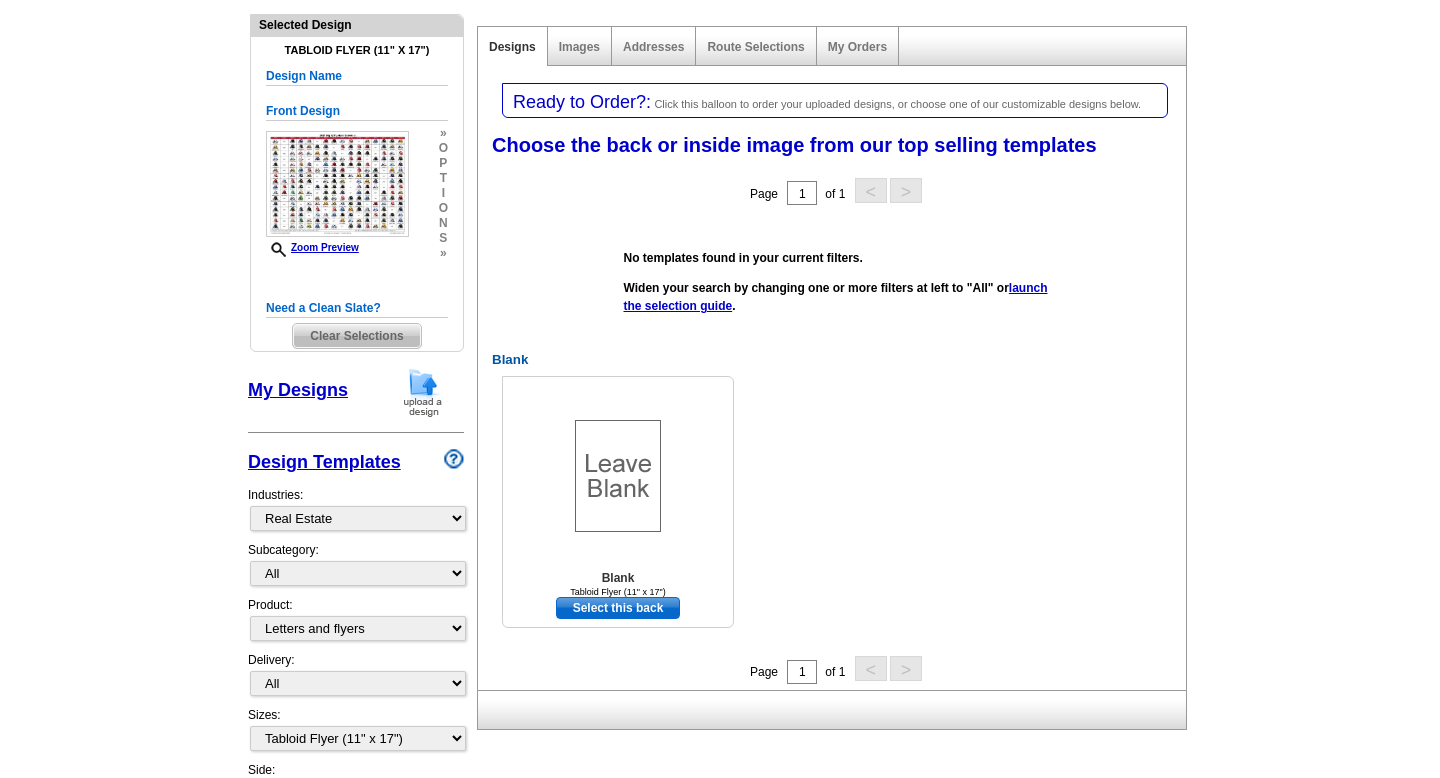 click on "Select this back" at bounding box center (618, 608) 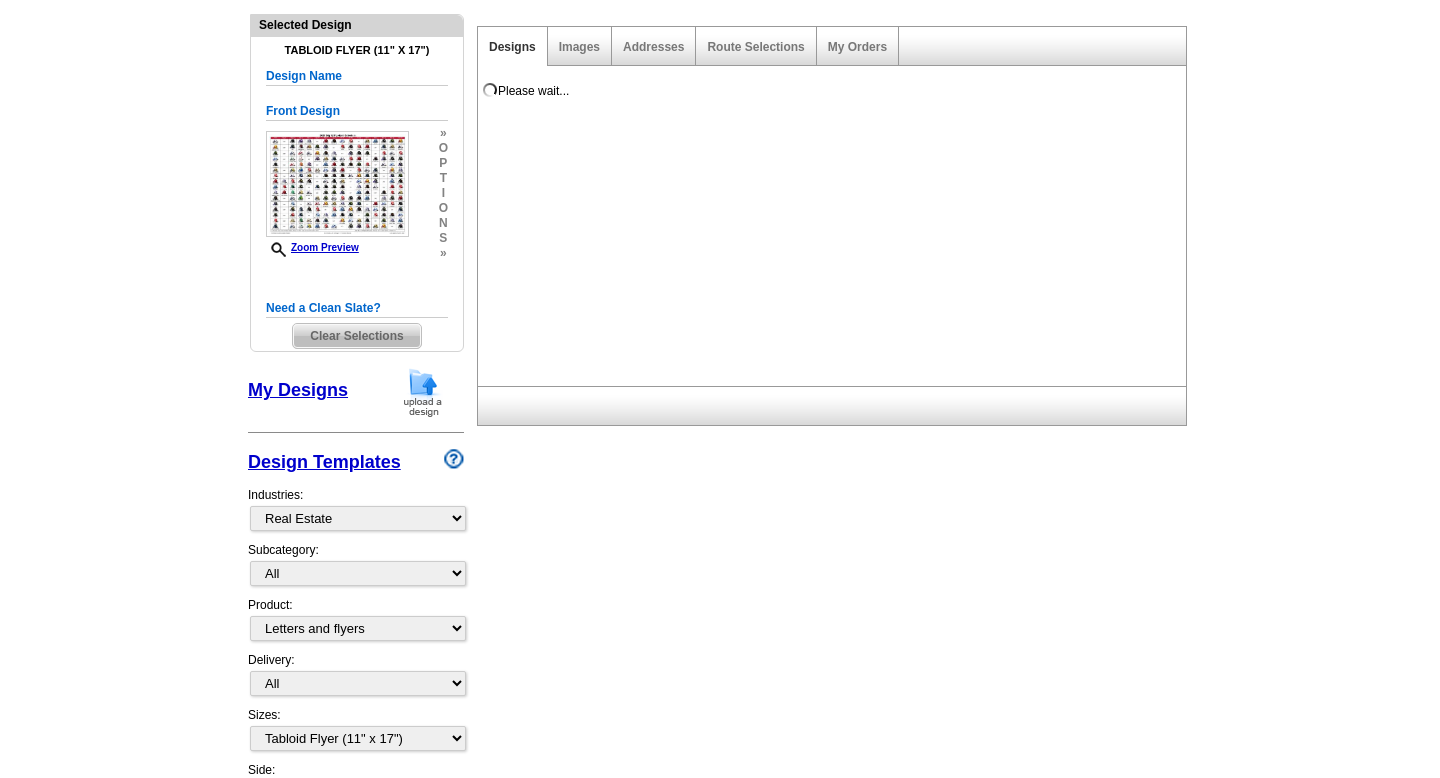 scroll, scrollTop: 0, scrollLeft: 0, axis: both 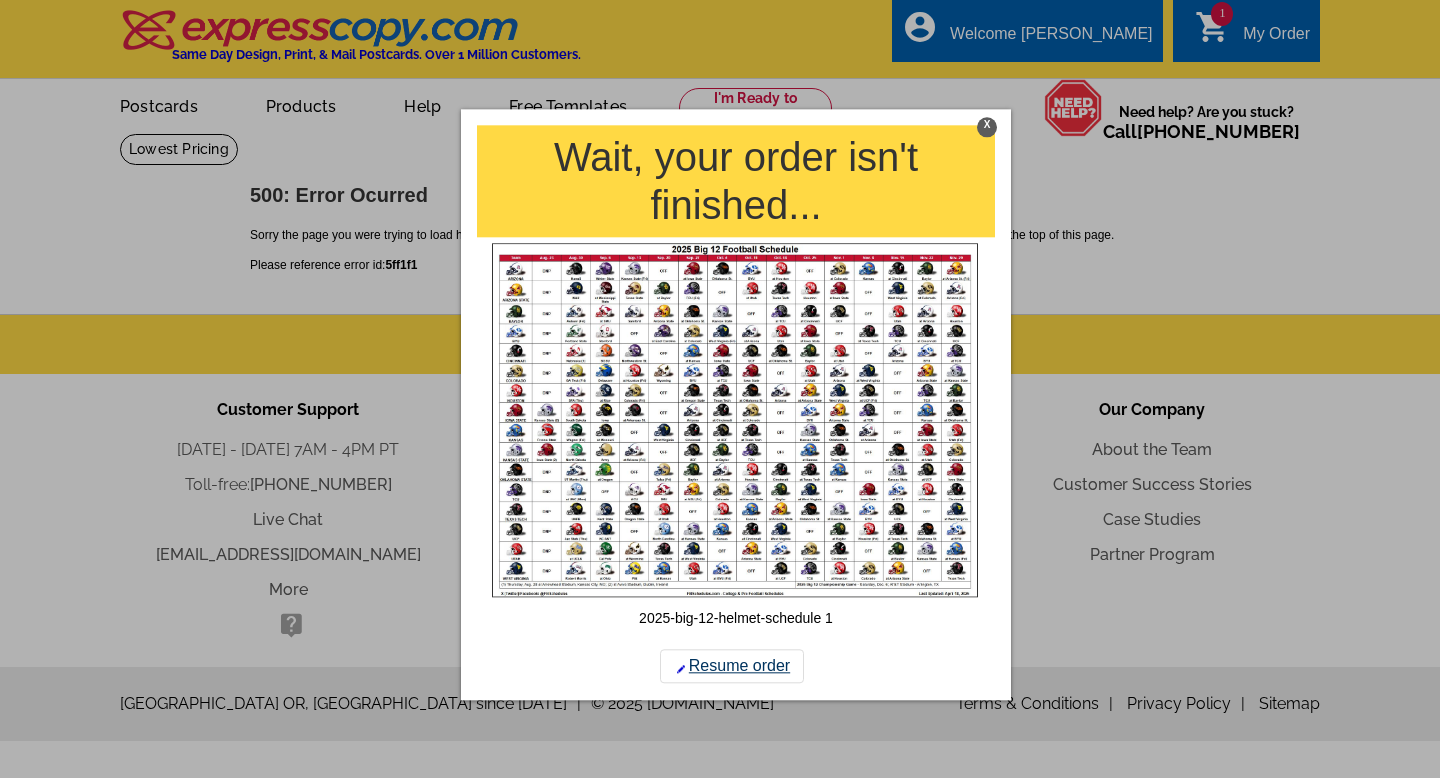 click on "Resume order" at bounding box center (732, 667) 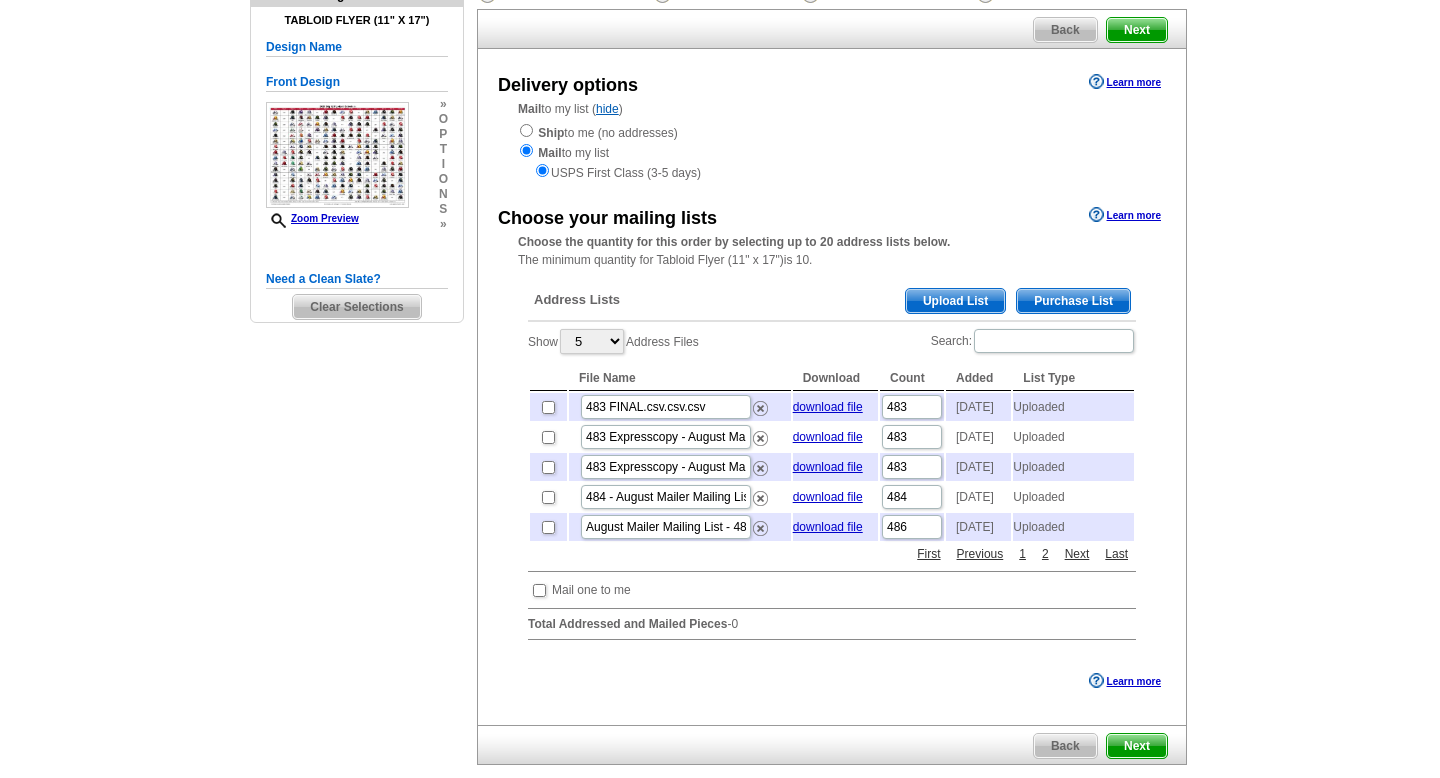 scroll, scrollTop: 0, scrollLeft: 0, axis: both 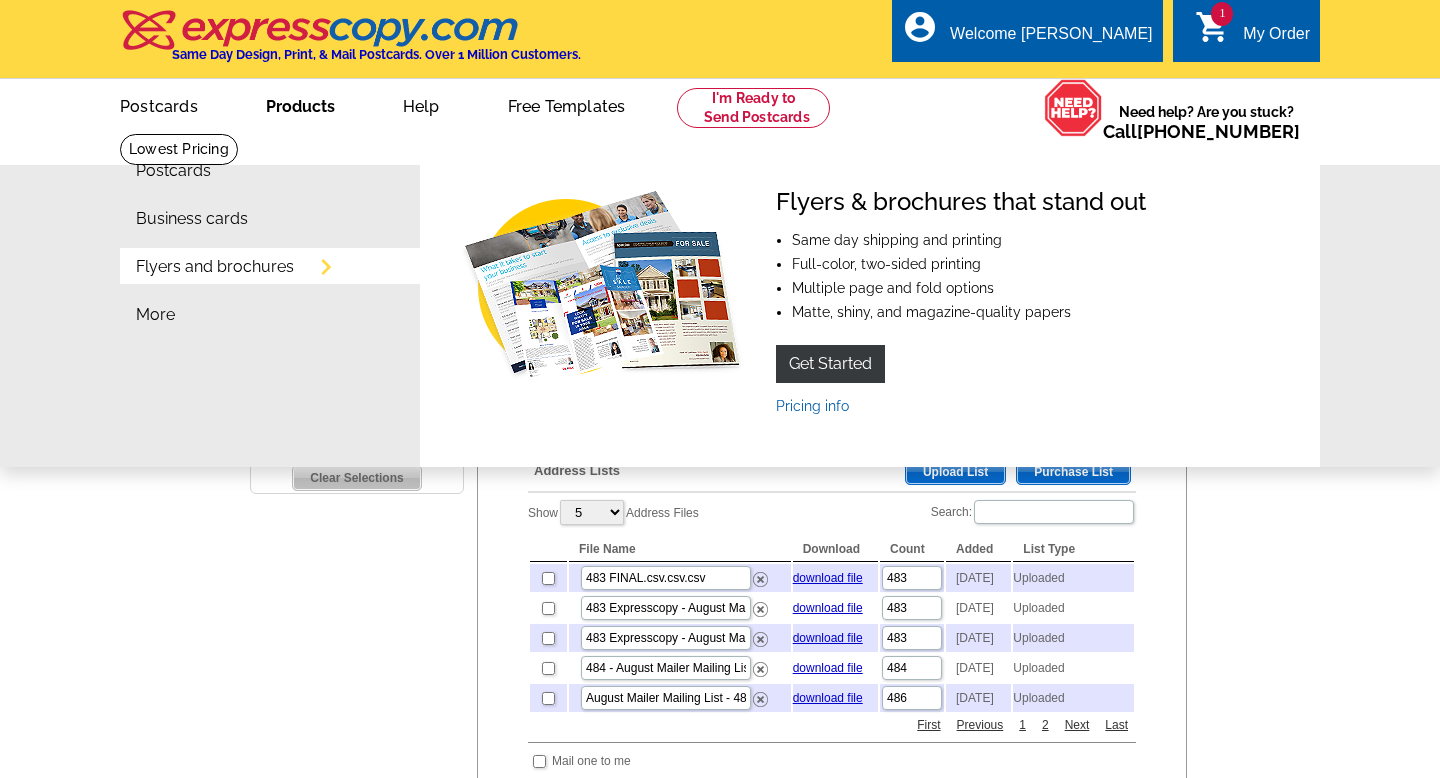 click on "Flyers and brochures" at bounding box center (215, 267) 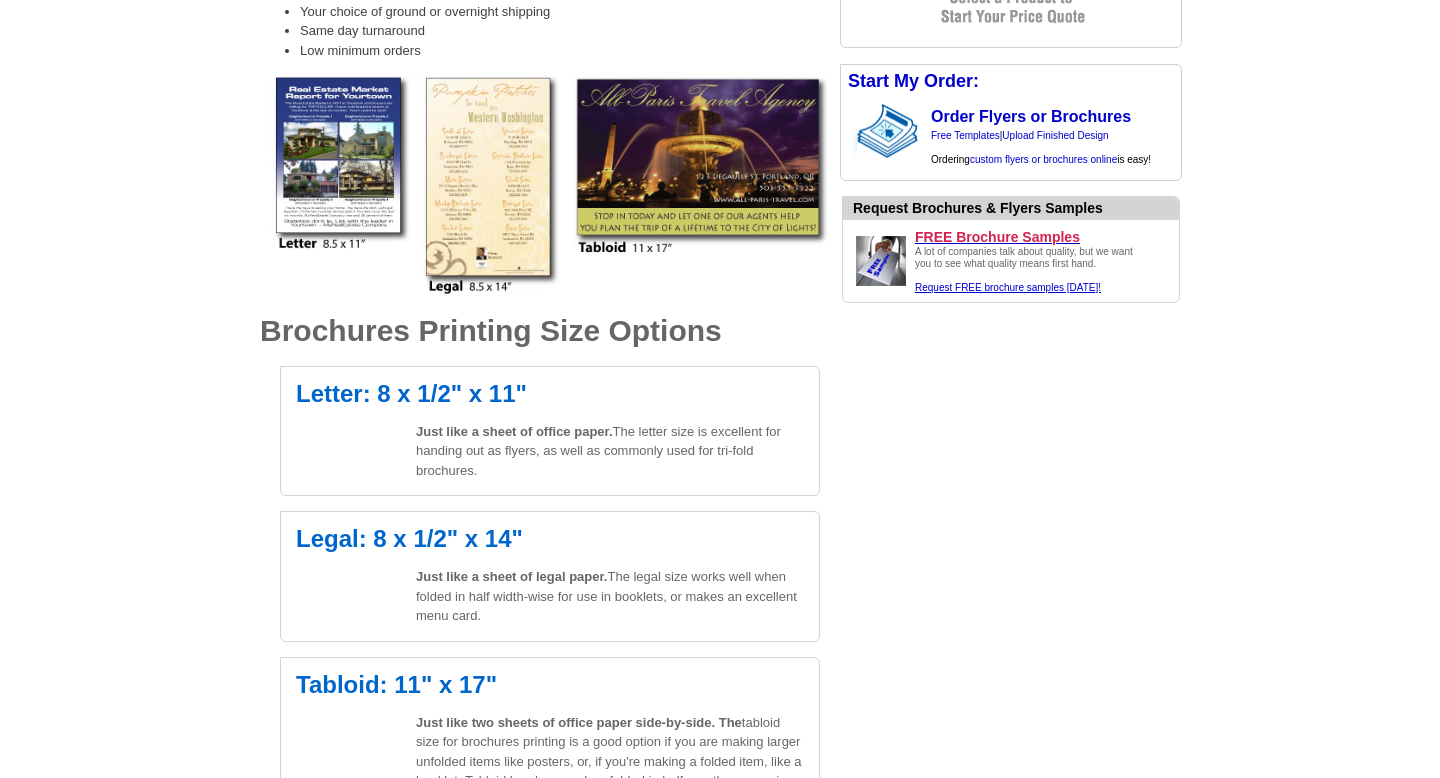 scroll, scrollTop: 0, scrollLeft: 0, axis: both 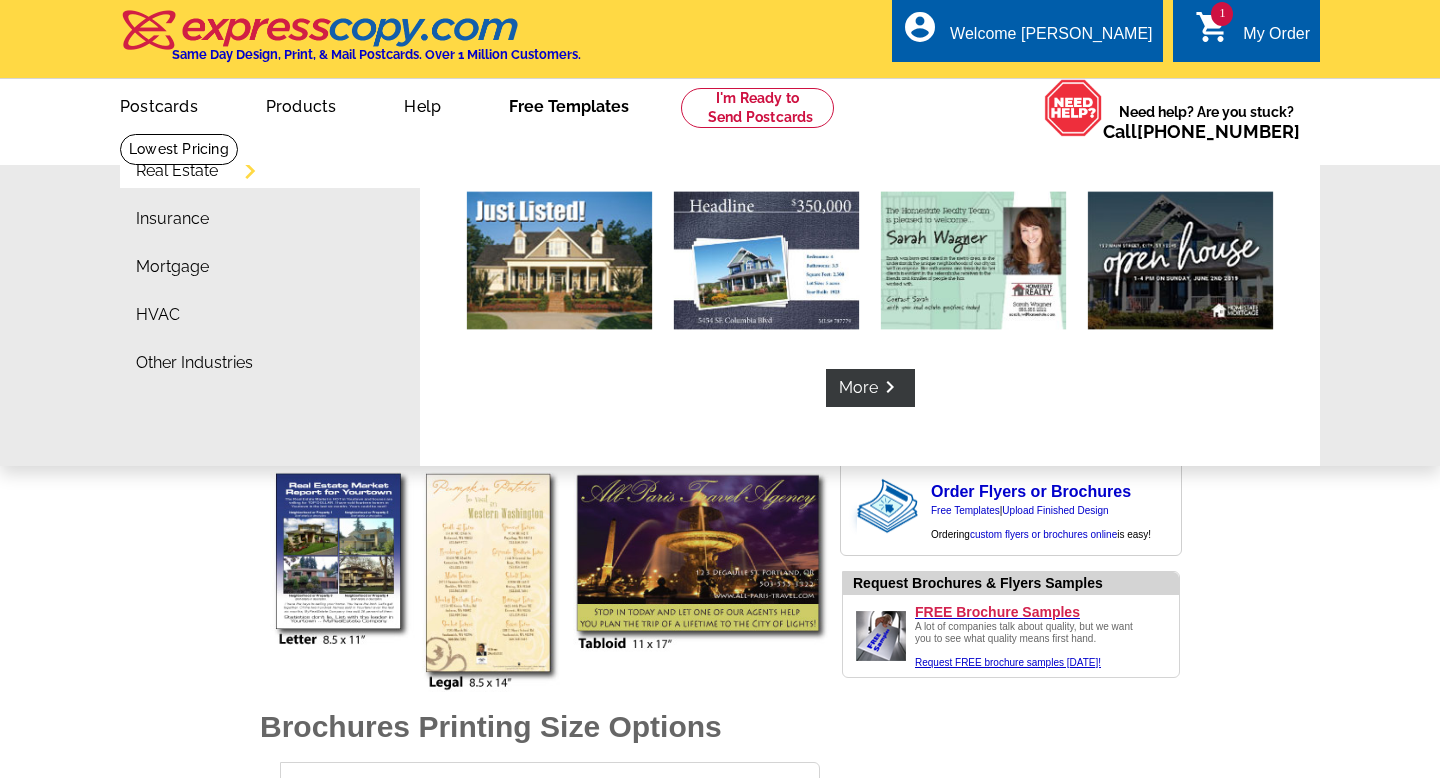 click on "Free Templates" at bounding box center (569, 104) 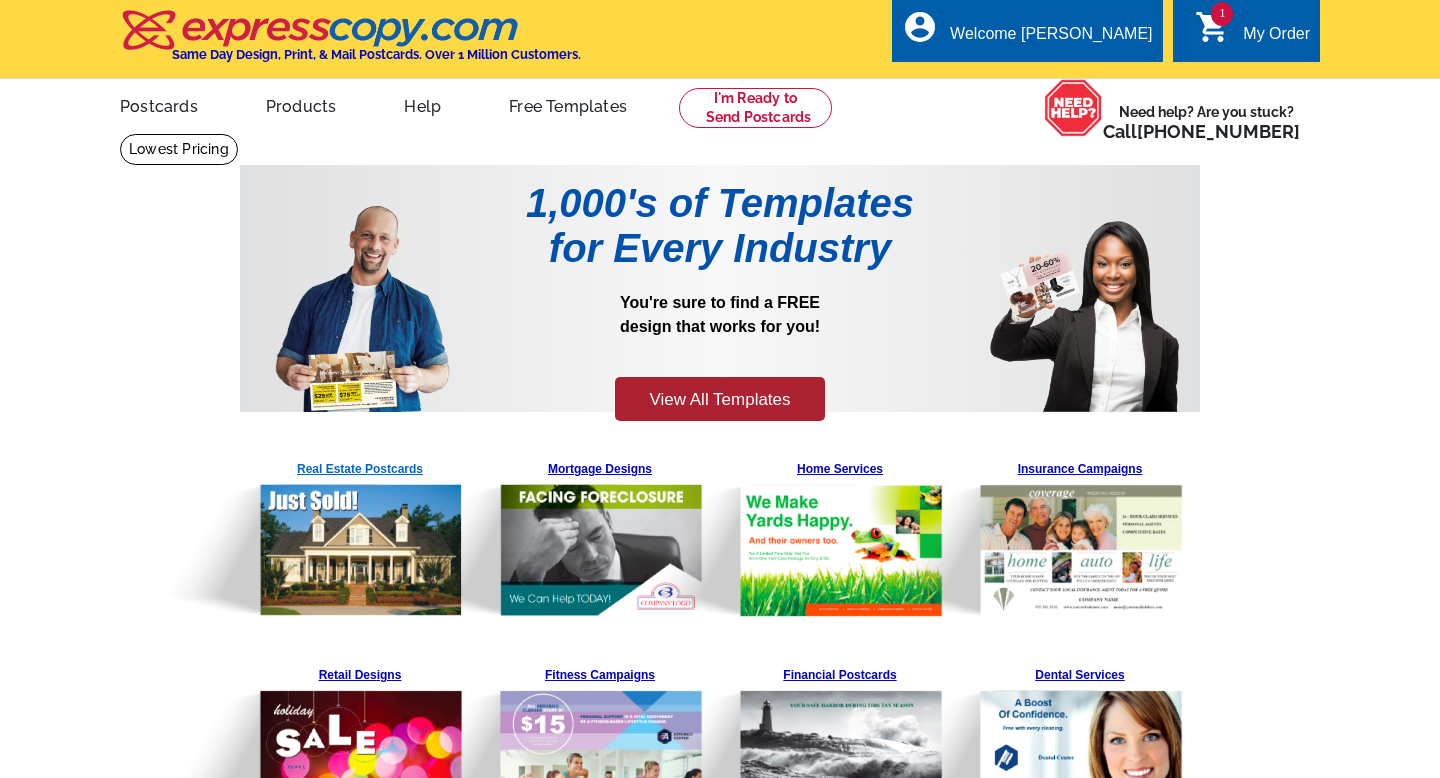 scroll, scrollTop: 26, scrollLeft: 0, axis: vertical 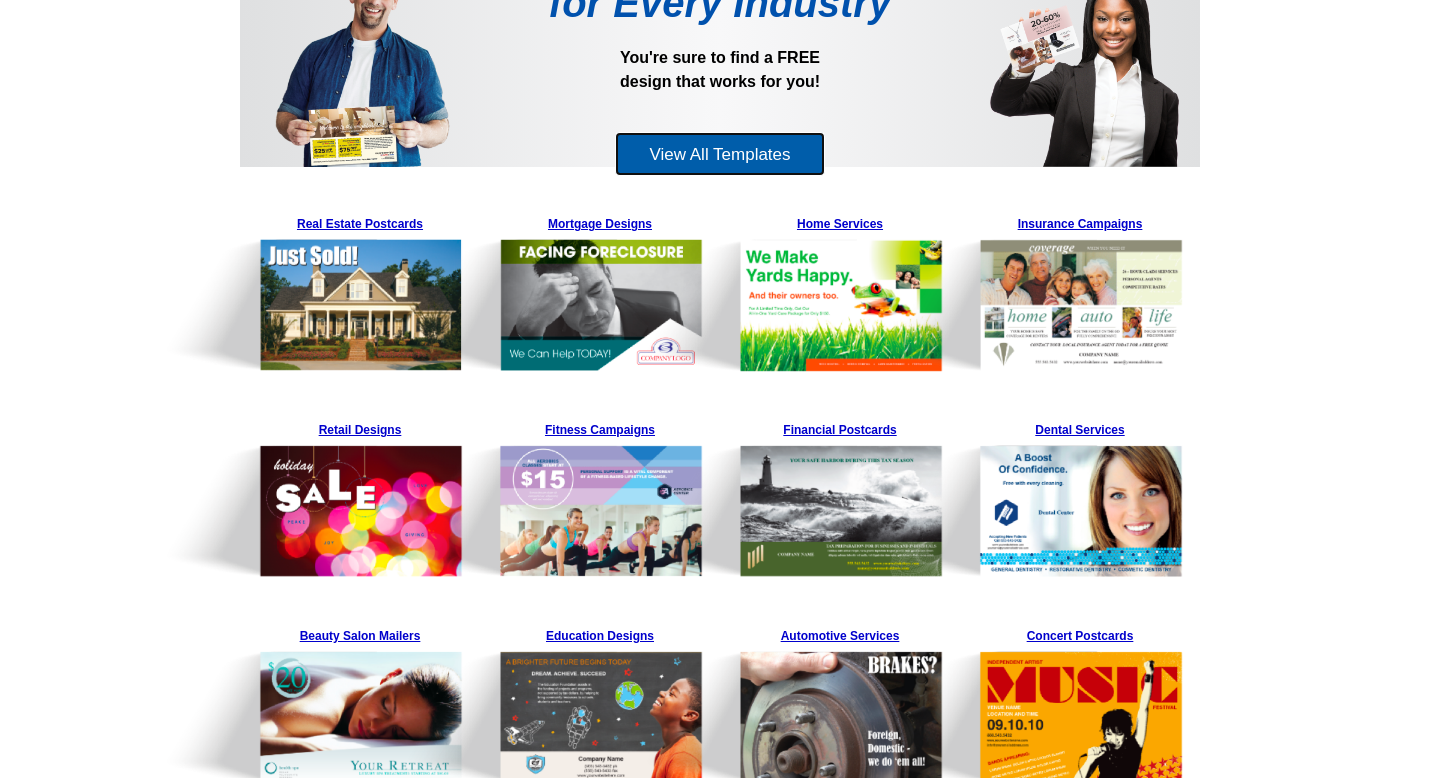click on "View All Templates" at bounding box center (719, 154) 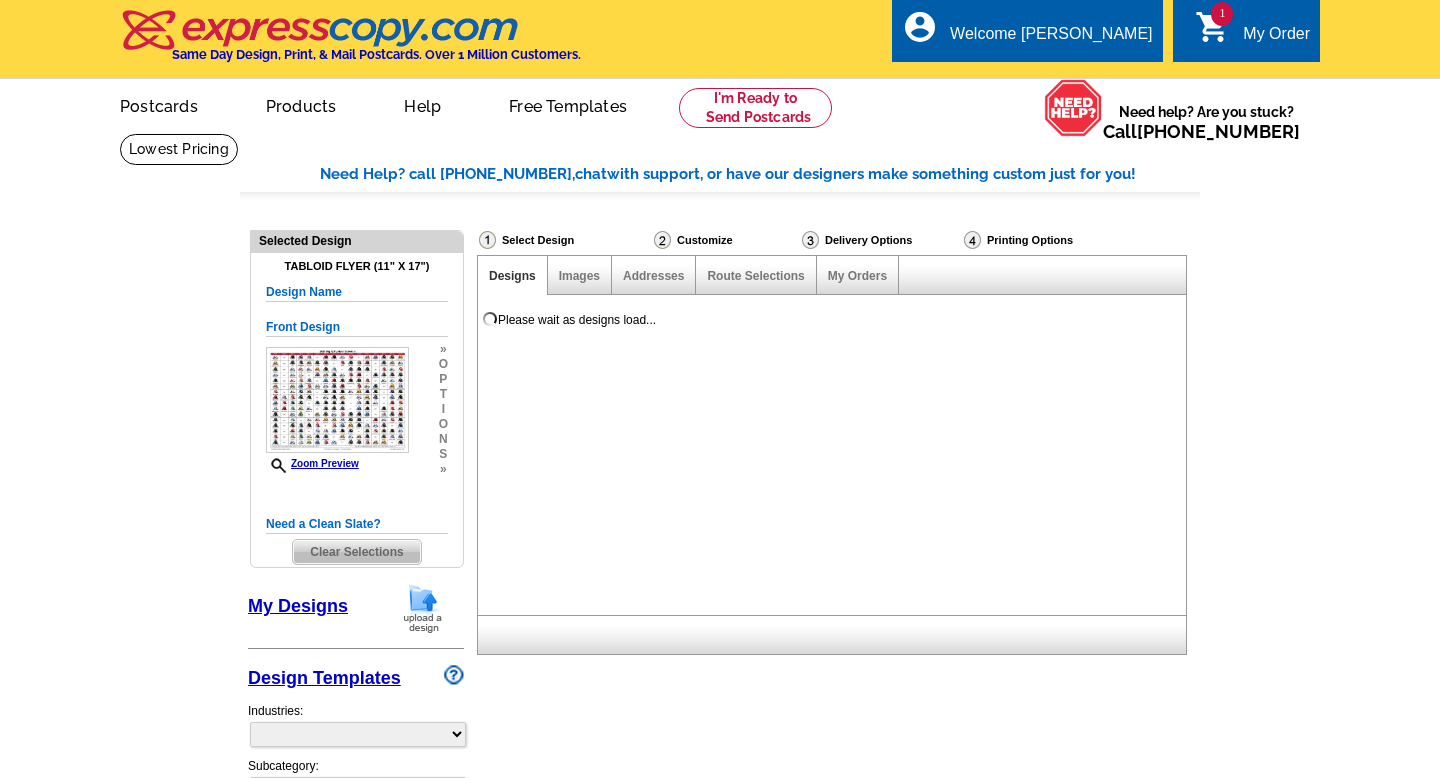 scroll, scrollTop: 0, scrollLeft: 0, axis: both 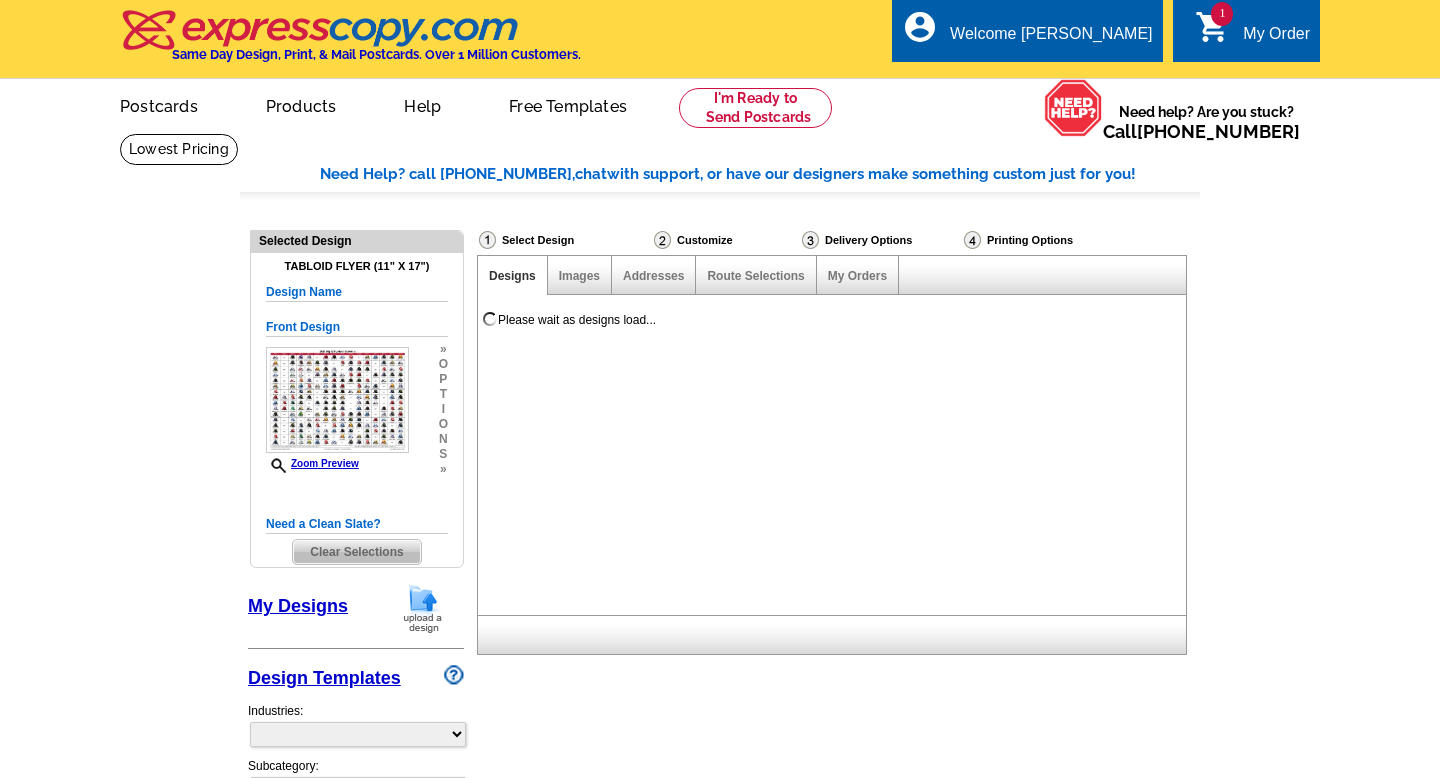 select on "785" 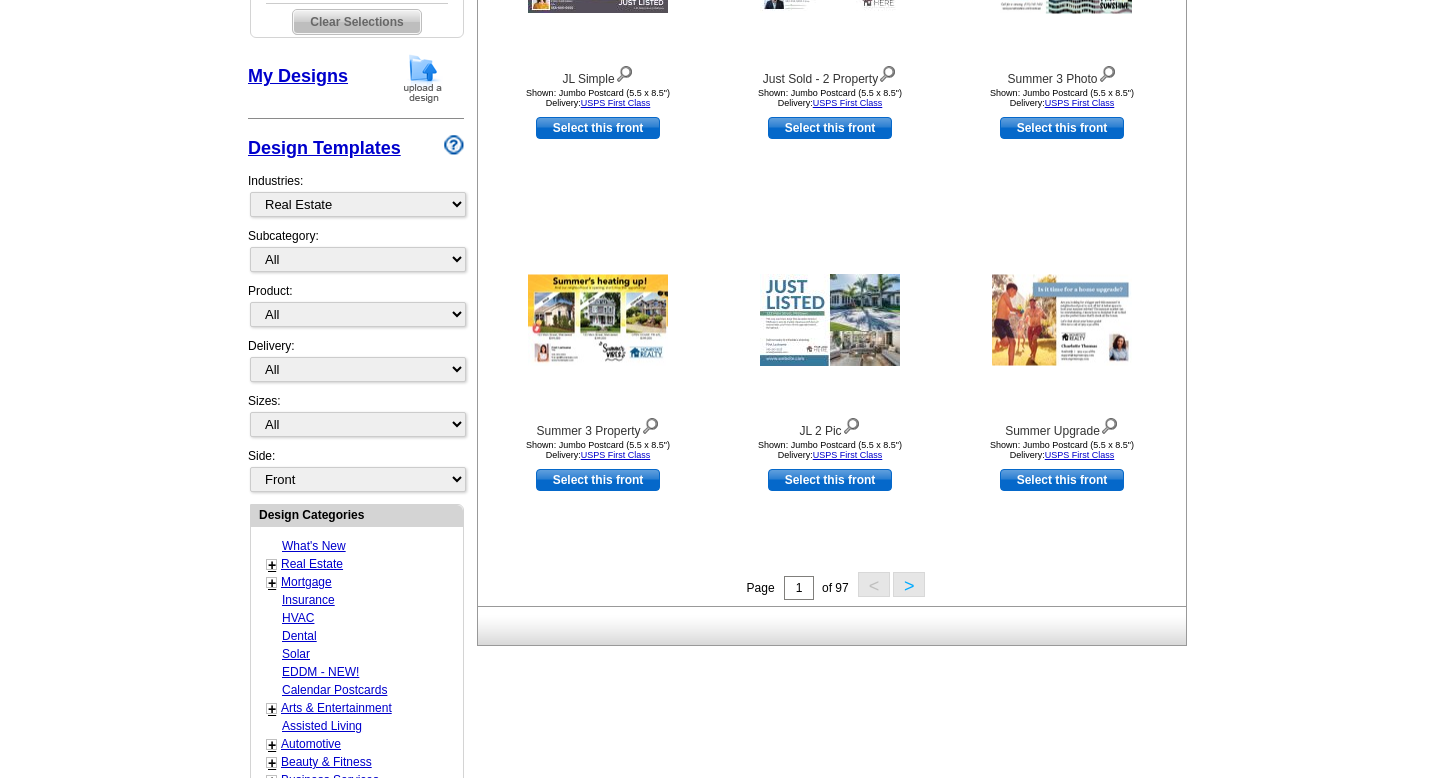 scroll, scrollTop: 0, scrollLeft: 0, axis: both 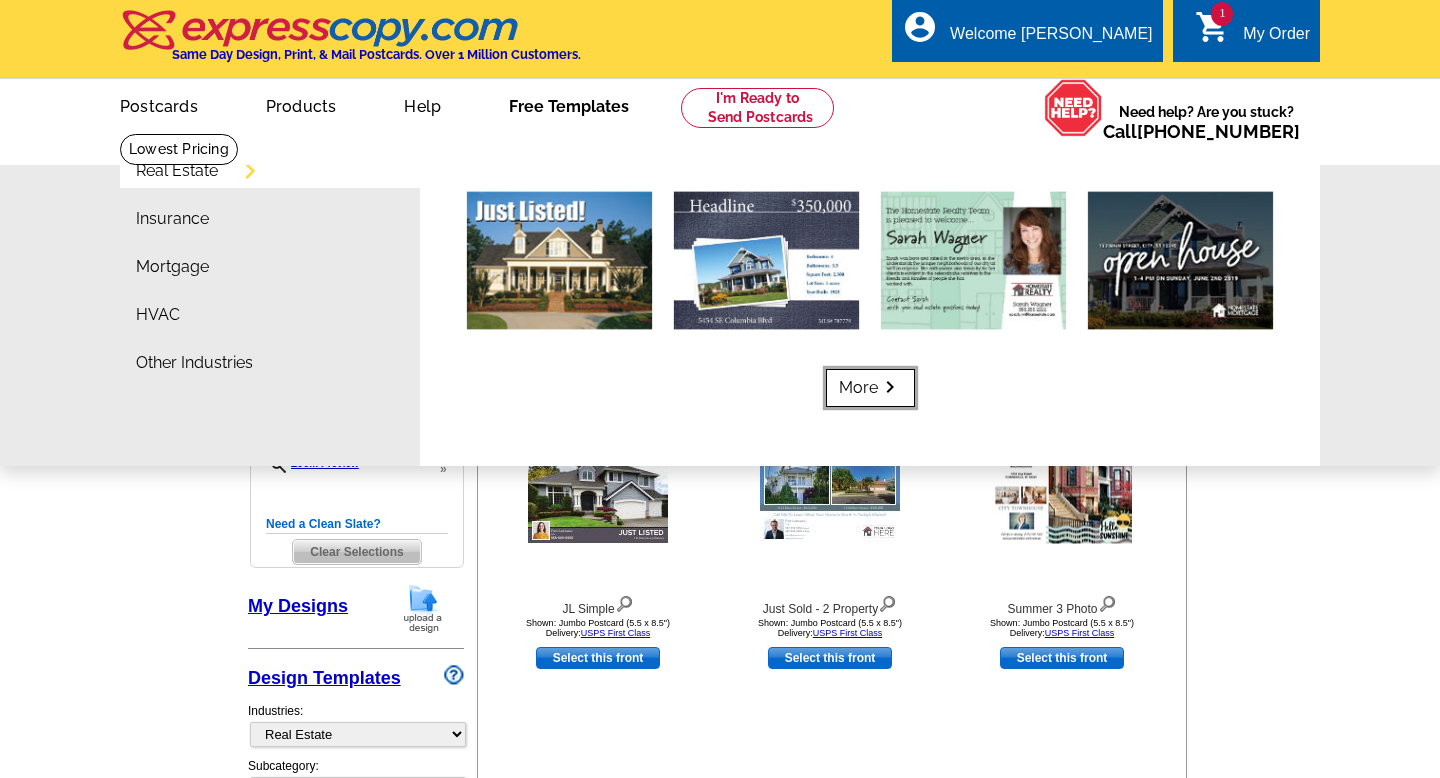 click on "More
keyboard_arrow_right" at bounding box center [870, 388] 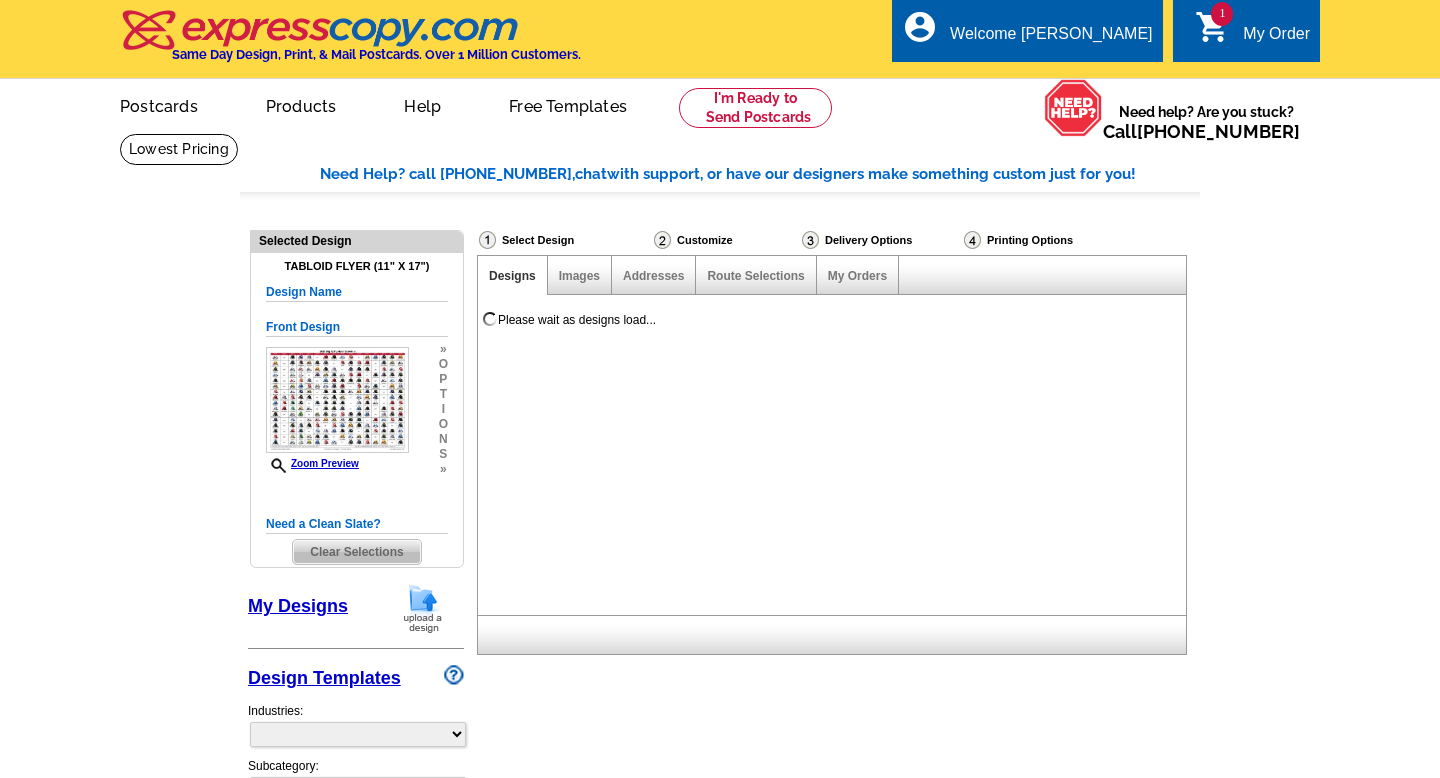 scroll, scrollTop: 0, scrollLeft: 0, axis: both 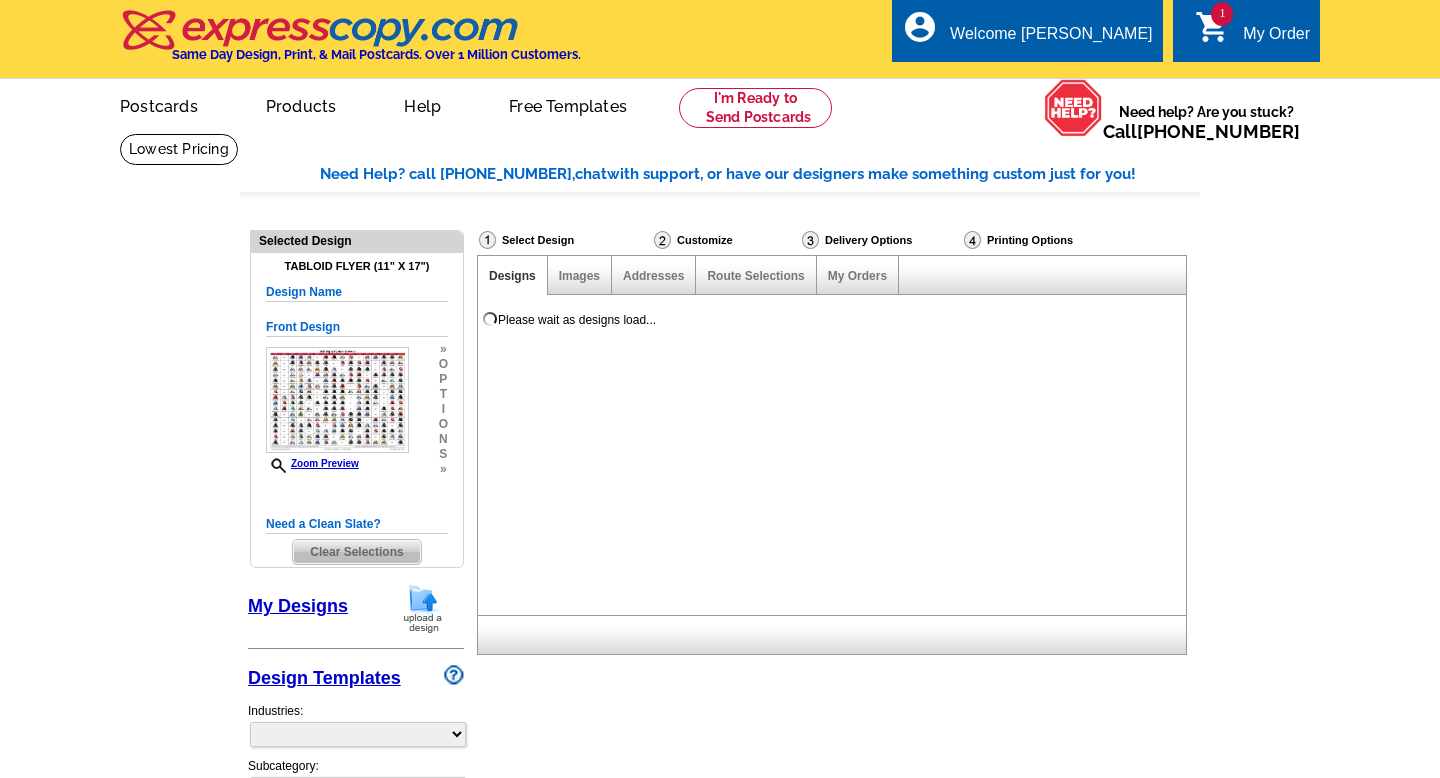 select on "785" 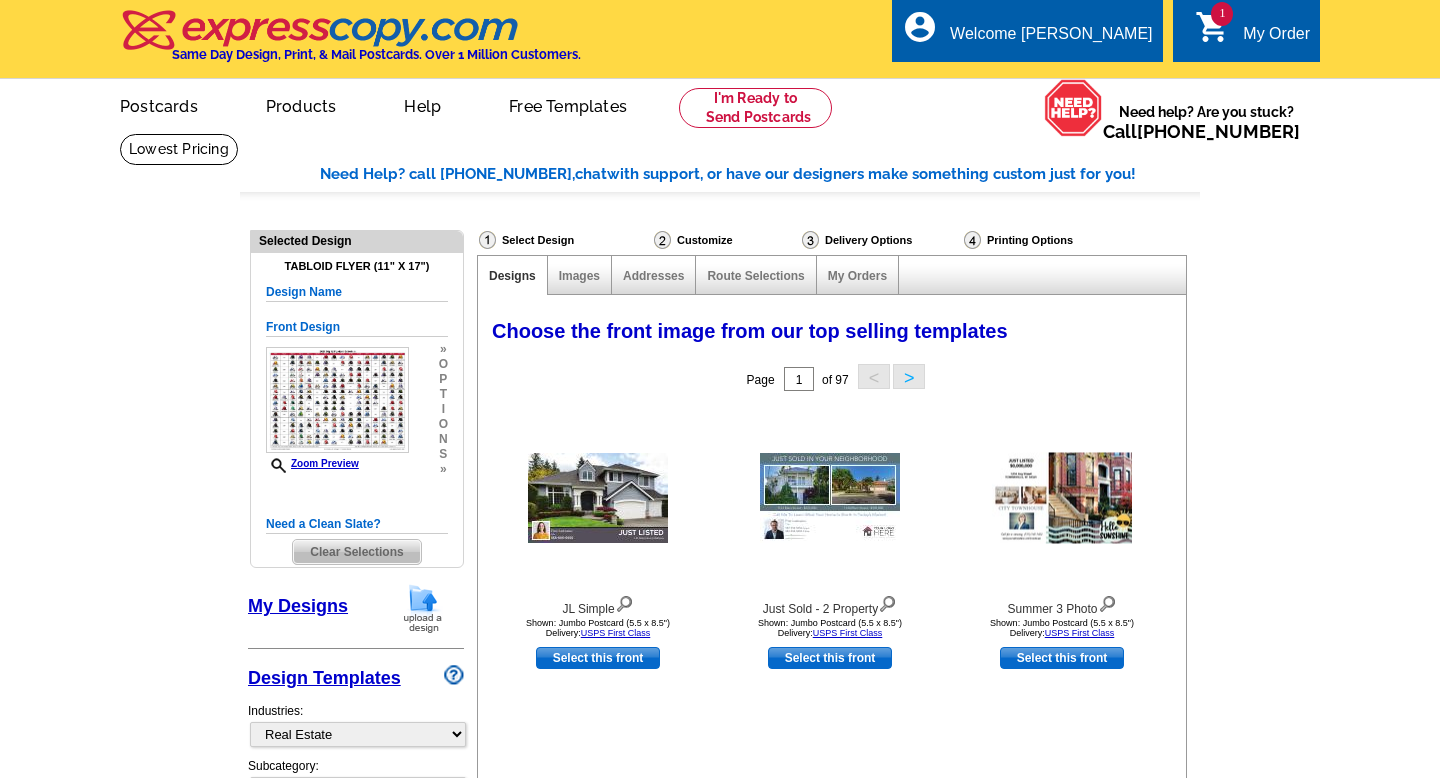 click on ">" at bounding box center [909, 376] 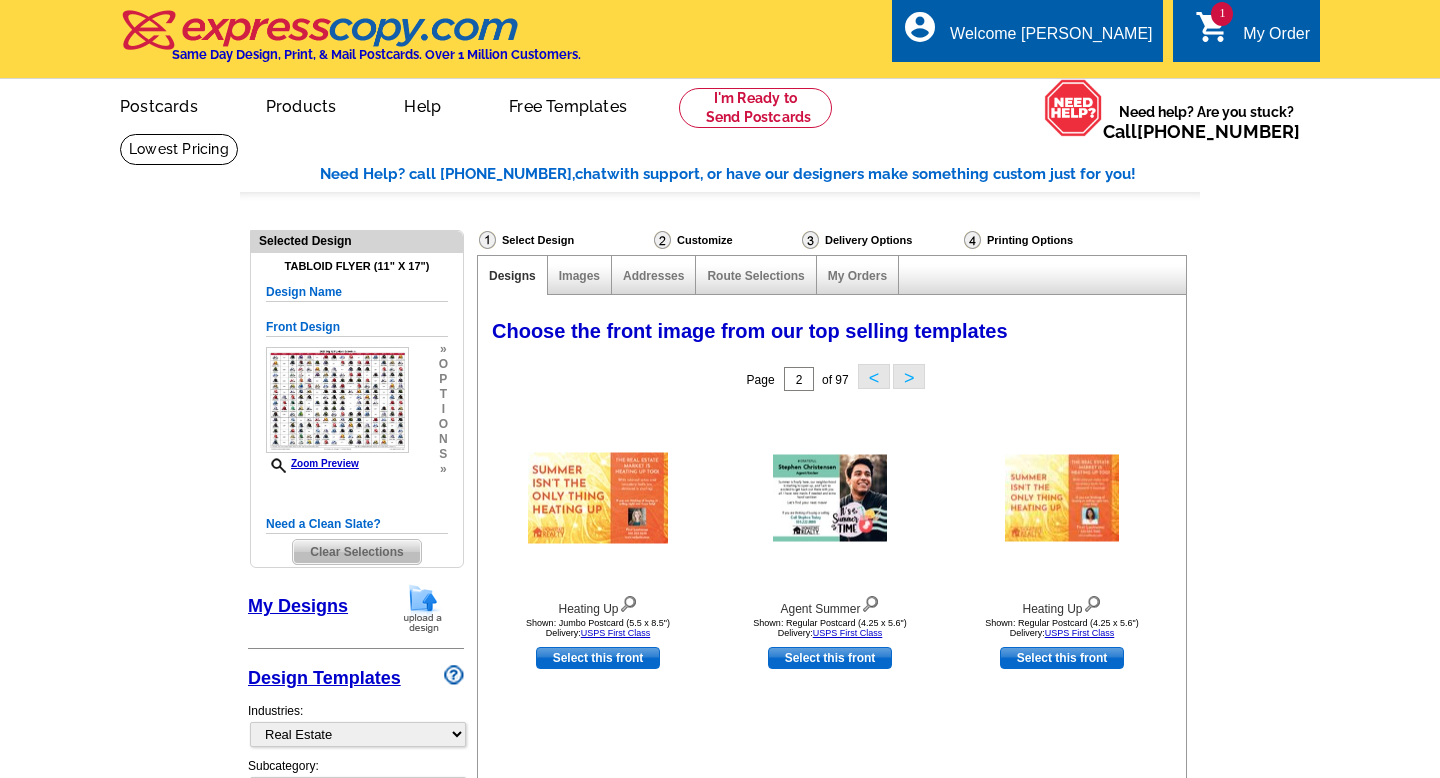 click on ">" at bounding box center (909, 376) 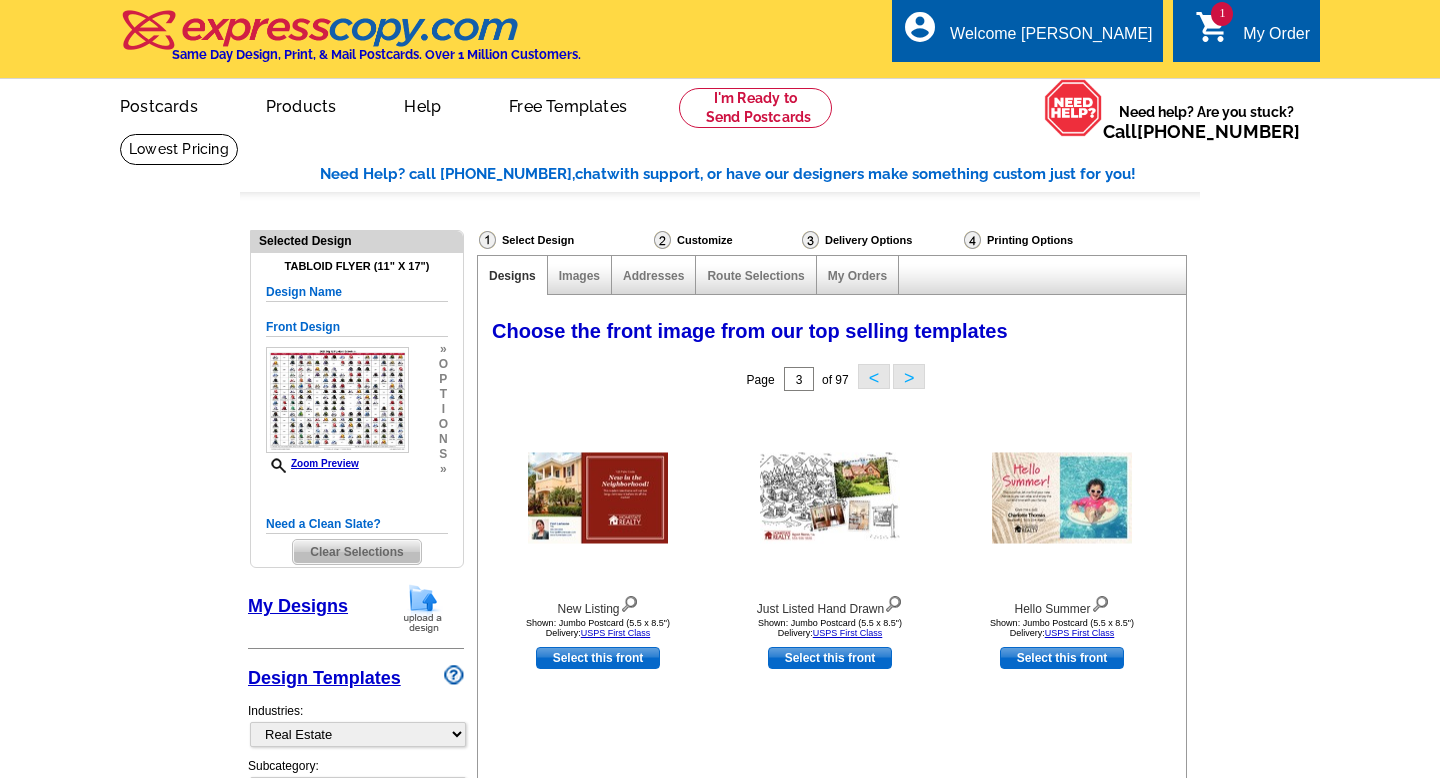 click on ">" at bounding box center (909, 376) 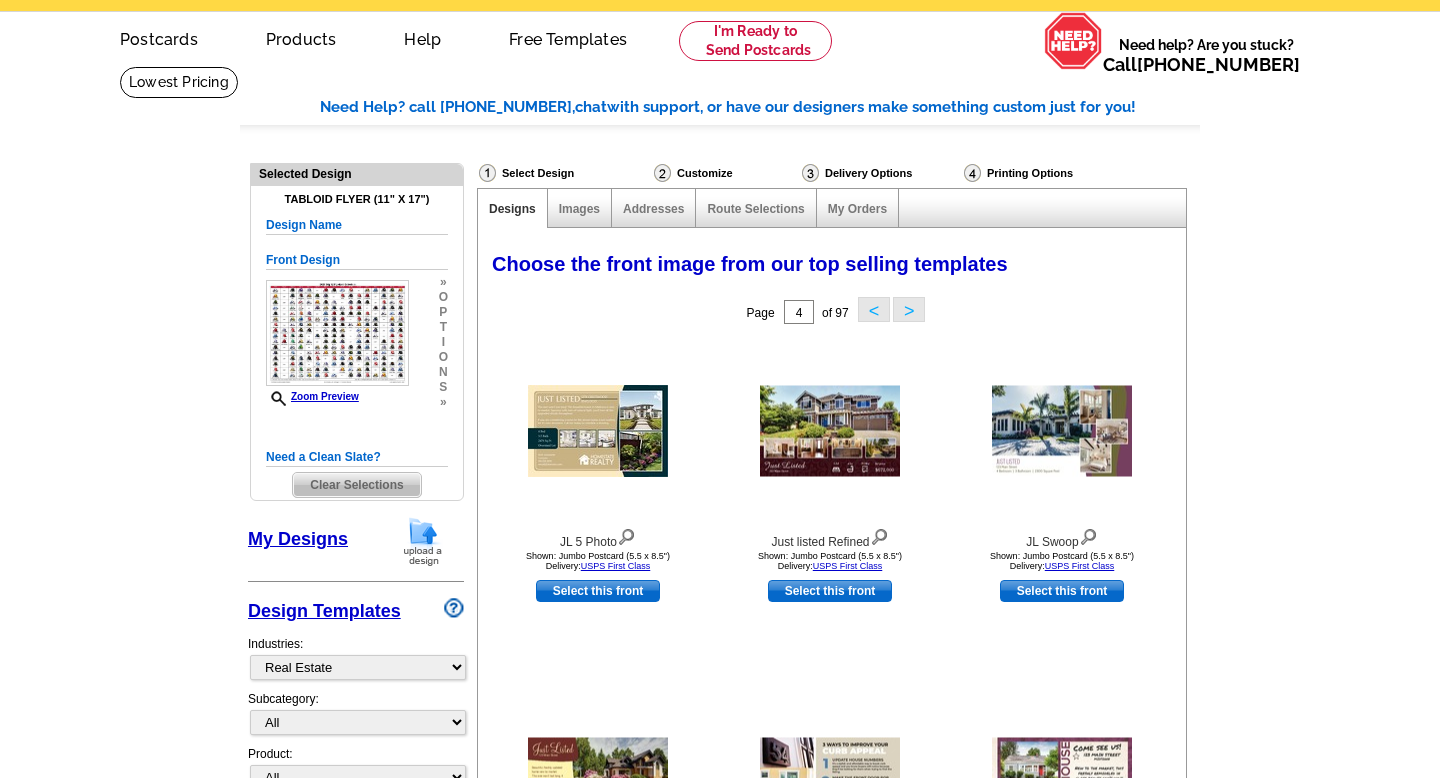 scroll, scrollTop: 69, scrollLeft: 0, axis: vertical 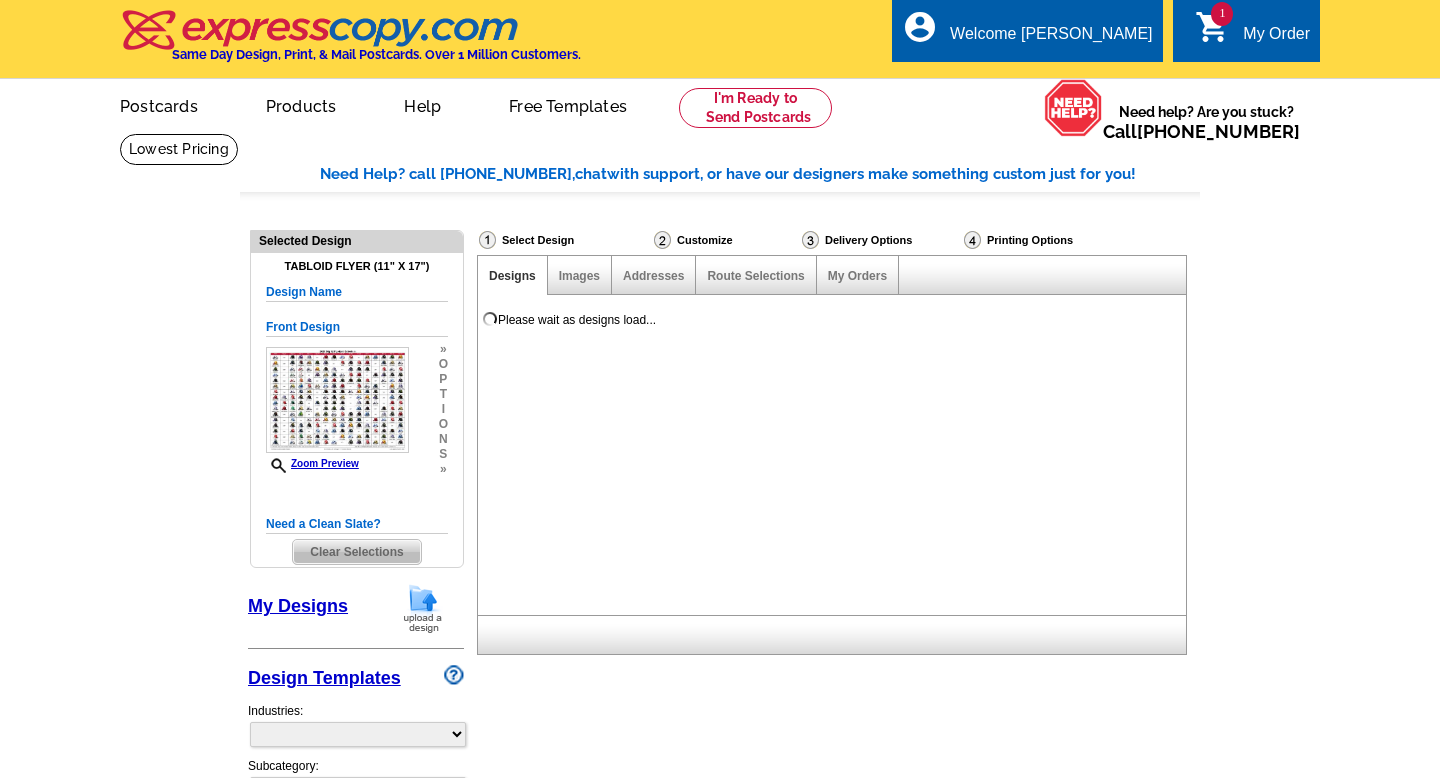 select 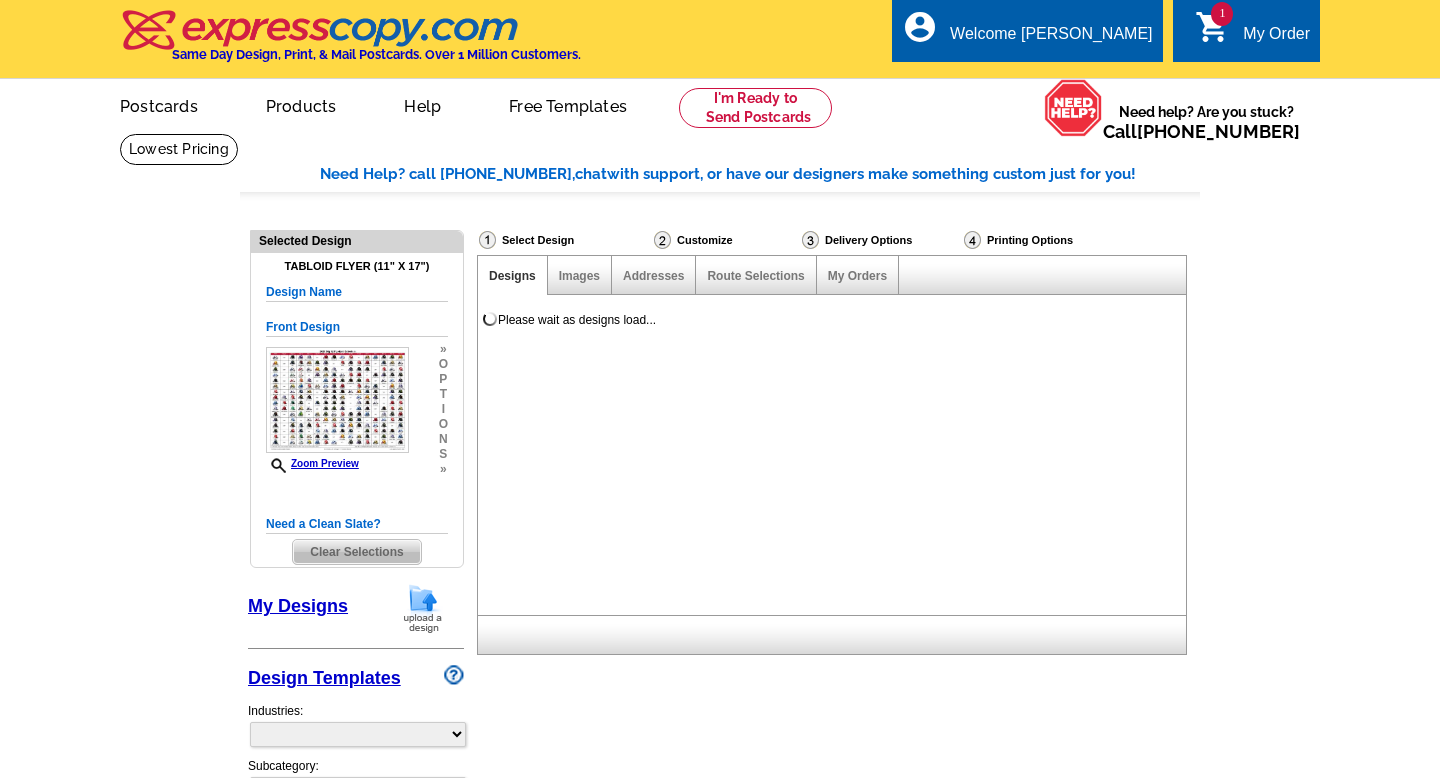 scroll, scrollTop: 0, scrollLeft: 0, axis: both 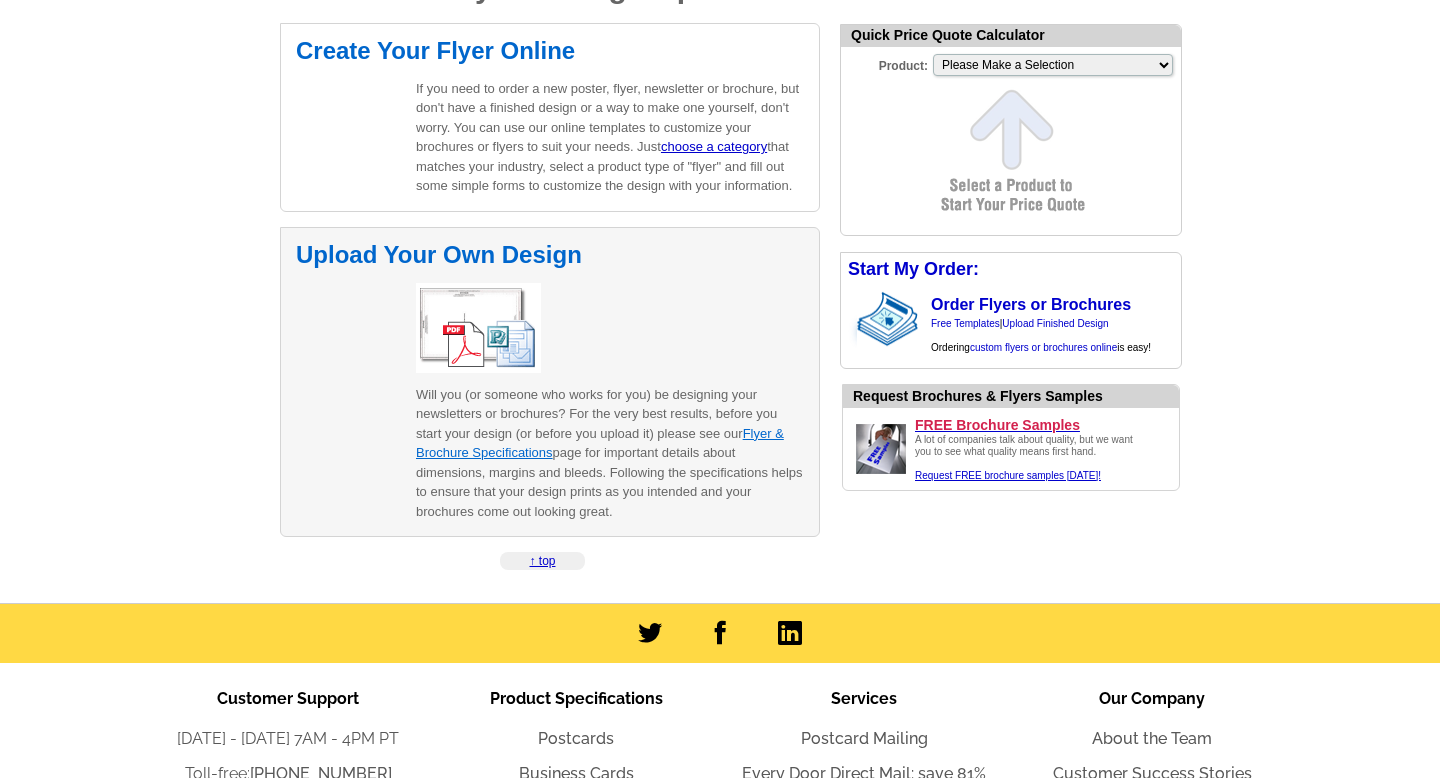 click on "Flyer & Brochure Specifications" at bounding box center [600, 443] 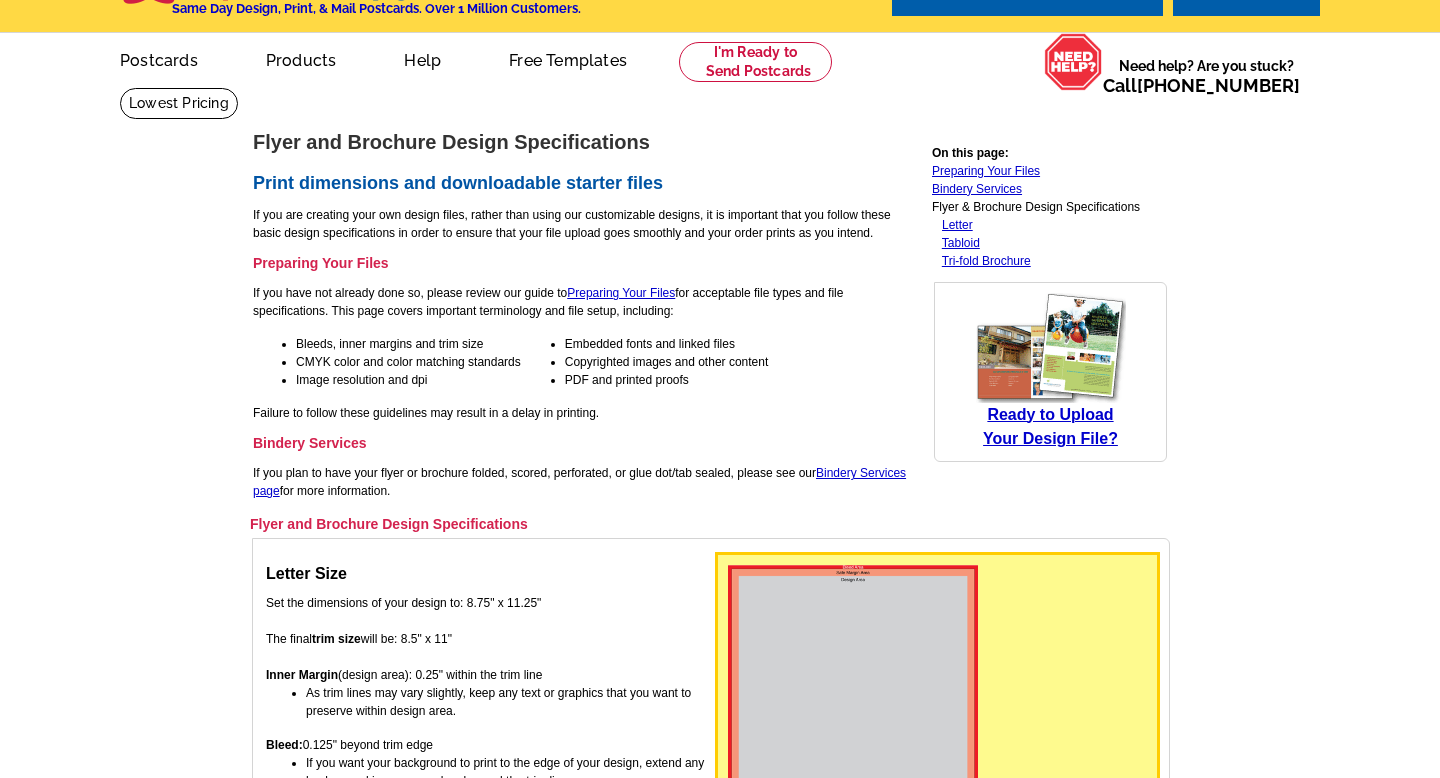 scroll, scrollTop: 0, scrollLeft: 0, axis: both 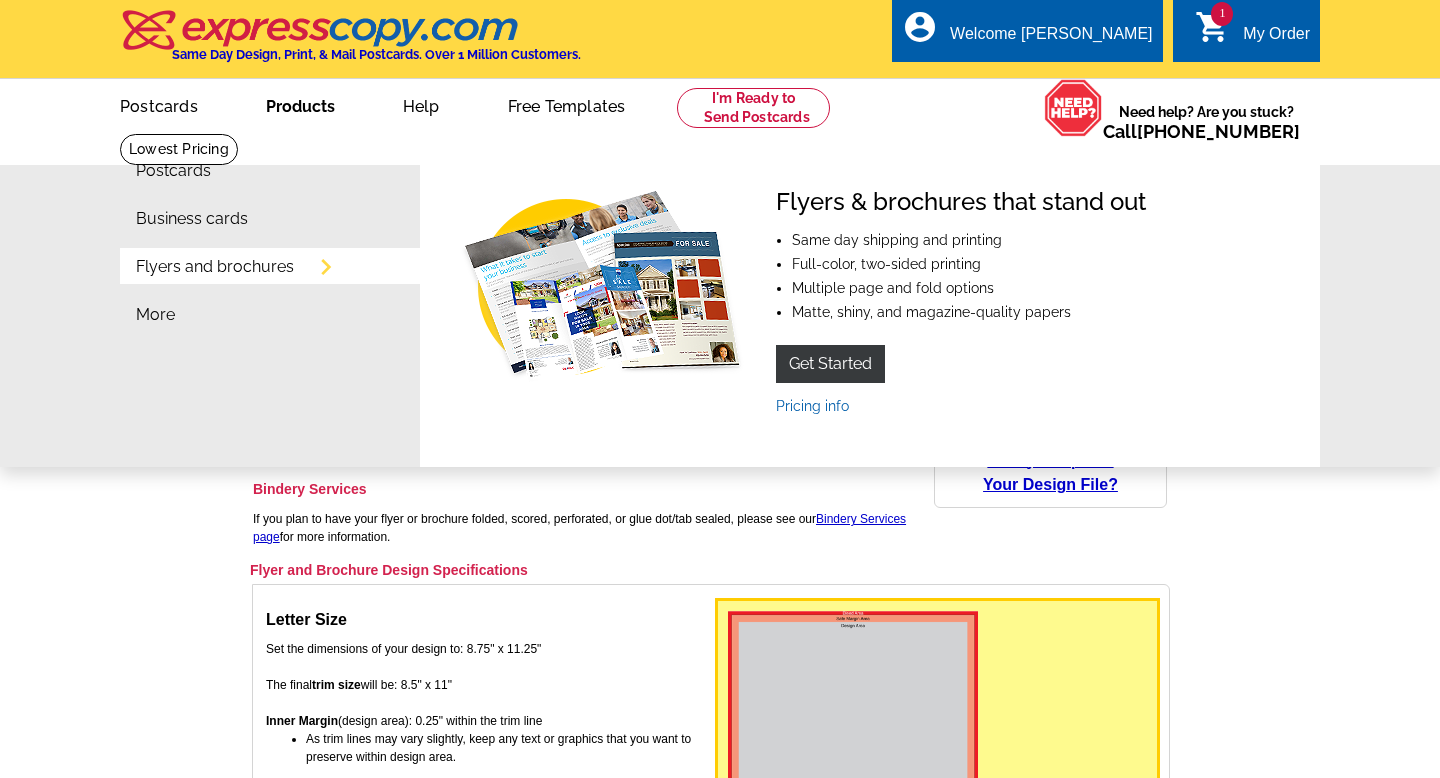 click on "Flyers and brochures" at bounding box center (215, 267) 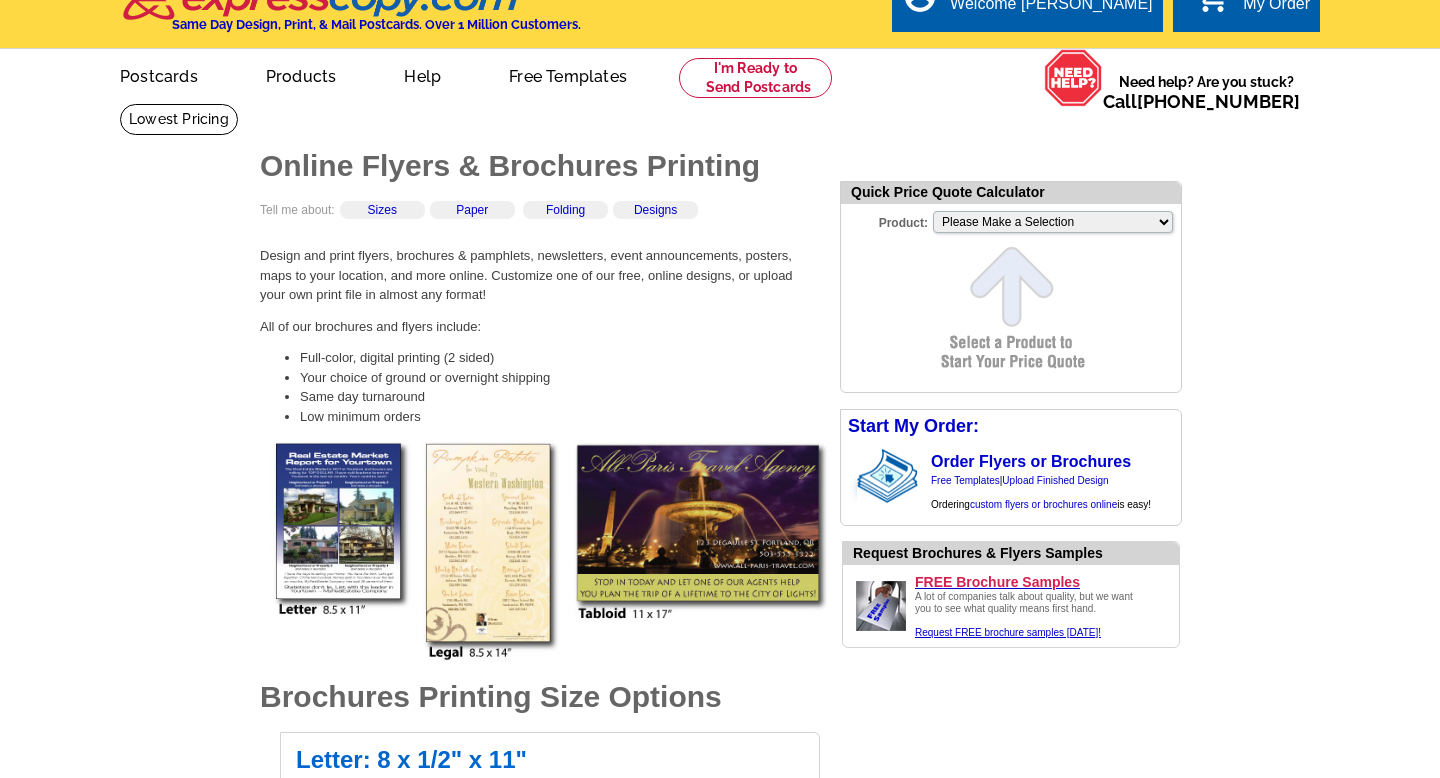 scroll, scrollTop: 35, scrollLeft: 0, axis: vertical 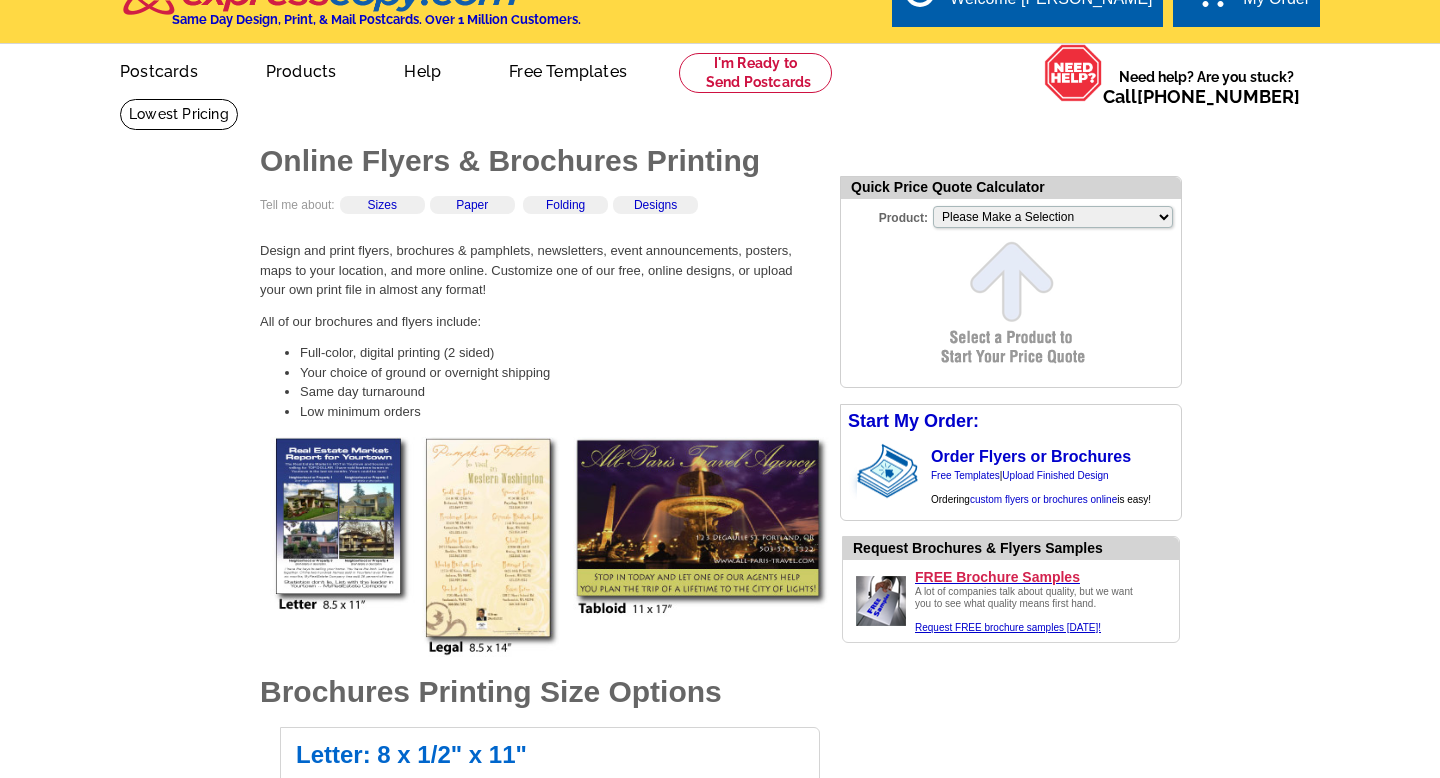 click at bounding box center [550, 547] 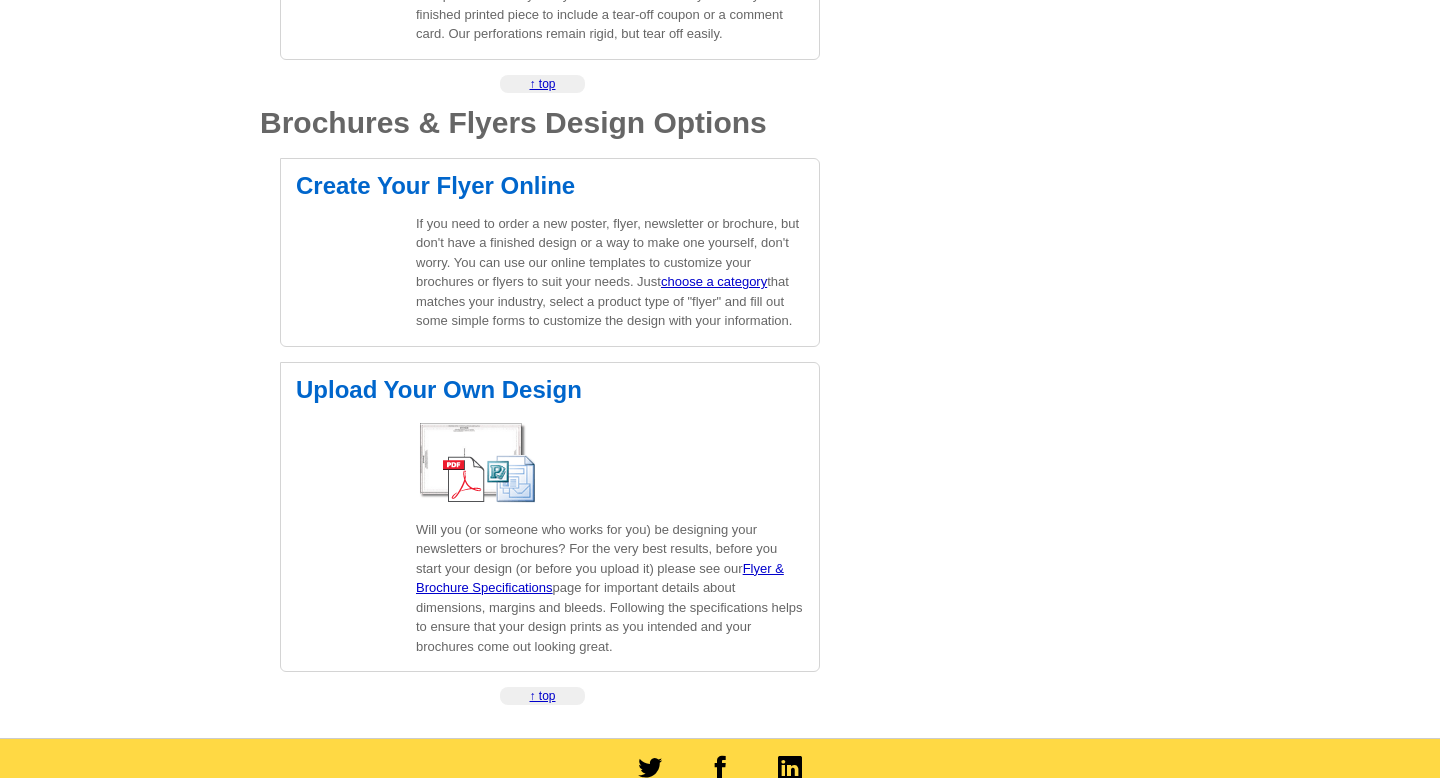 scroll, scrollTop: 2817, scrollLeft: 0, axis: vertical 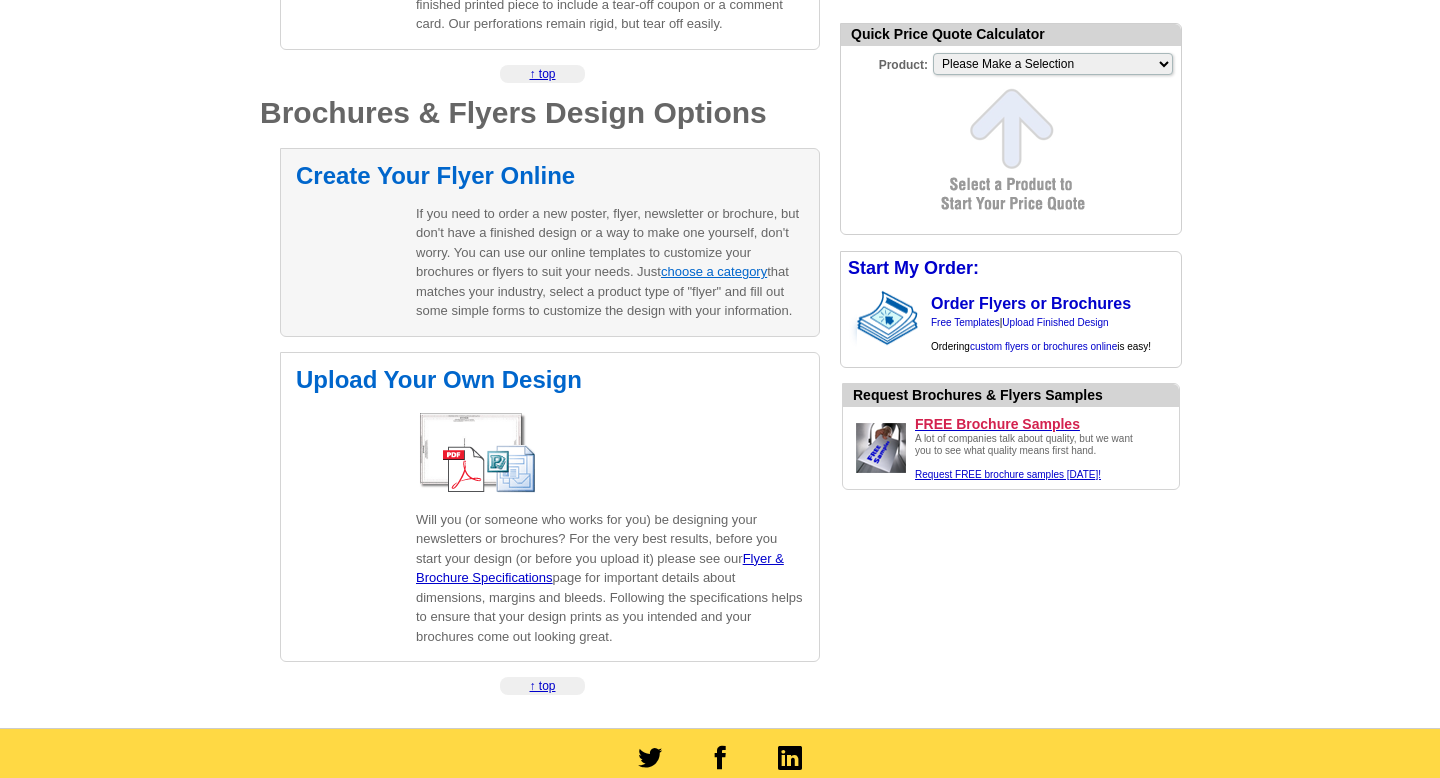 click on "choose a category" at bounding box center (714, 271) 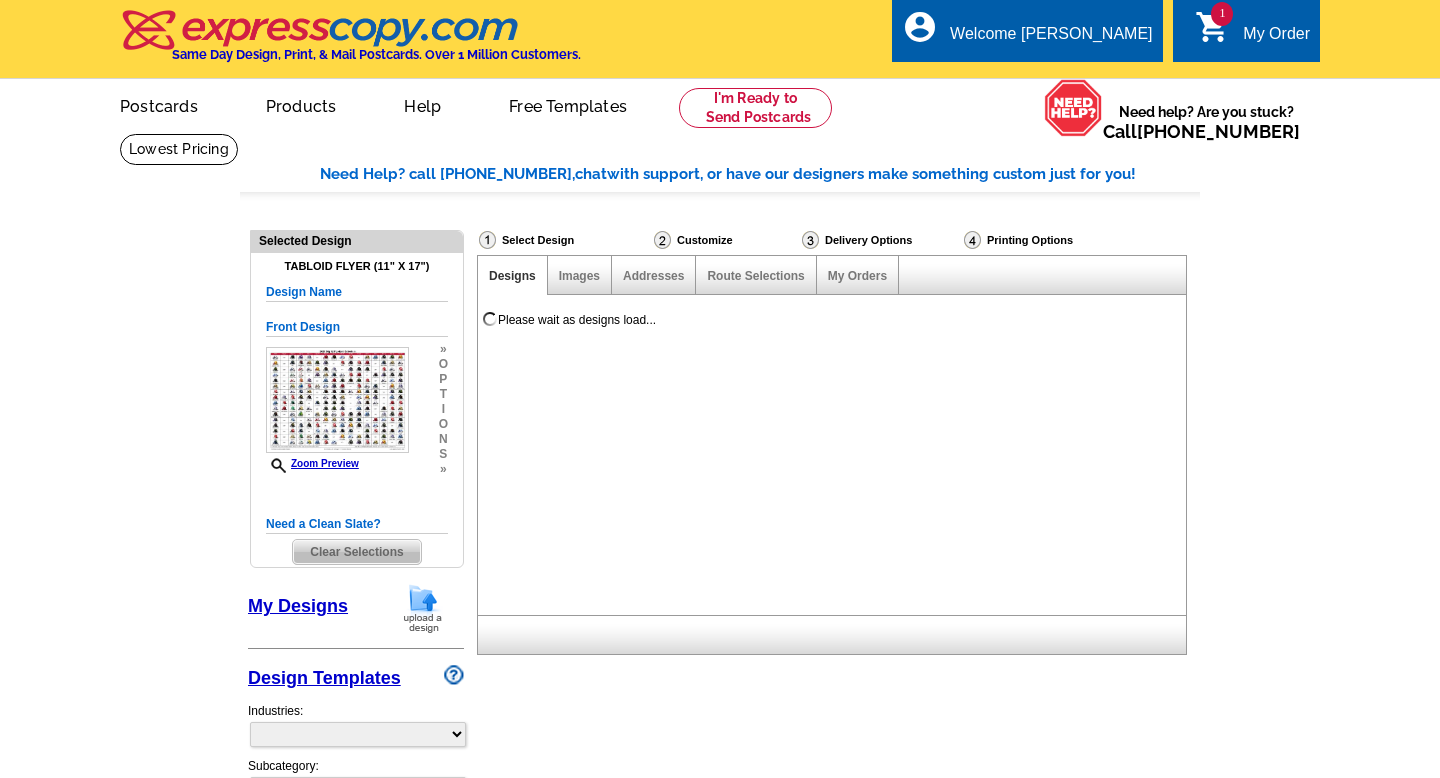 scroll, scrollTop: 0, scrollLeft: 0, axis: both 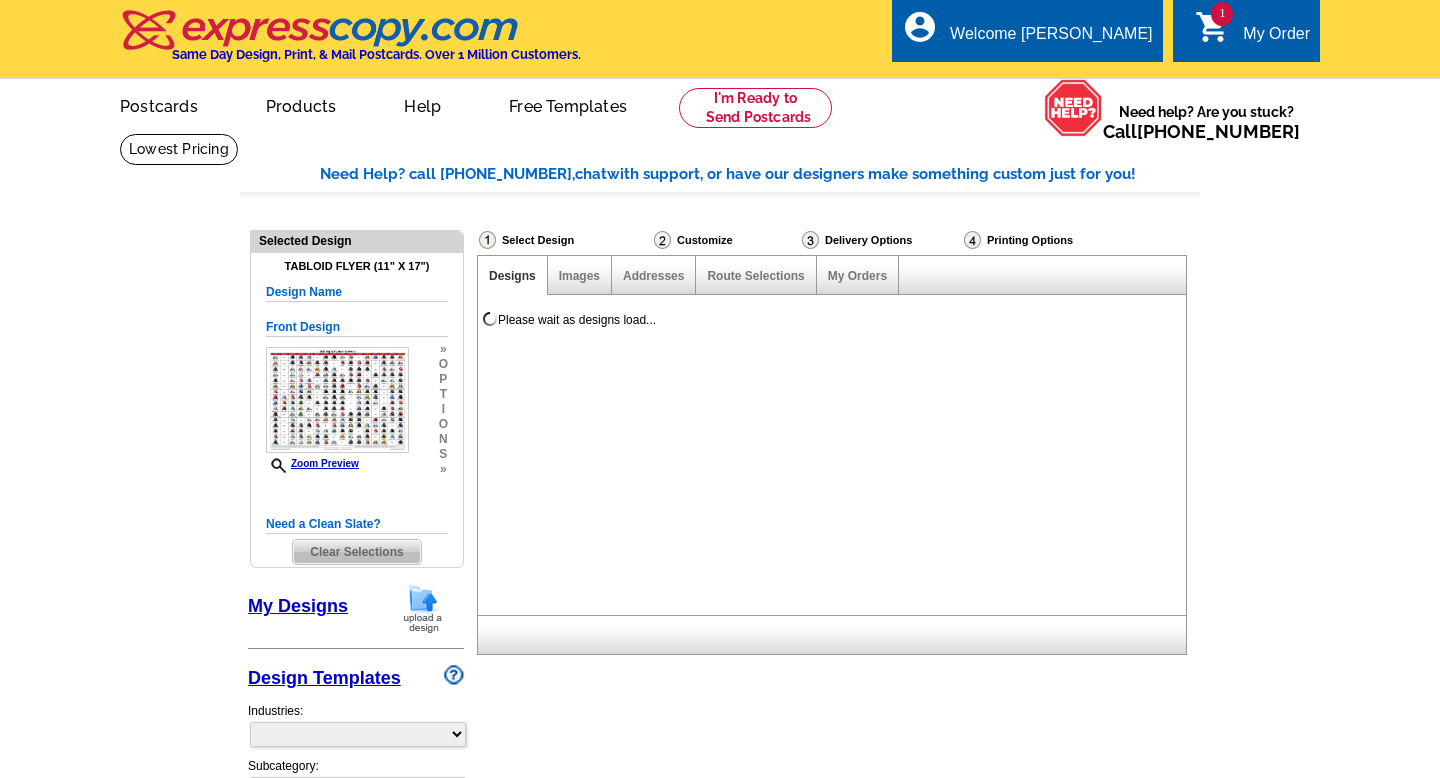 select on "785" 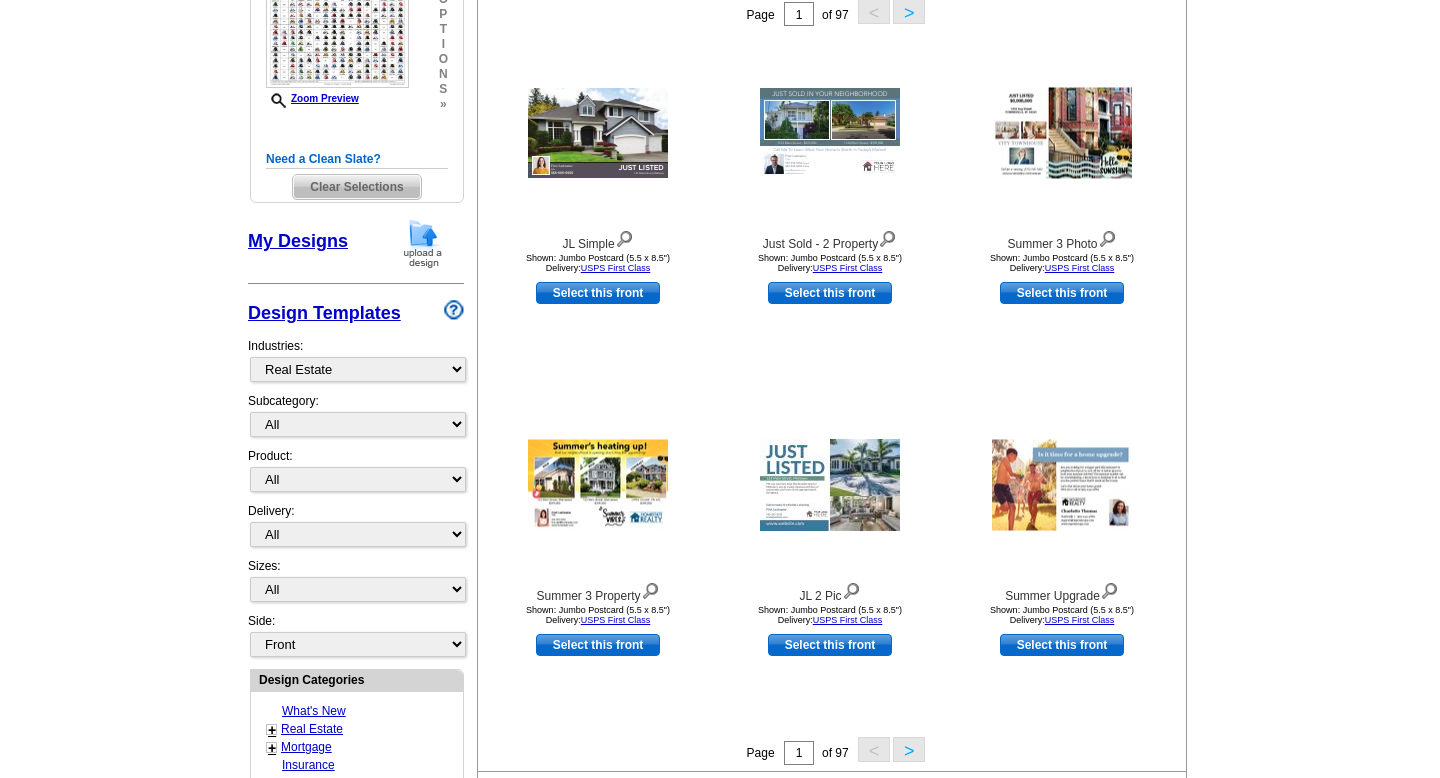 scroll, scrollTop: 377, scrollLeft: 0, axis: vertical 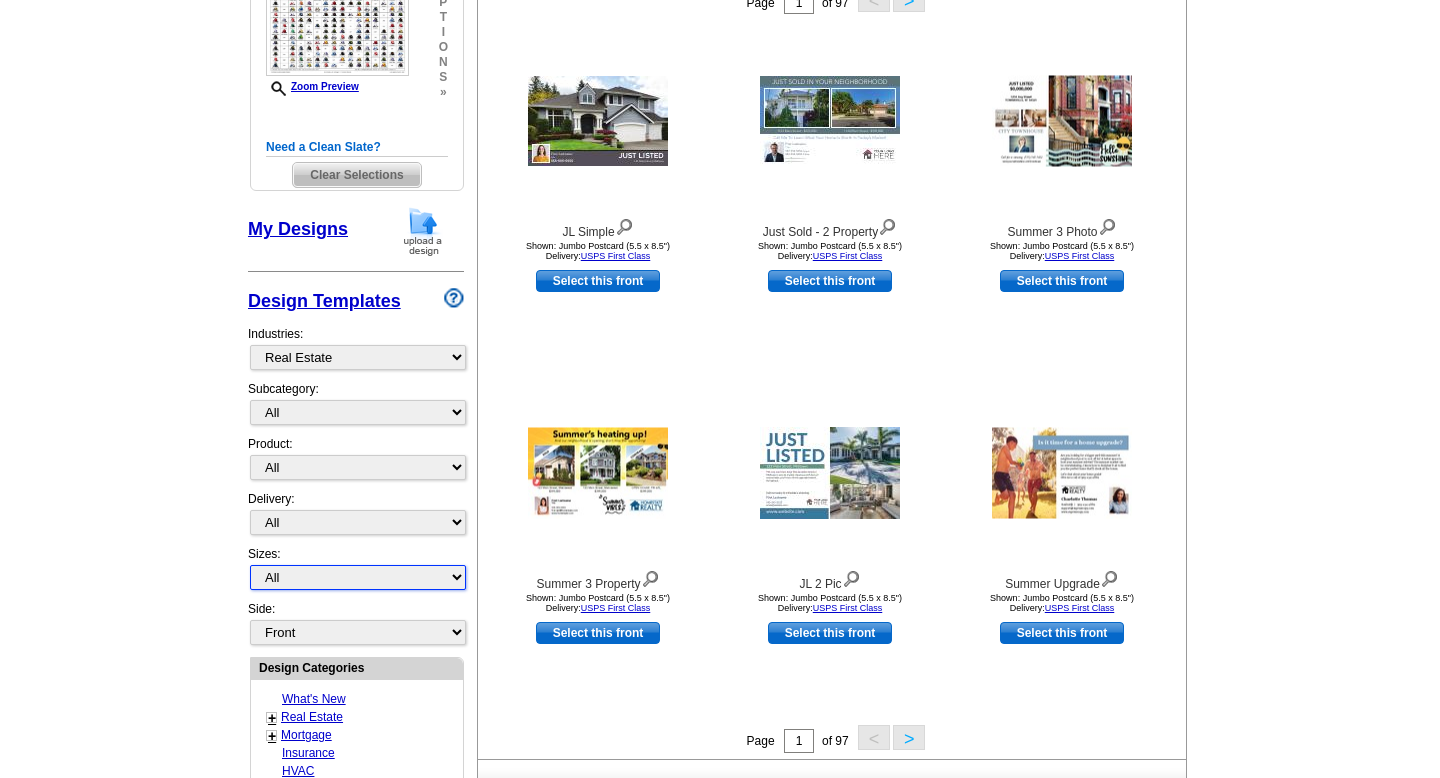 click on "All Jumbo Postcard (5.5" x 8.5") Regular Postcard (4.25" x 5.6") Panoramic Postcard (5.75" x 11.25") Giant Postcard (8.5" x 11") EDDM Postcard (6.125" x 8.25") Business Card (3.5" x 2") Letter Flyer (8.5" x 11") Tabloid Flyer (11" x 17") Greeting Card (4.5" x 6") Greeting Card - Large (8.5" x 5.5") Door Hanger (4" x 11")" at bounding box center (358, 577) 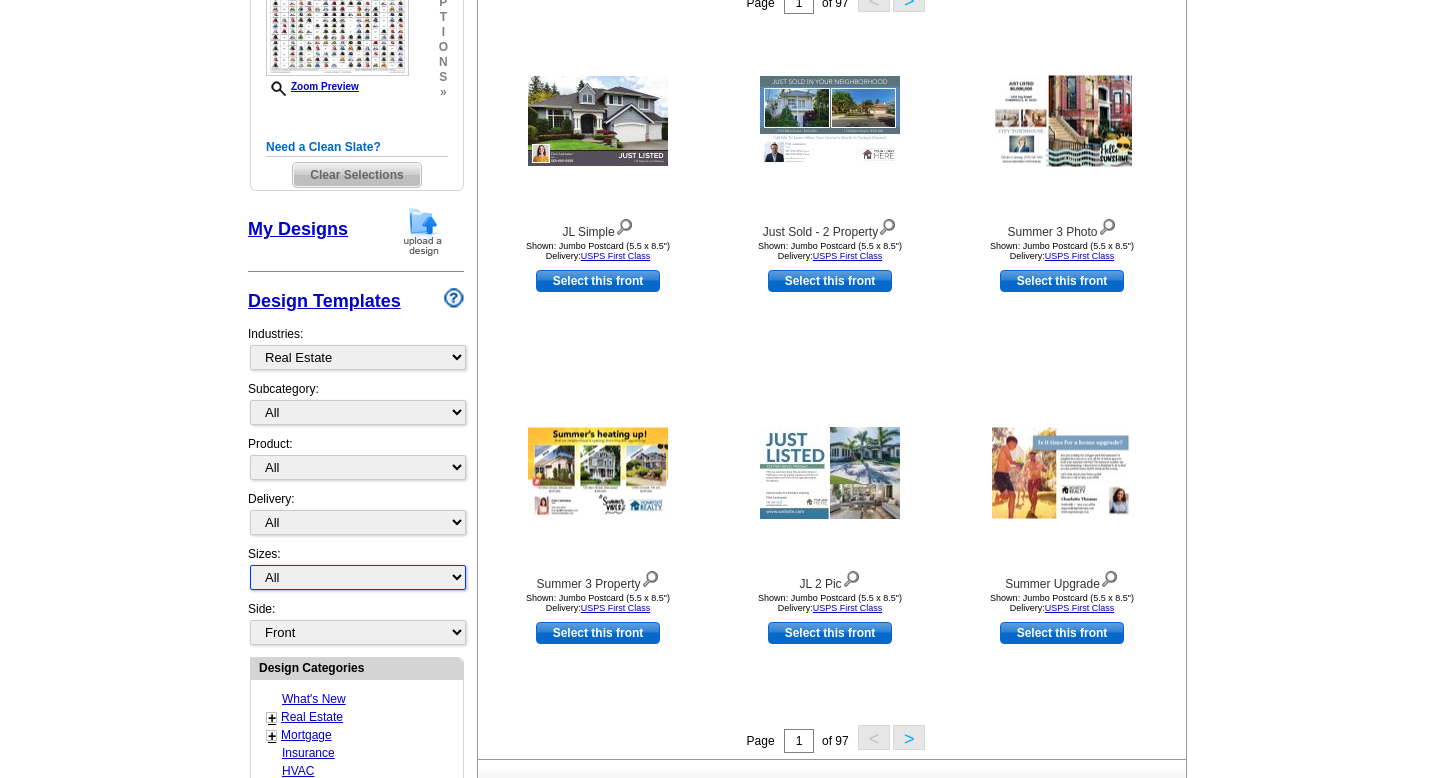 select on "8" 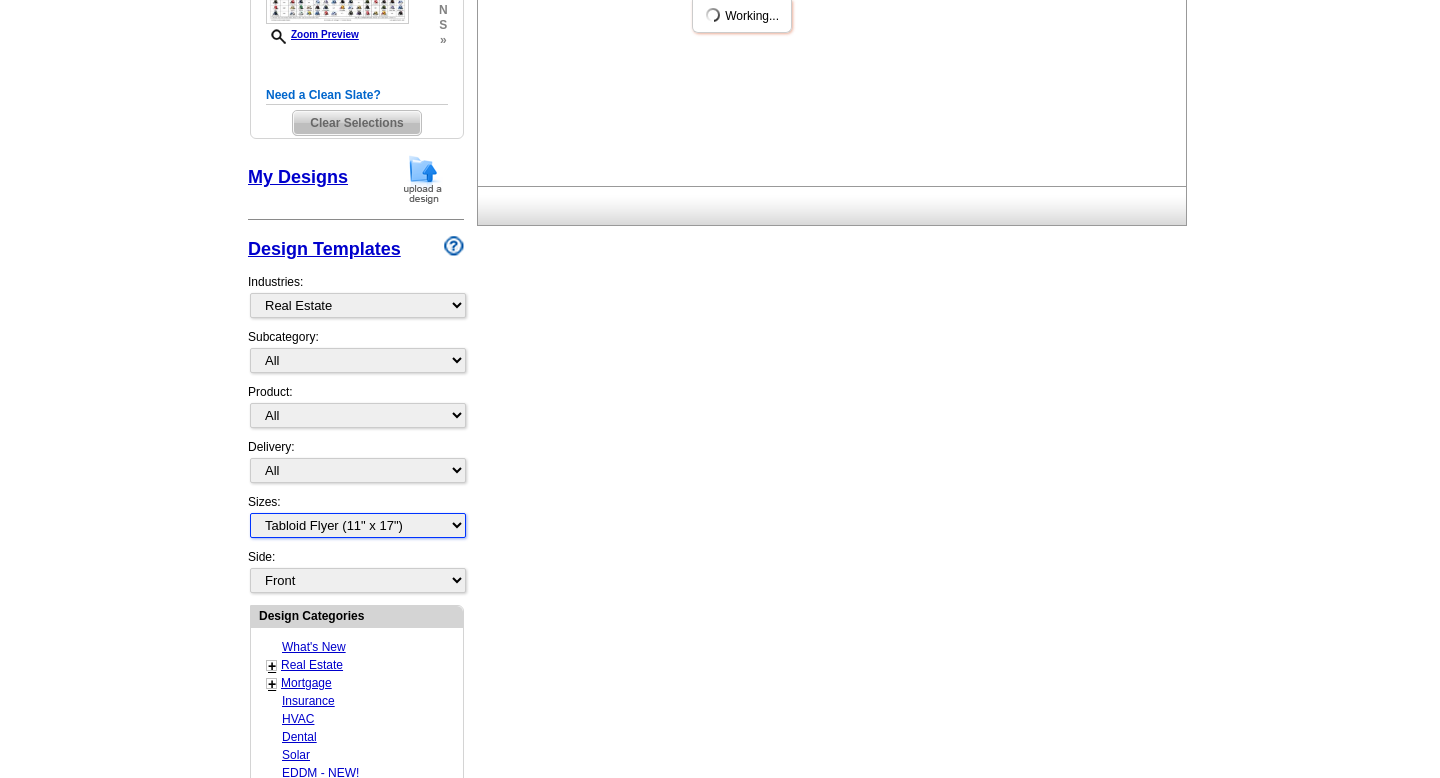 scroll, scrollTop: 435, scrollLeft: 0, axis: vertical 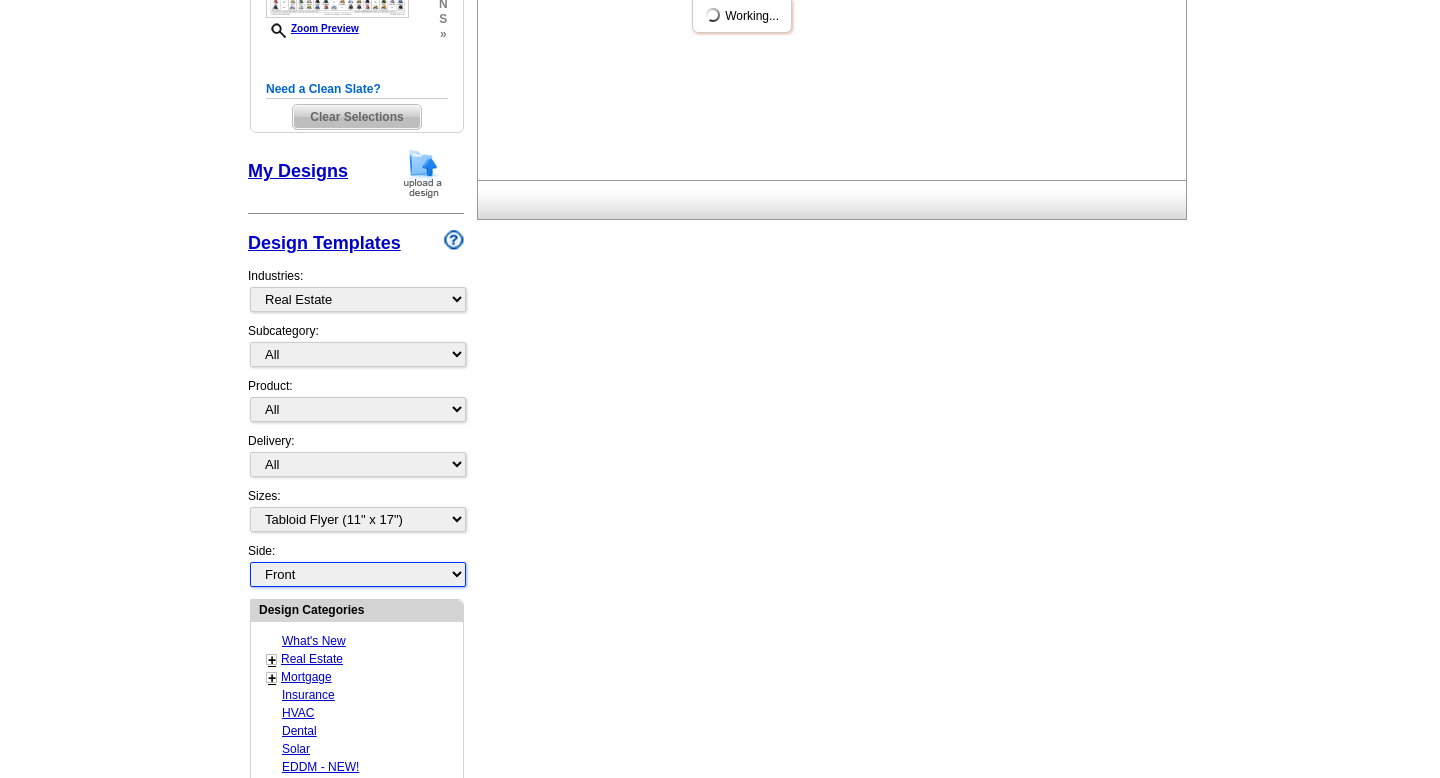 click on "Front Back" at bounding box center [358, 574] 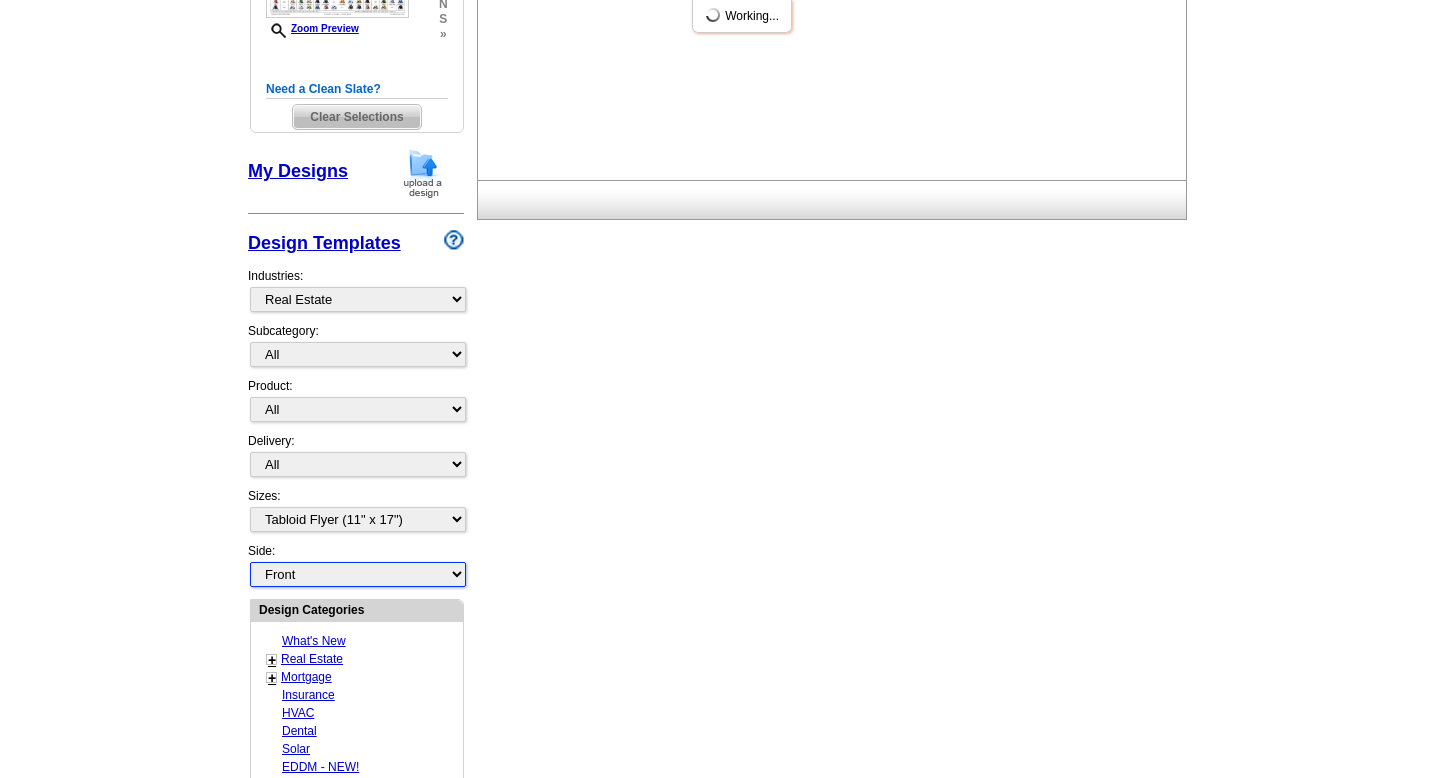 select on "front" 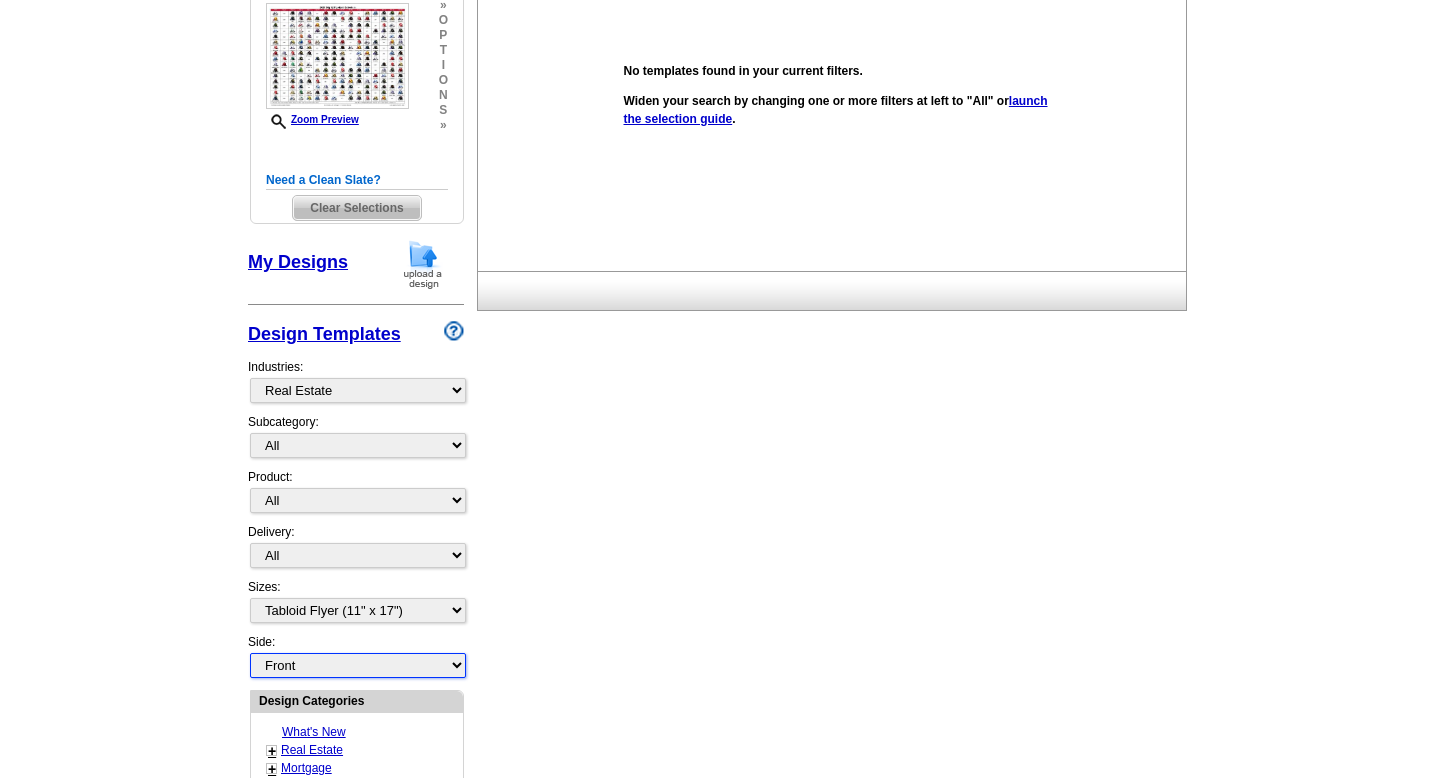 scroll, scrollTop: 347, scrollLeft: 0, axis: vertical 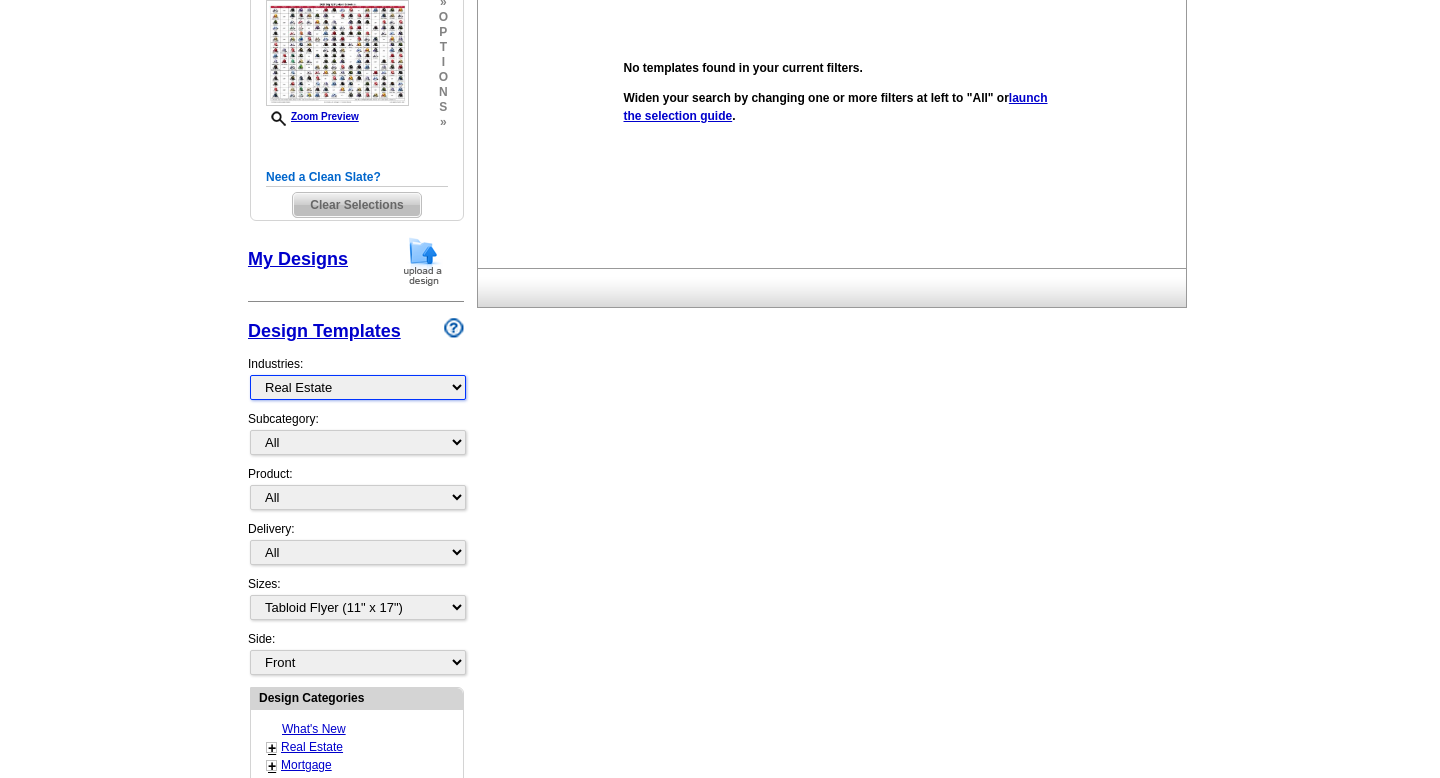 click on "What's New Real Estate Mortgage Insurance HVAC Dental Solar EDDM - NEW! Calendar Postcards Arts & Entertainment Assisted Living Automotive Beauty & Fitness Business Services Education, Camps & Childcare Financial Services Food & Beverage Healthcare Holiday Home Services Keep-in-Touch Legal Non-Profit Personal Projects Pets & Veterinarians Photo Cards Religion & Faith Retail Seasonal Sports & Recreation Sports Schedules Travel Greeting Cards All Postcards All Flyers & Brochures All Business Cards All Door Hangers All Greeting Cards" at bounding box center [358, 387] 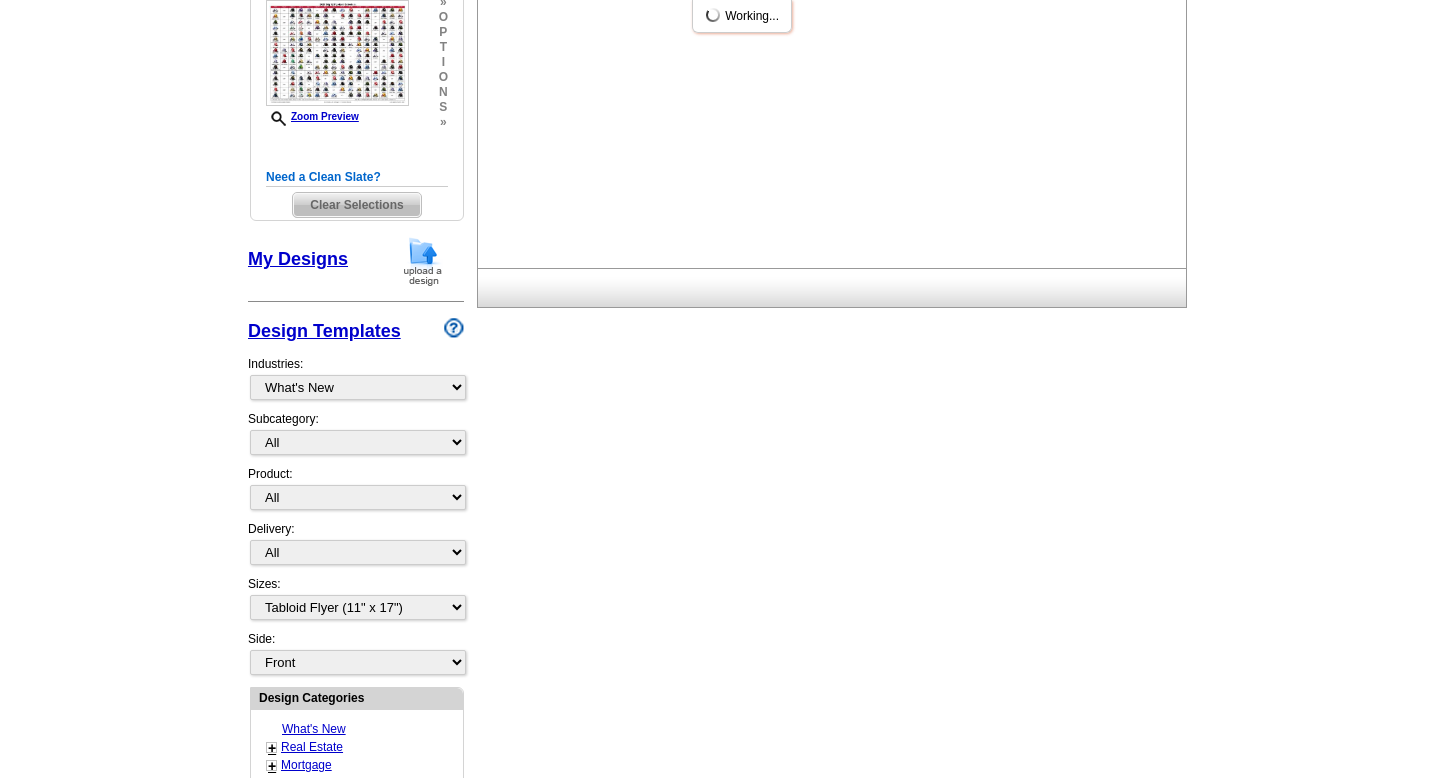 click on "Need Help? call 800-260-5887,  chat  with support, or have our designers make something custom just for you!
Got it, no need for the selection guide next time.
Show Results
Selected Design
Tabloid Flyer (11" x 17")
Design Name
Front Design
Zoom Preview
»
o
p
t
i
o
n
s
»
HVAC" at bounding box center [720, 637] 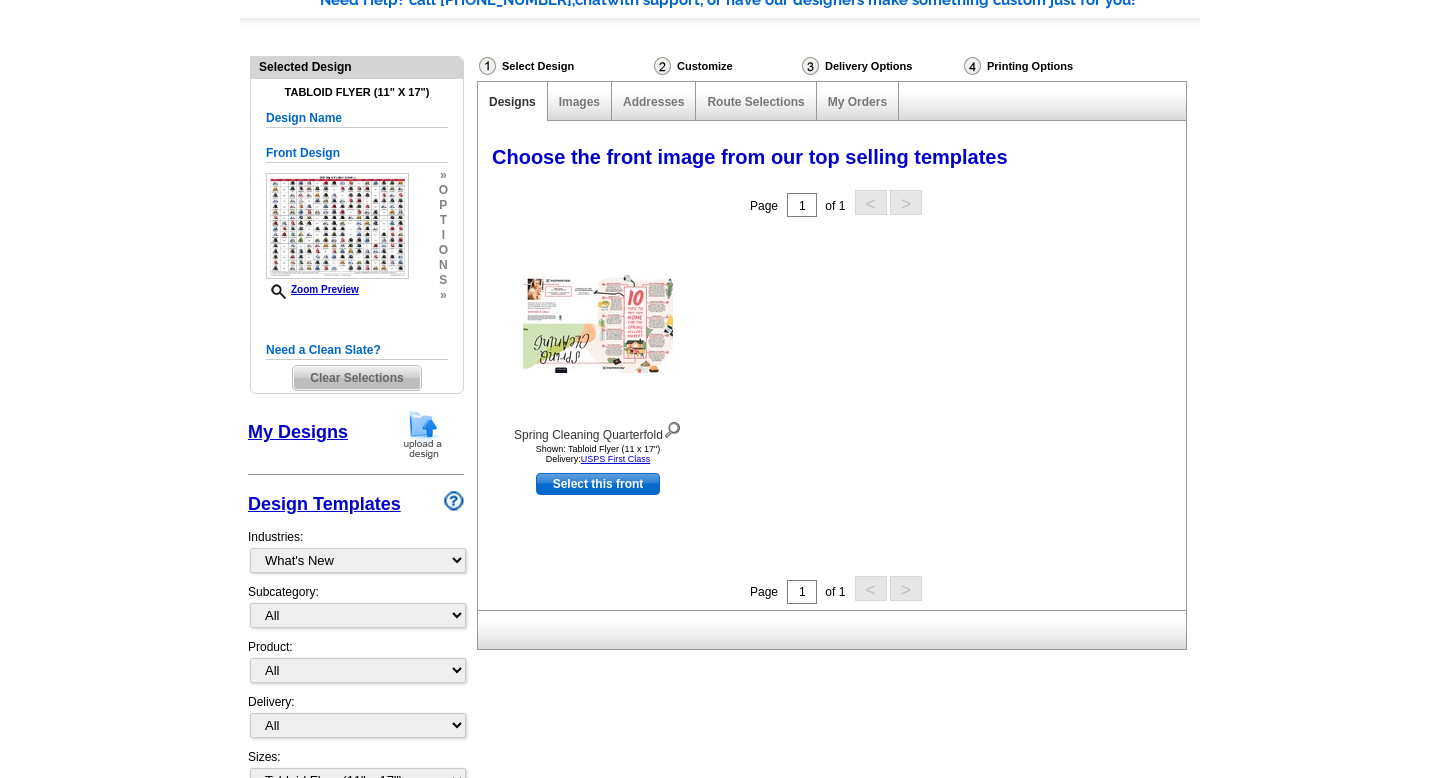 scroll, scrollTop: 161, scrollLeft: 0, axis: vertical 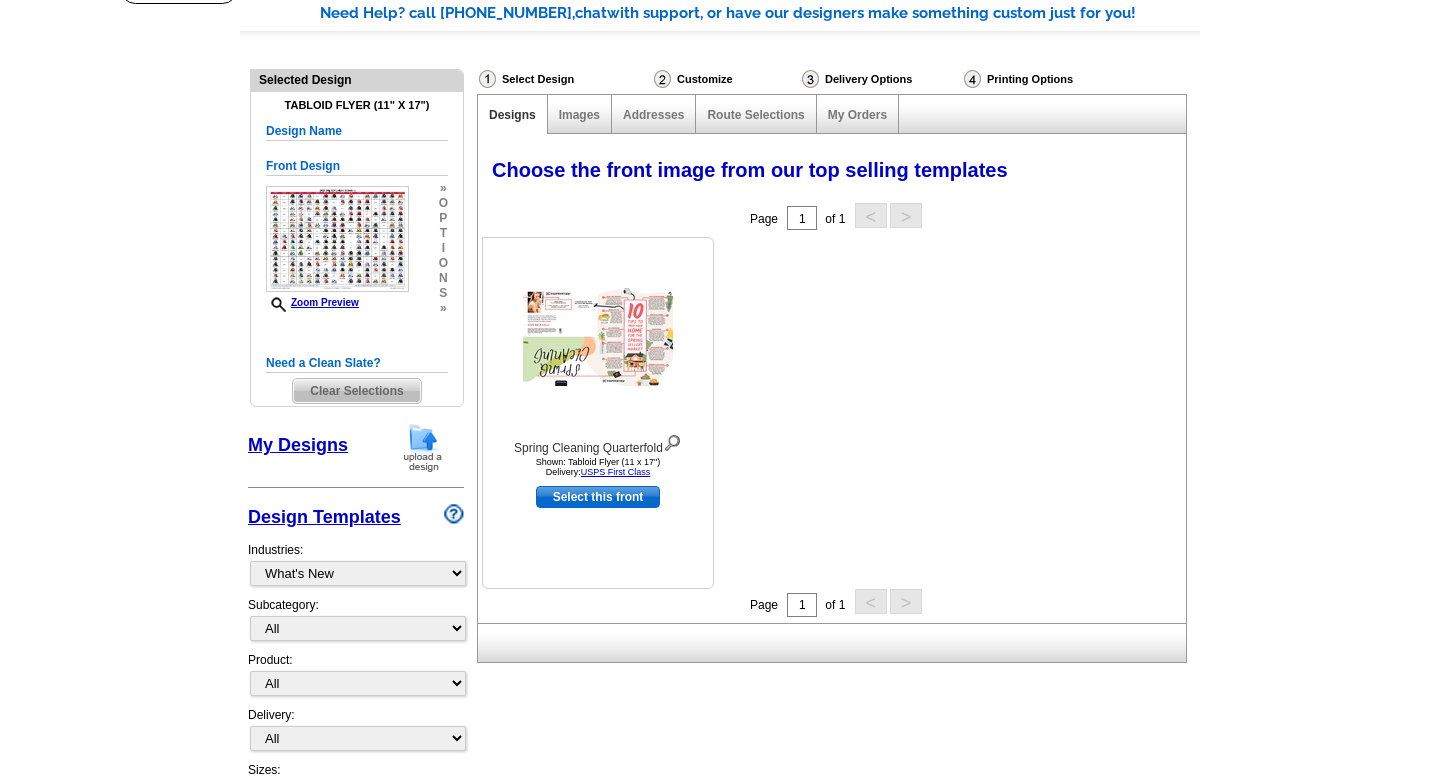 click at bounding box center [598, 337] 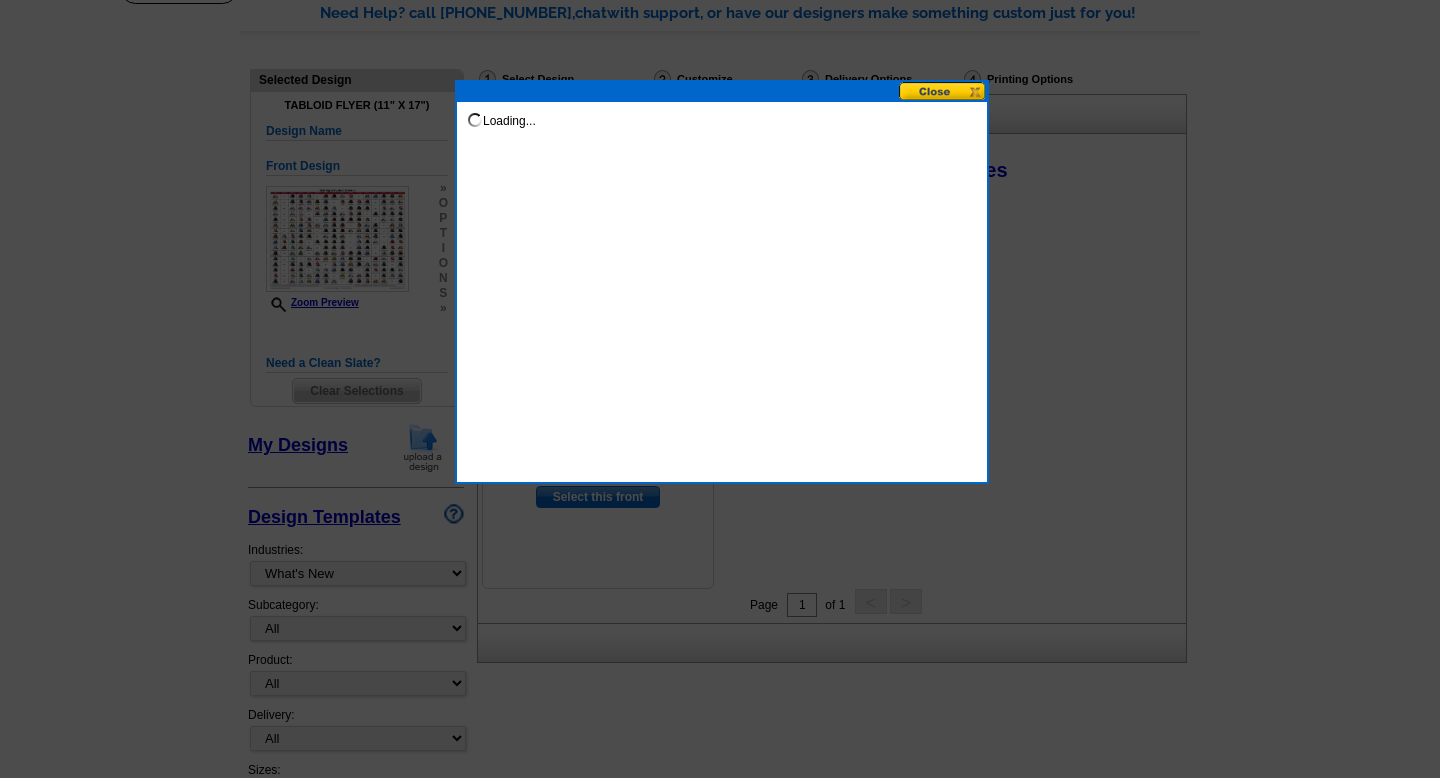 click on "Loading..." at bounding box center (722, 282) 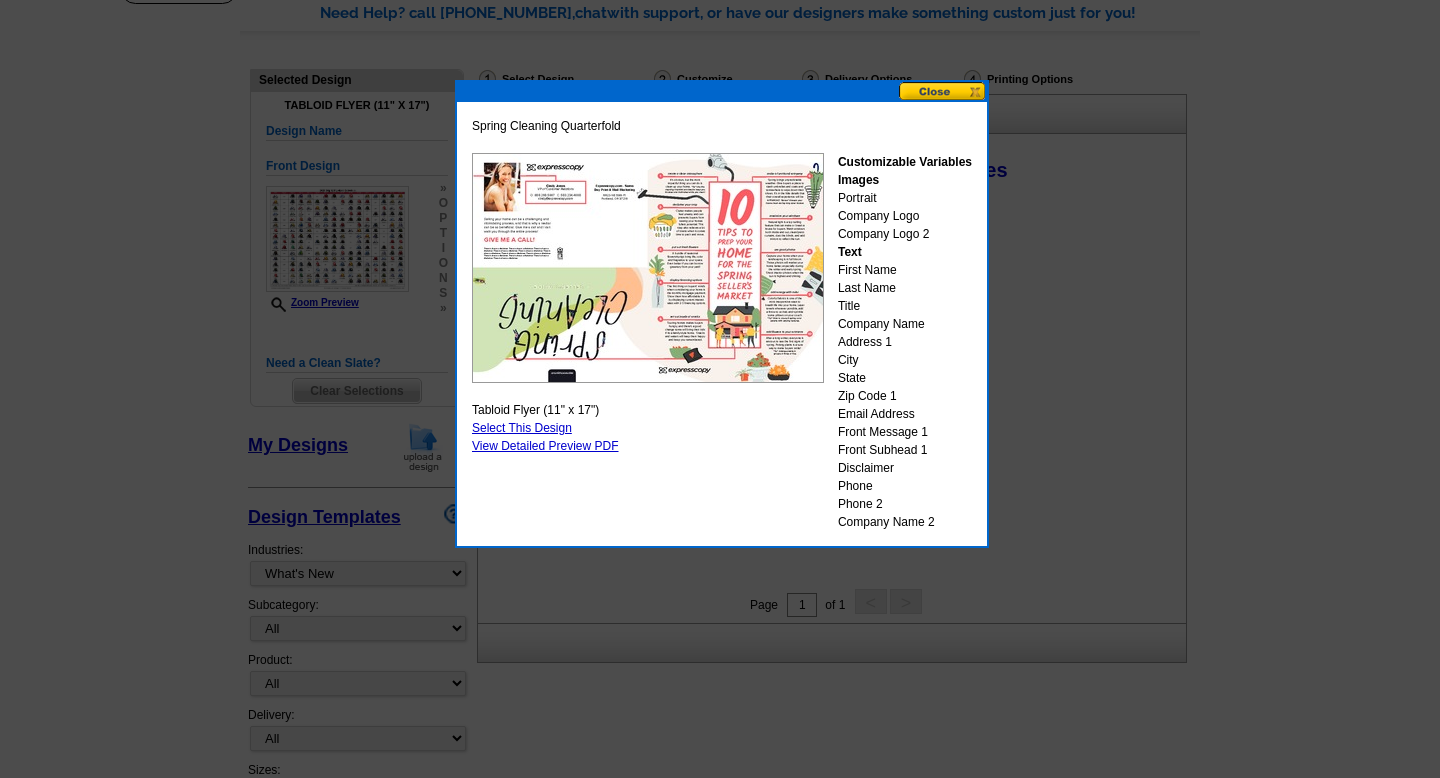 click on "Select This Design" at bounding box center (522, 428) 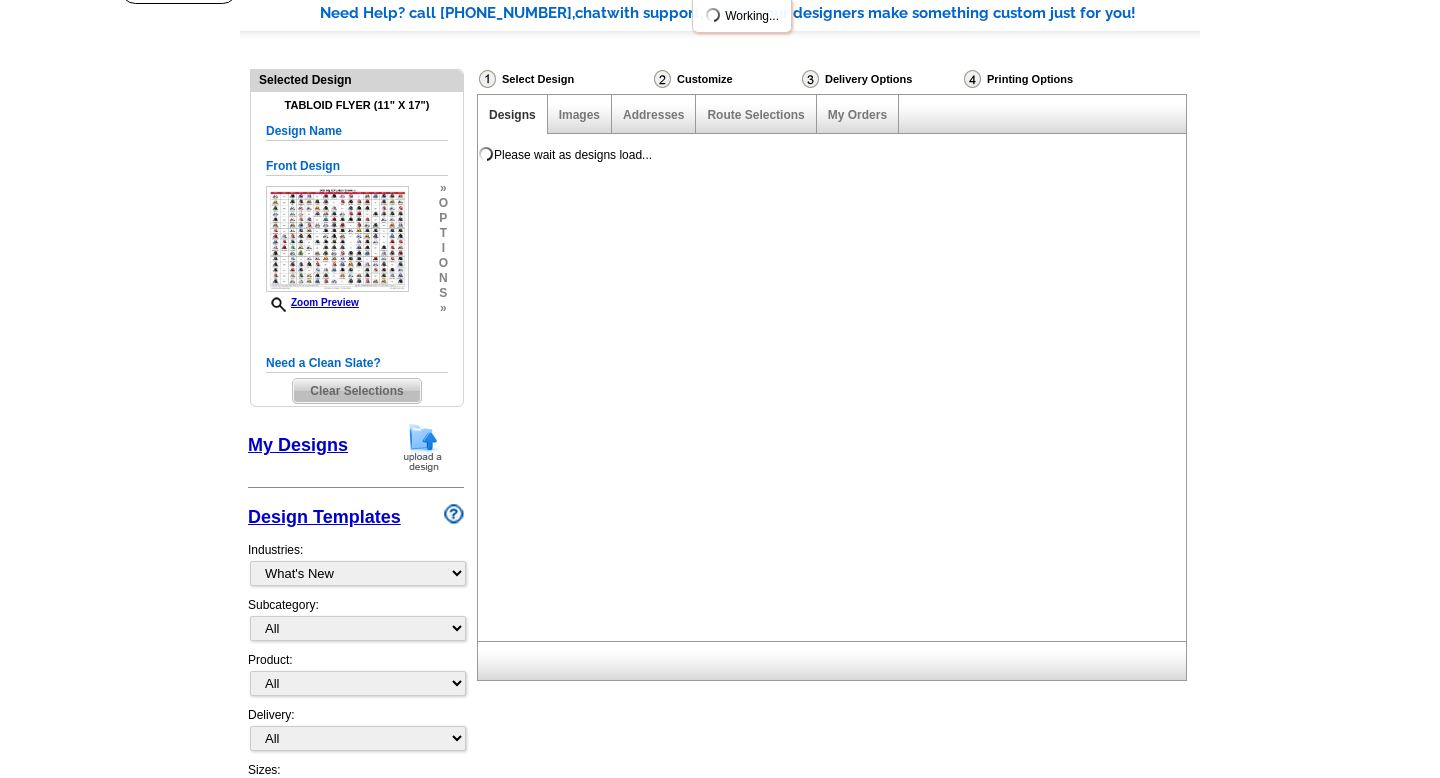 scroll, scrollTop: 0, scrollLeft: 0, axis: both 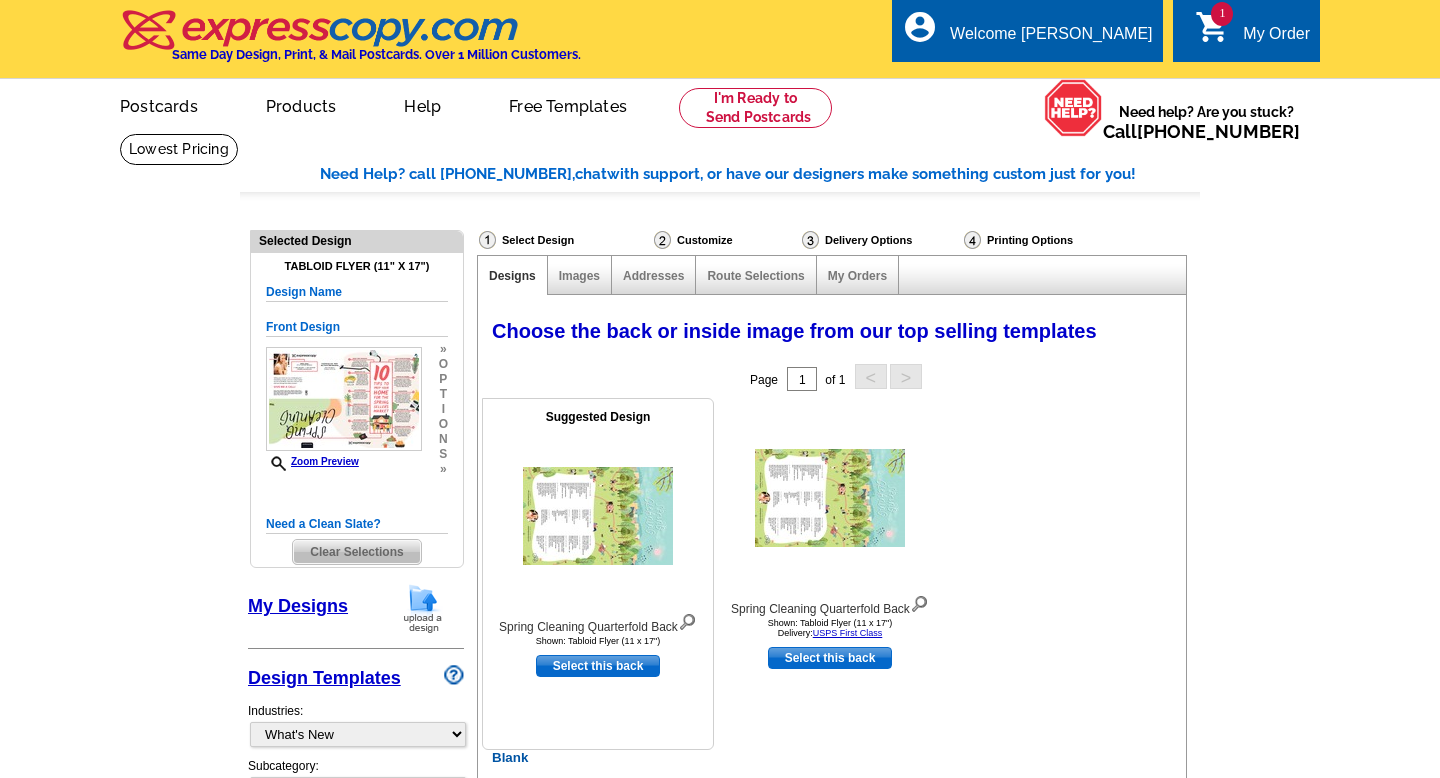 click on "Select this back" at bounding box center [598, 666] 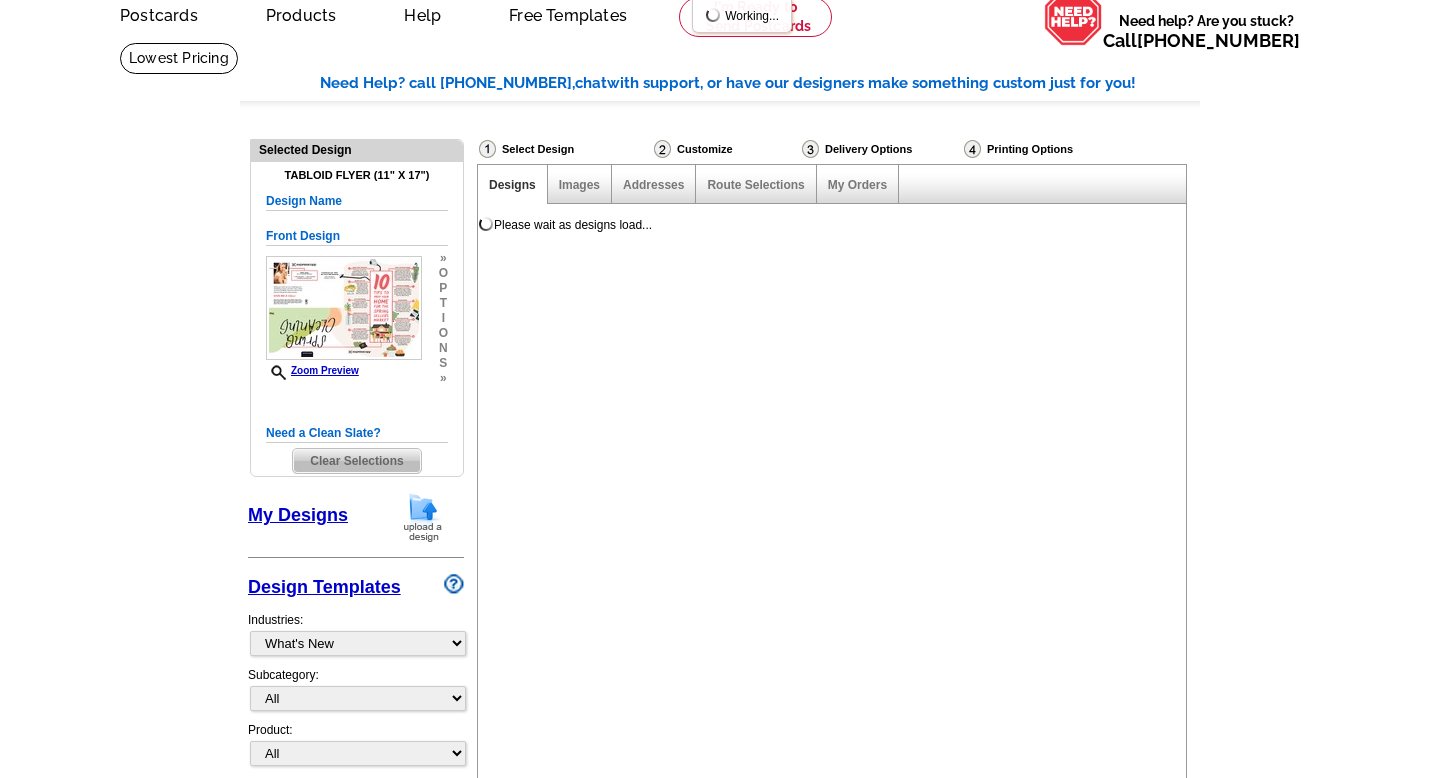 scroll, scrollTop: 97, scrollLeft: 0, axis: vertical 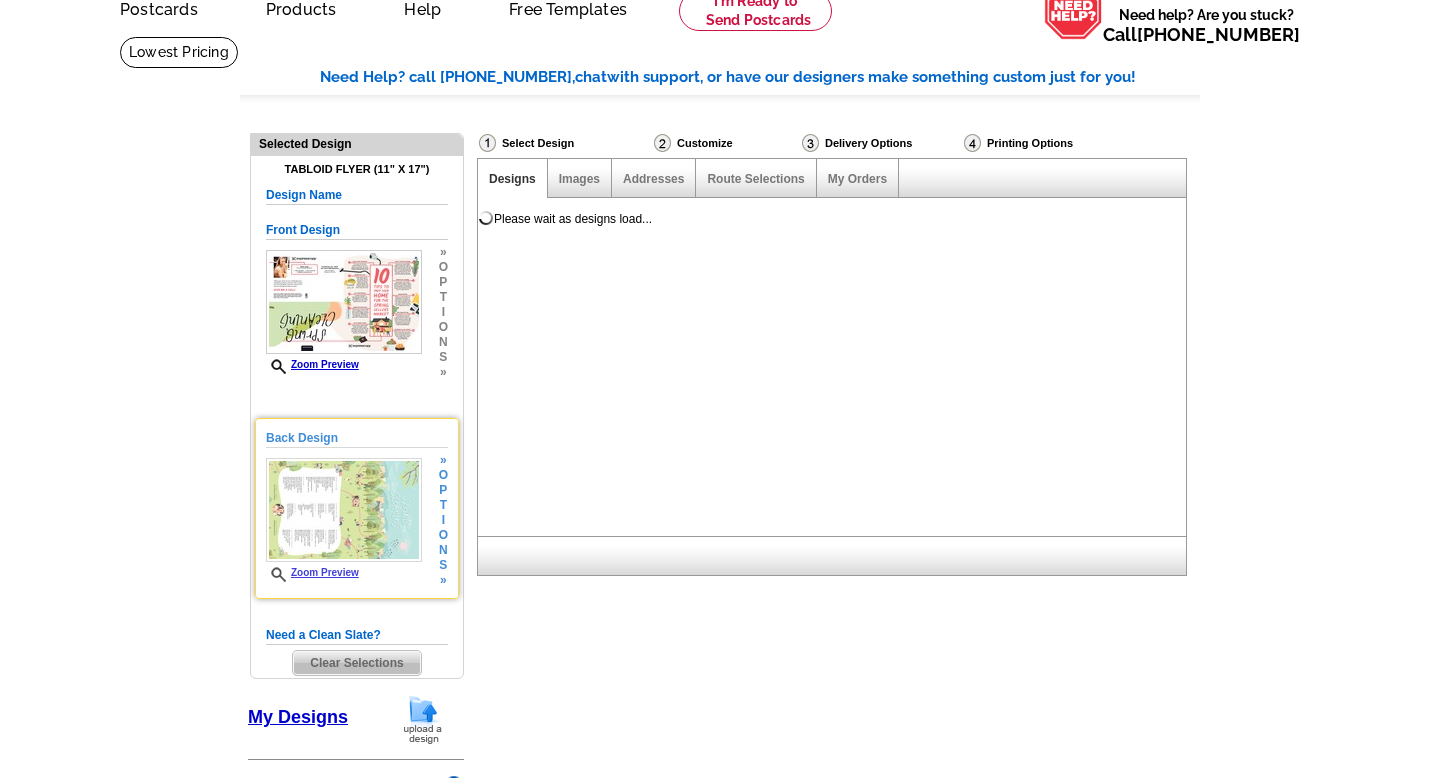 click on "Zoom Preview" at bounding box center (344, 574) 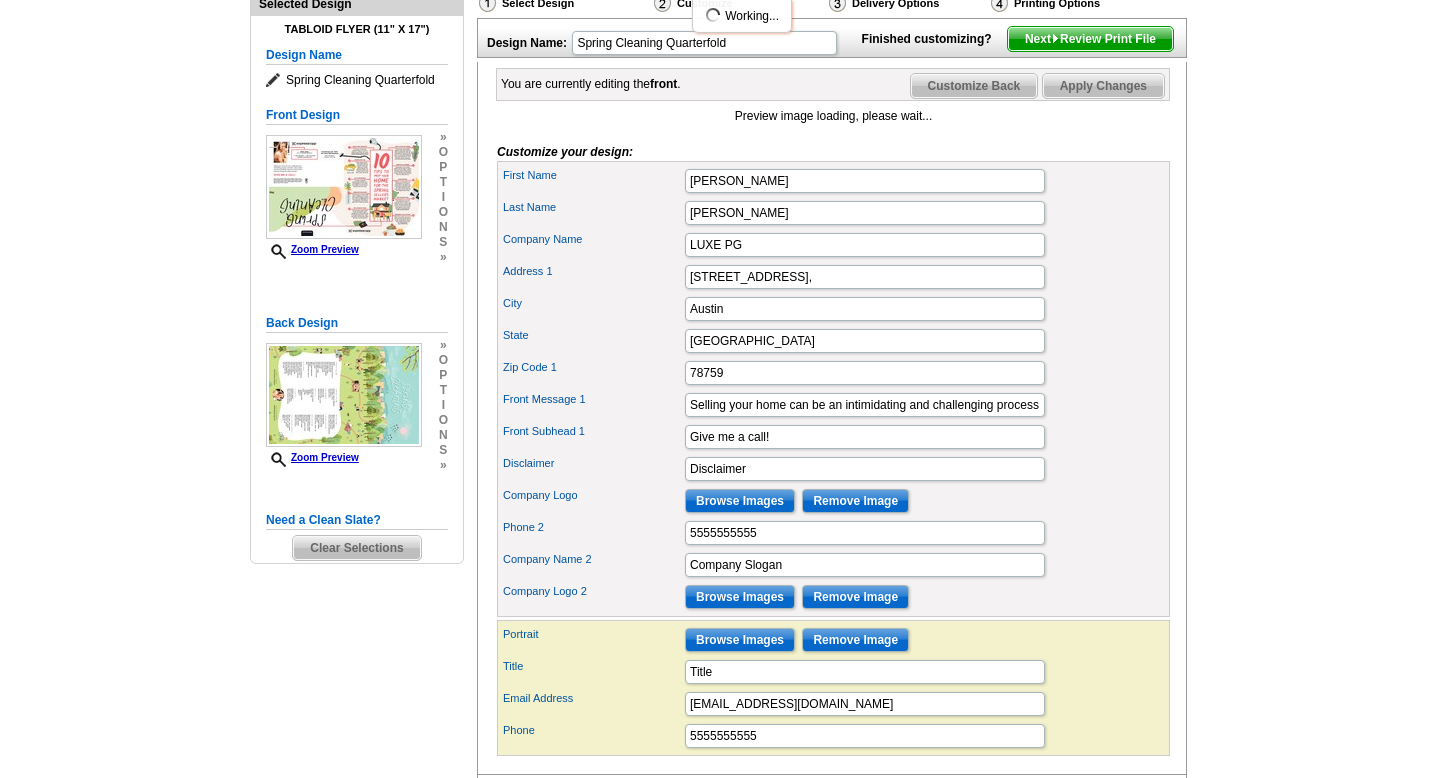 scroll, scrollTop: 239, scrollLeft: 0, axis: vertical 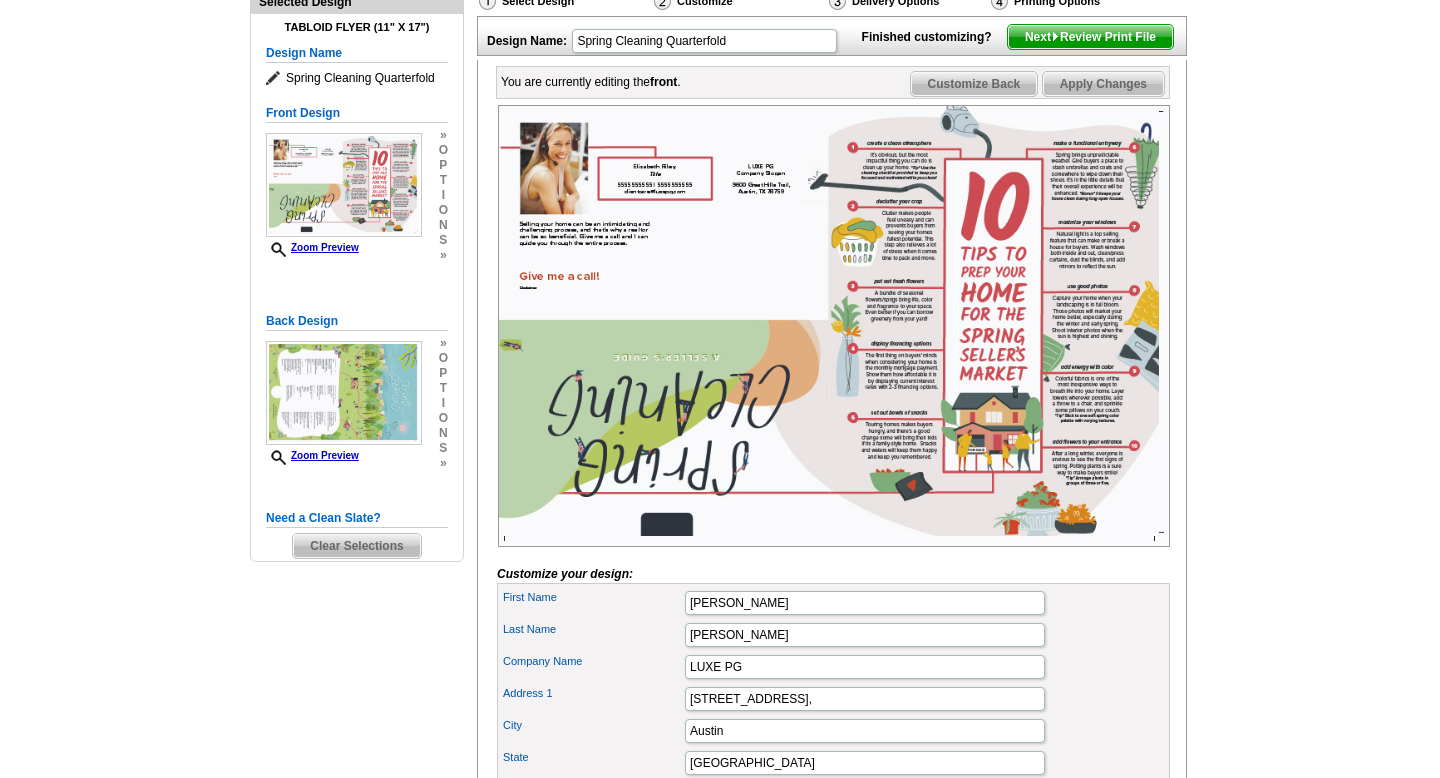 click on "Next   Review Print File" at bounding box center [1090, 37] 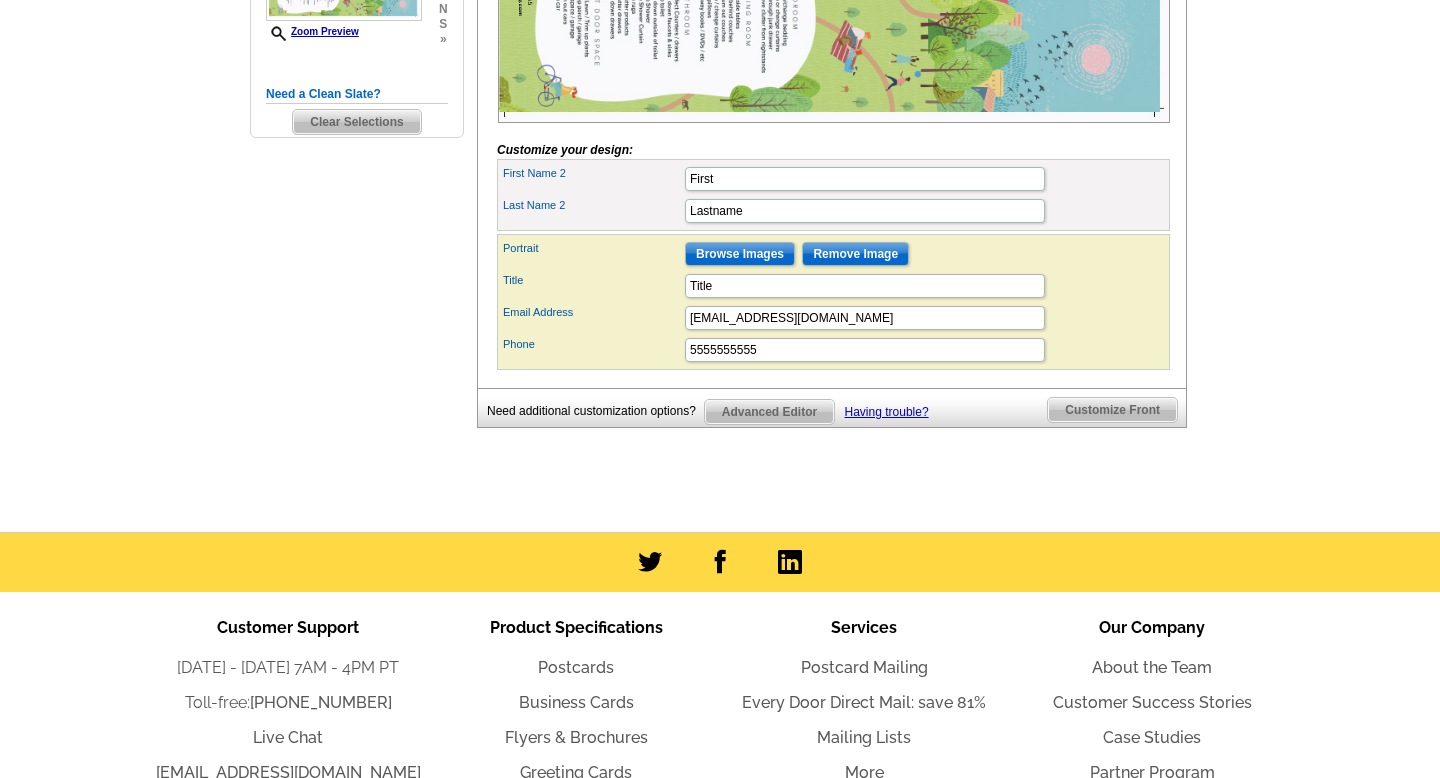 scroll, scrollTop: 666, scrollLeft: 0, axis: vertical 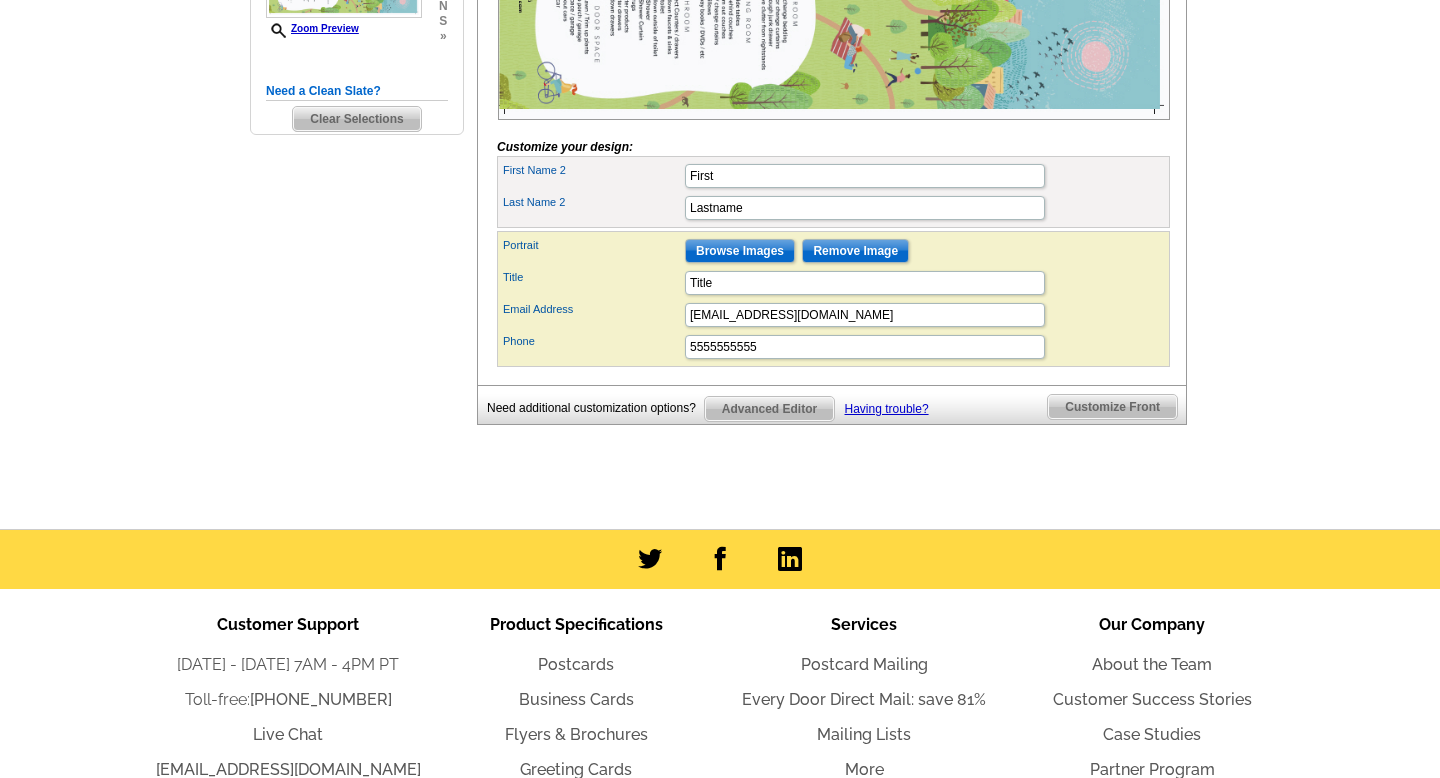 click on "Need Help? call [PHONE_NUMBER],  chat  with support, or have our designers make something custom just for you!
Got it, no need for the selection guide next time.
Show Results
Selected Design
Tabloid Flyer (11" x 17")
Design Name
Spring Cleaning Quarterfold
Front Design
Zoom Preview
»
o
p
t
i
o
n
s
»
Continue Order" at bounding box center (720, 3) 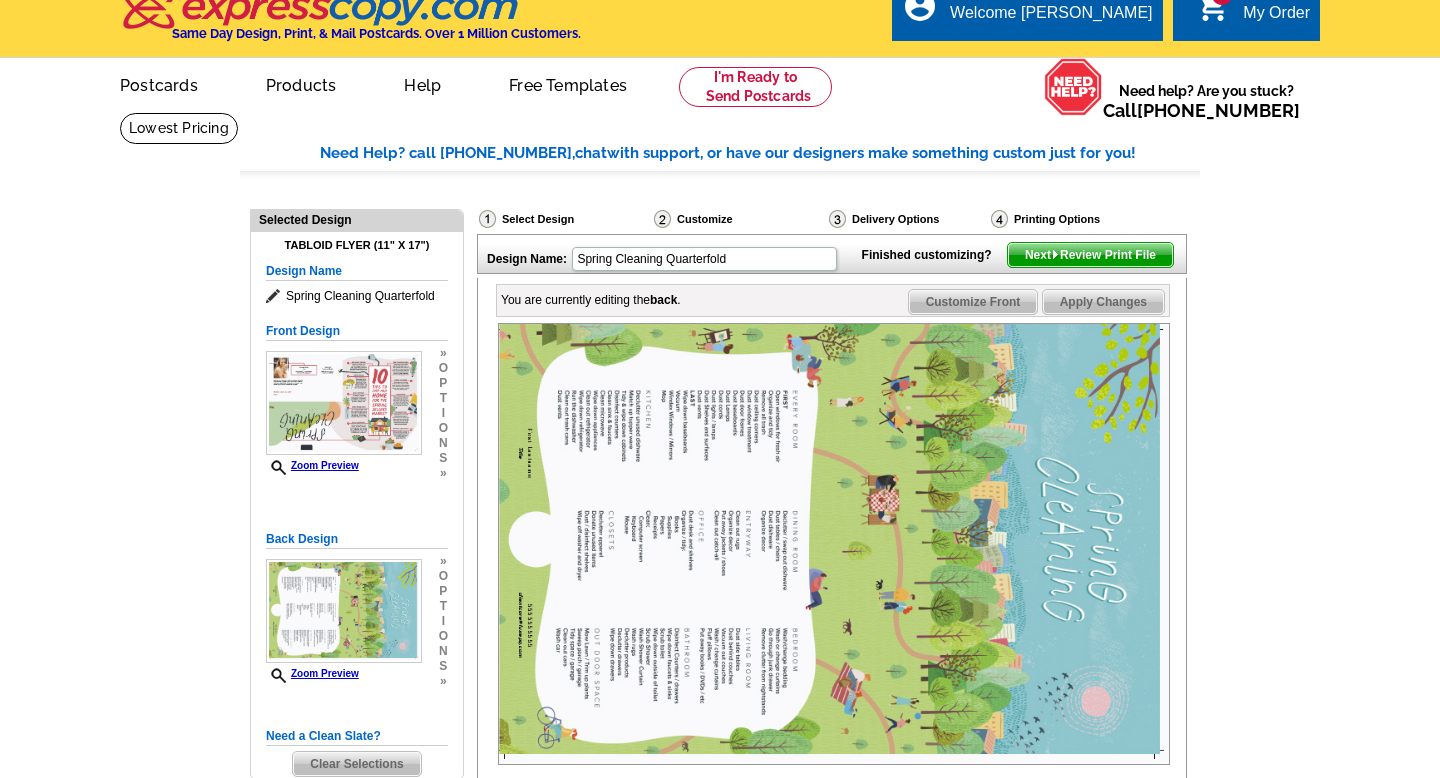 scroll, scrollTop: 27, scrollLeft: 0, axis: vertical 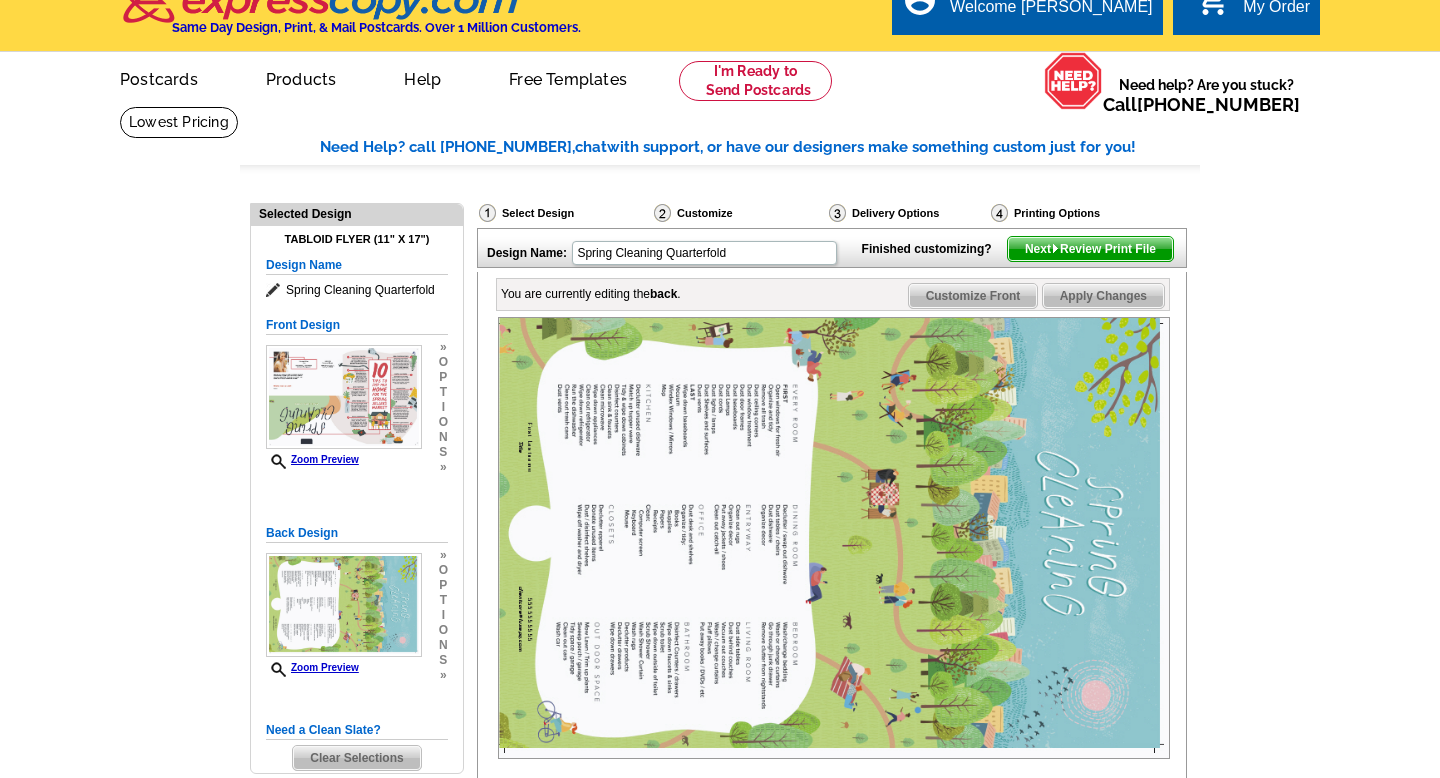 click on "Clear Selections" at bounding box center [356, 758] 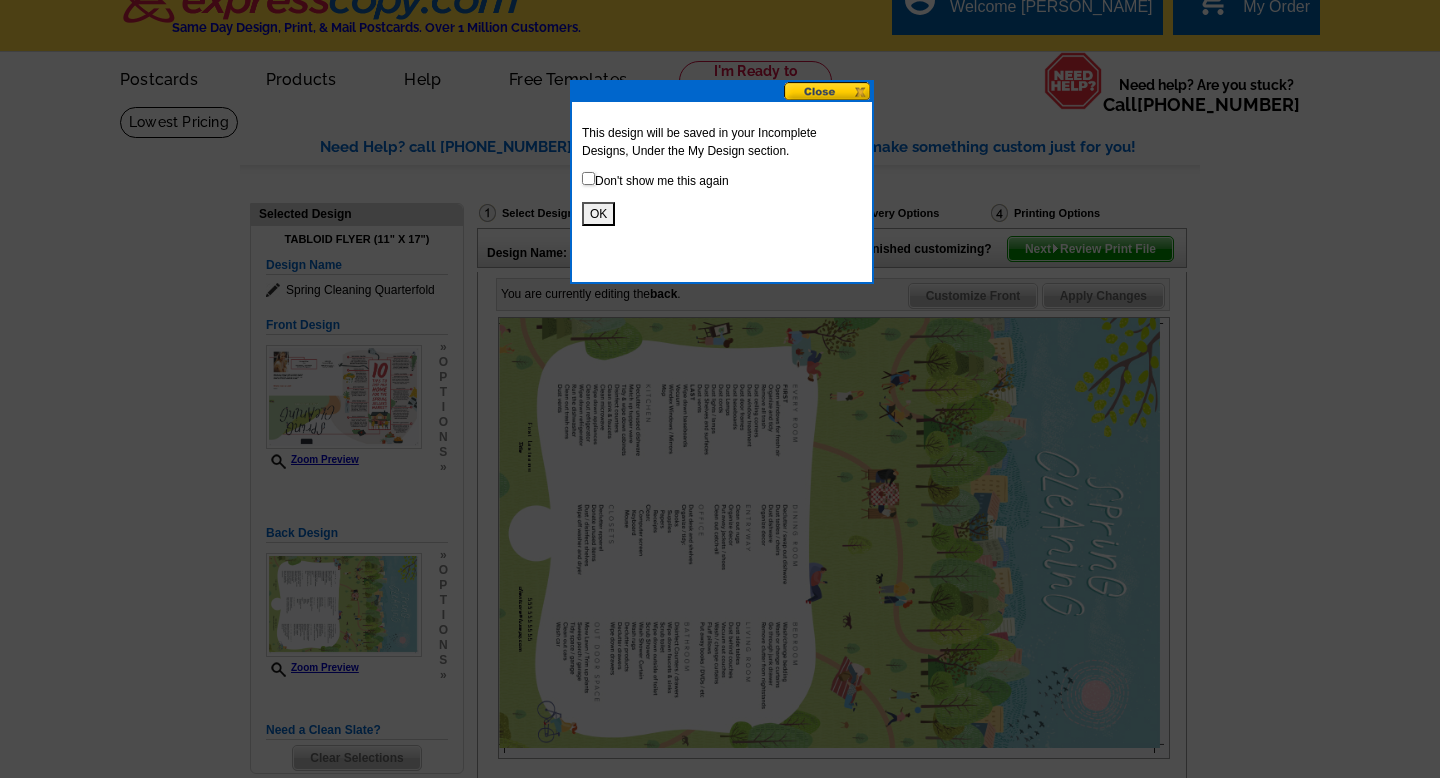 click on "OK" at bounding box center (598, 214) 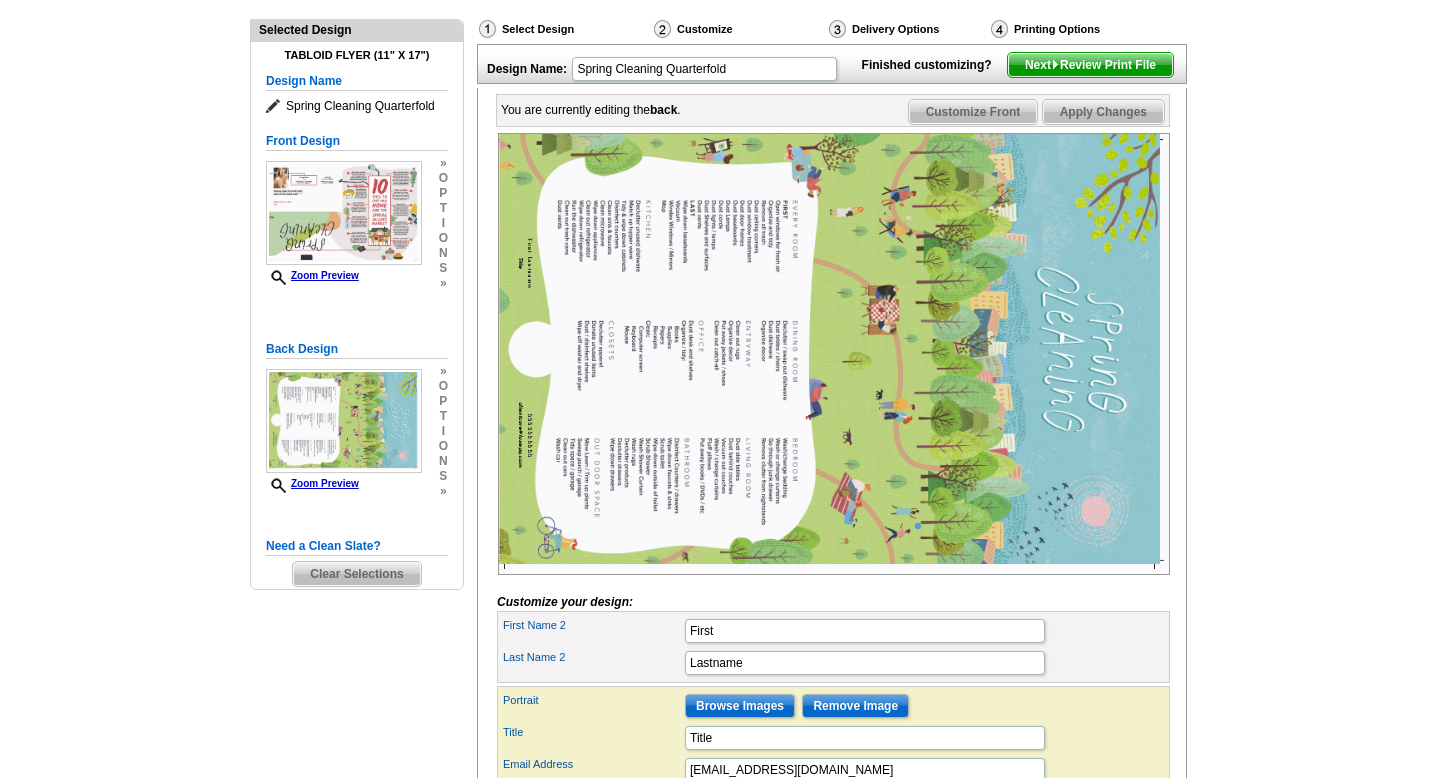 scroll, scrollTop: 215, scrollLeft: 0, axis: vertical 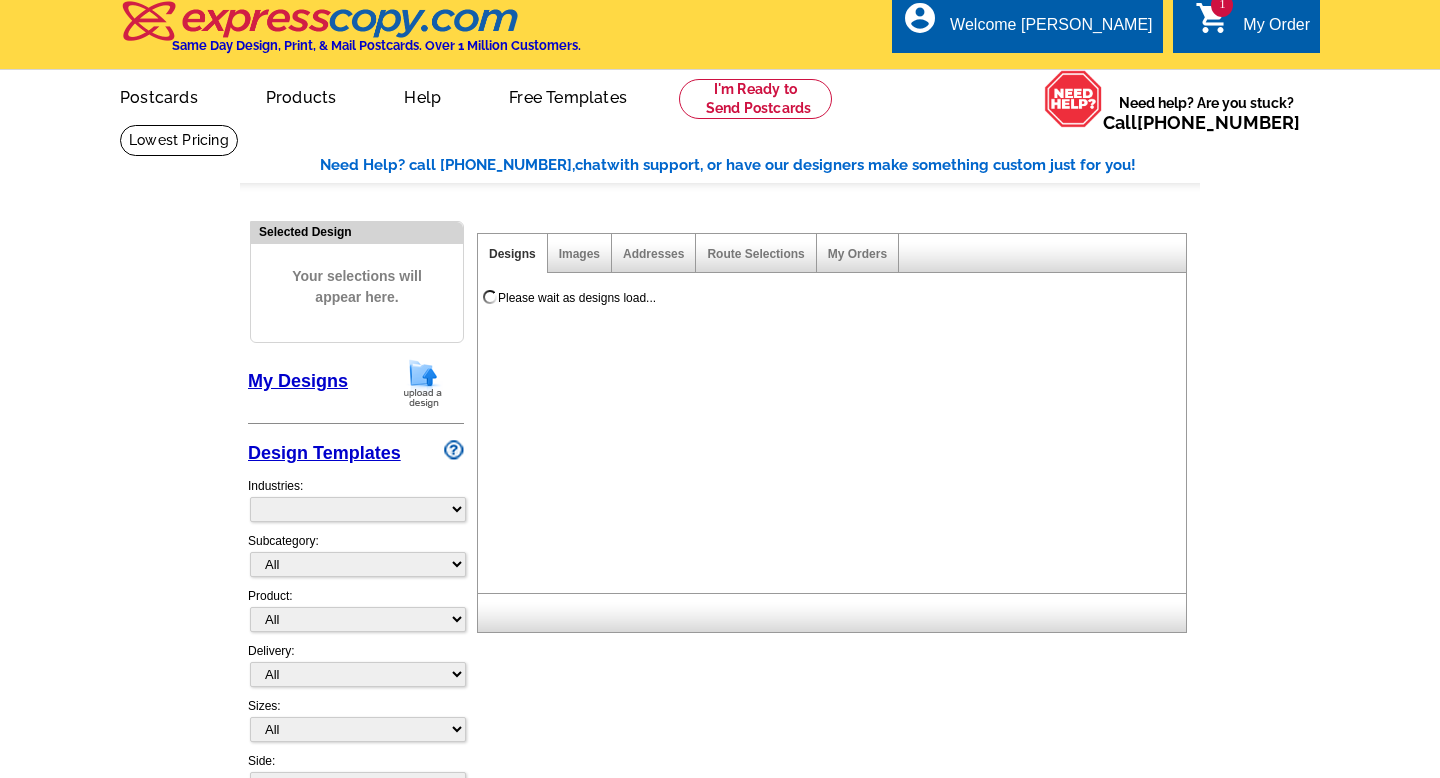 select on "785" 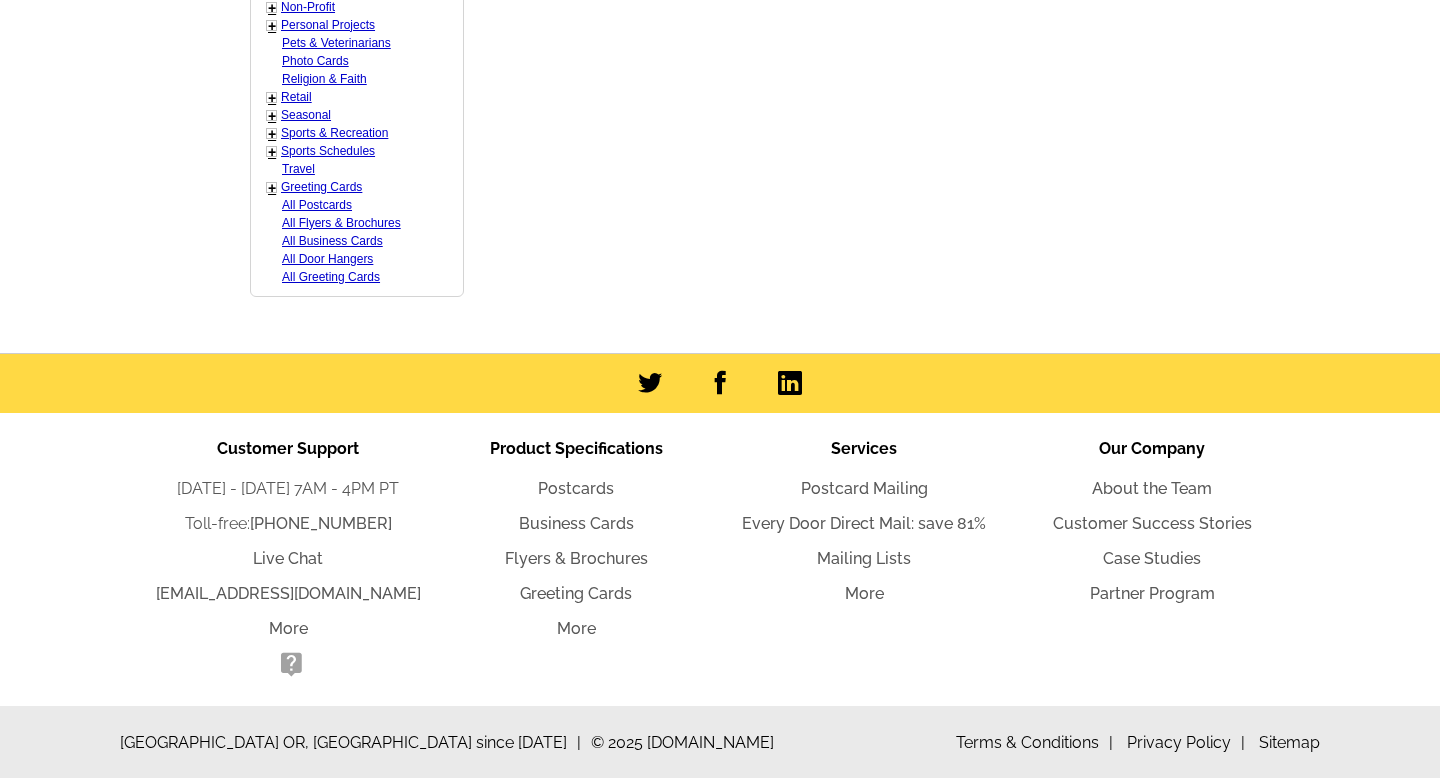 scroll, scrollTop: 0, scrollLeft: 0, axis: both 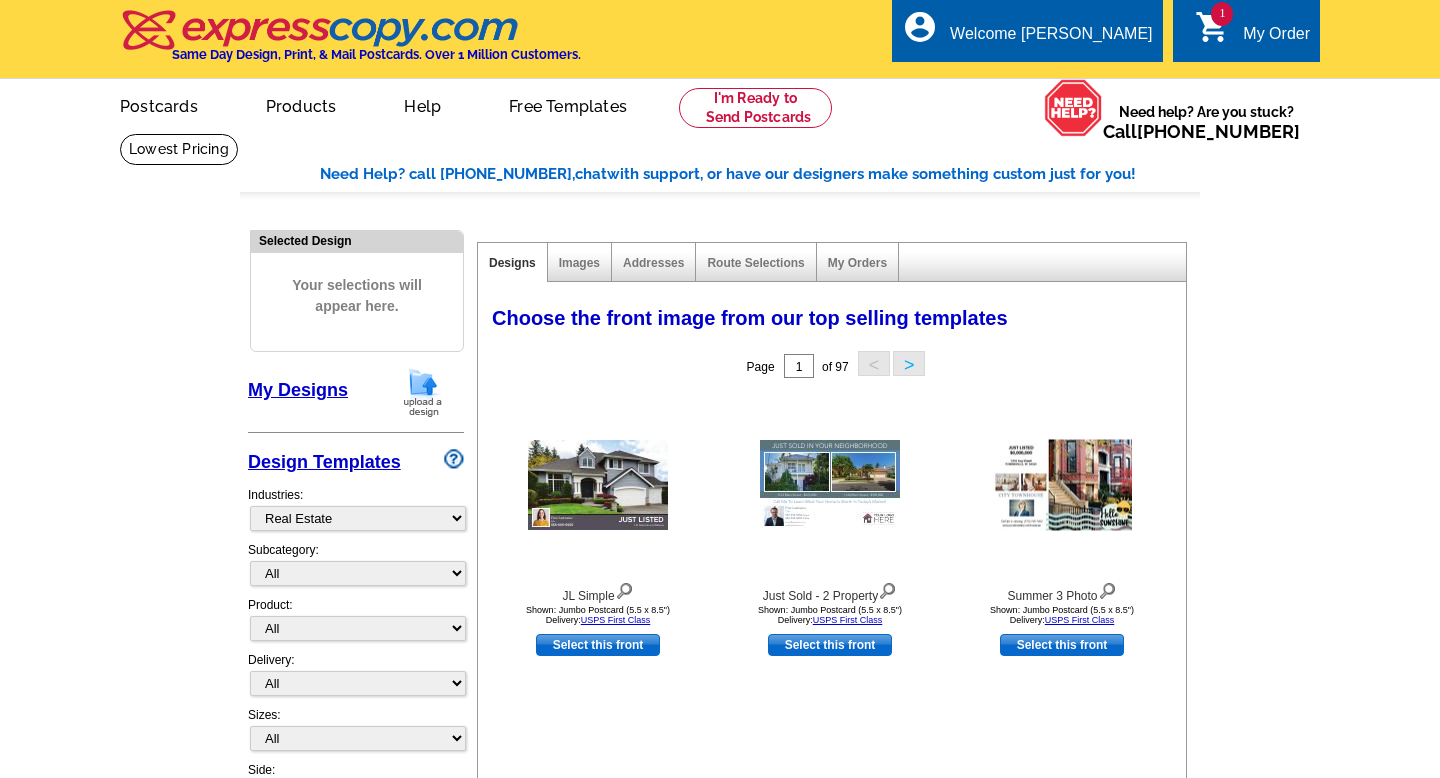 click on "chat" at bounding box center [591, 174] 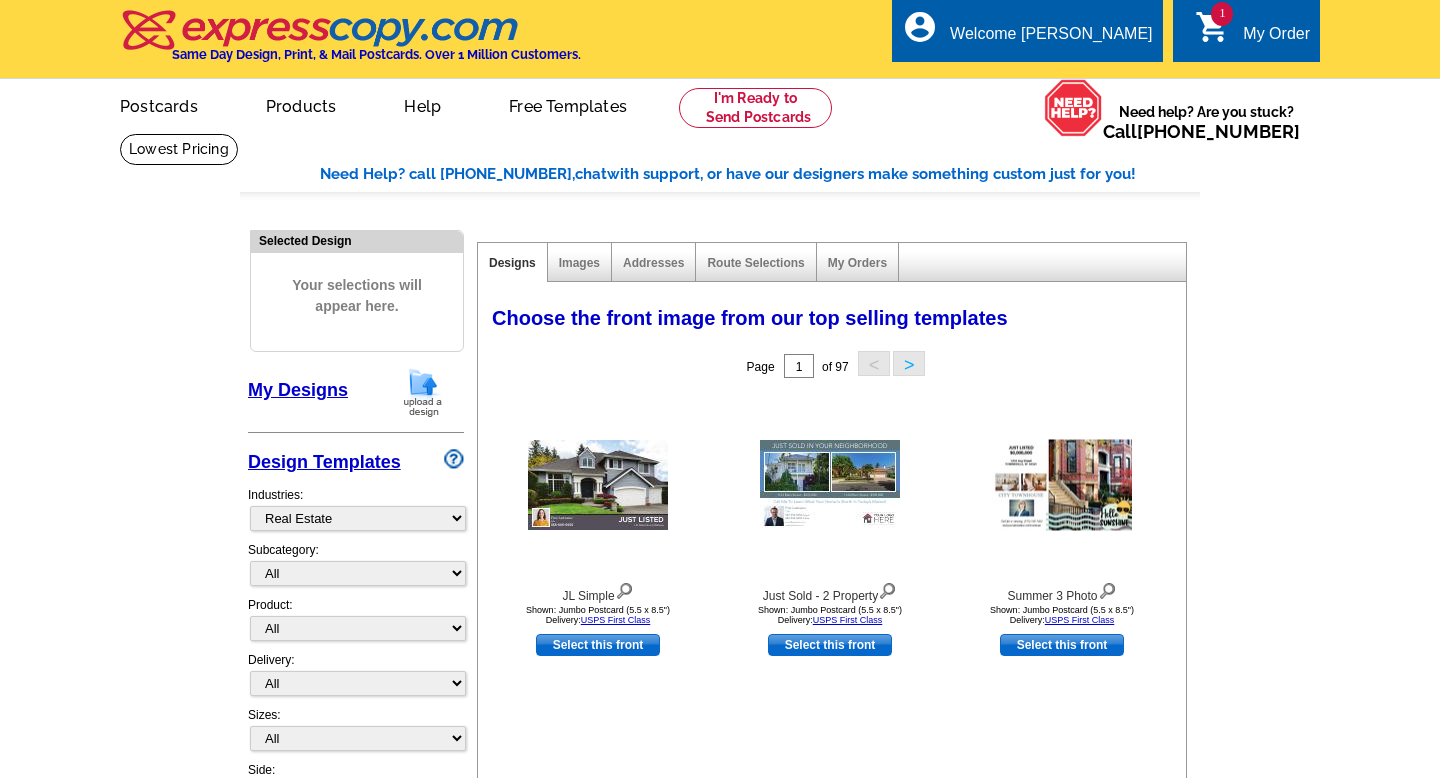click on "chat" at bounding box center [591, 174] 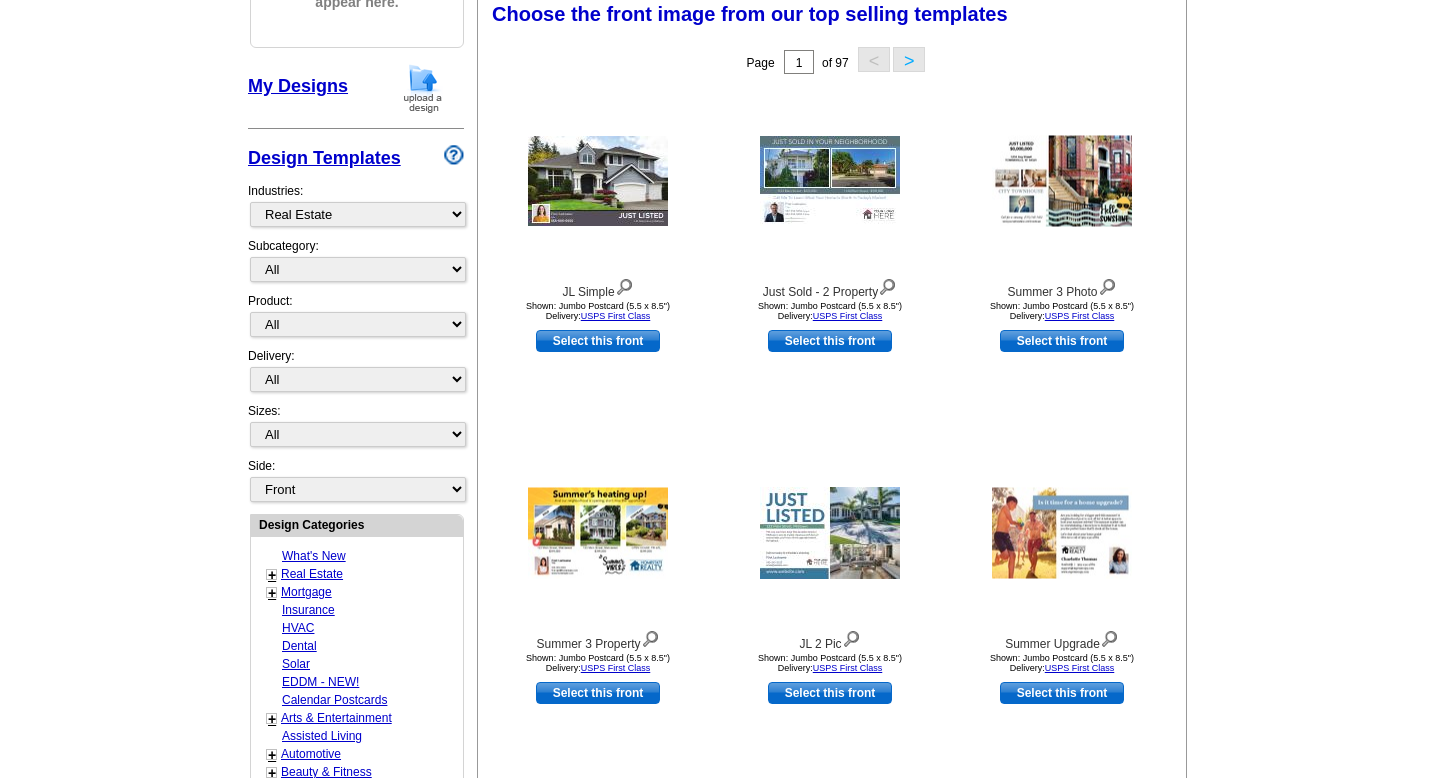 scroll, scrollTop: 0, scrollLeft: 0, axis: both 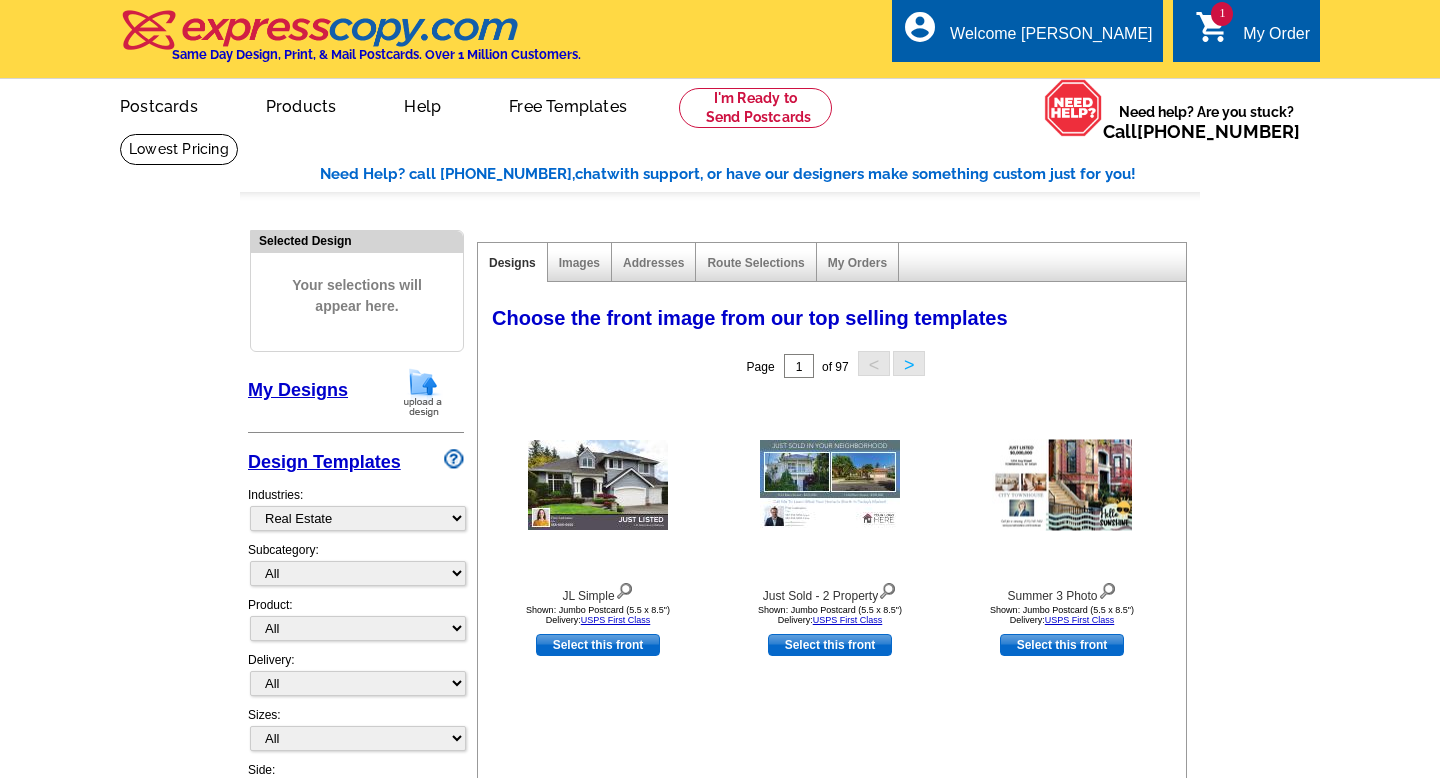 click on "Need Help? call [PHONE_NUMBER],  chat  with support, or have our designers make something custom just for you!" at bounding box center [760, 174] 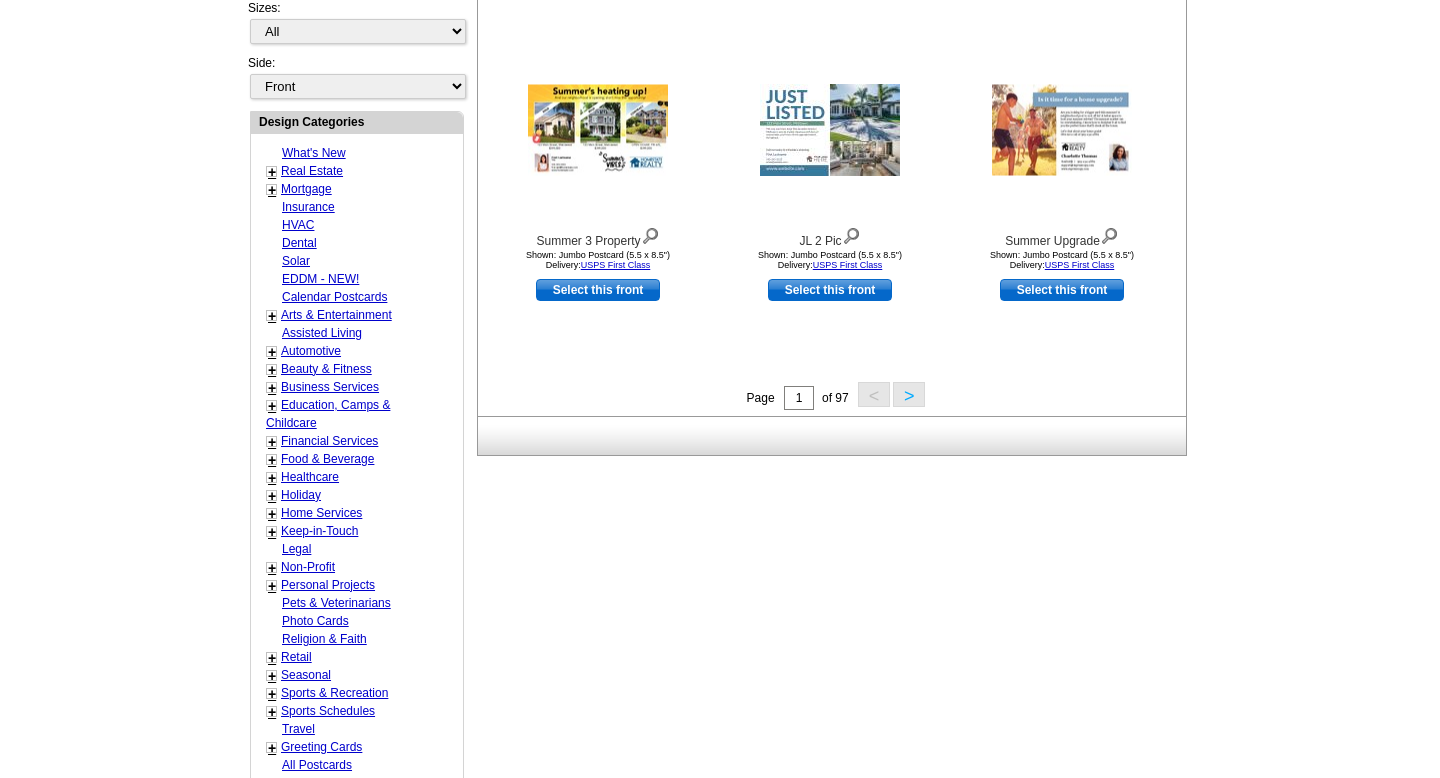 scroll, scrollTop: 1267, scrollLeft: 0, axis: vertical 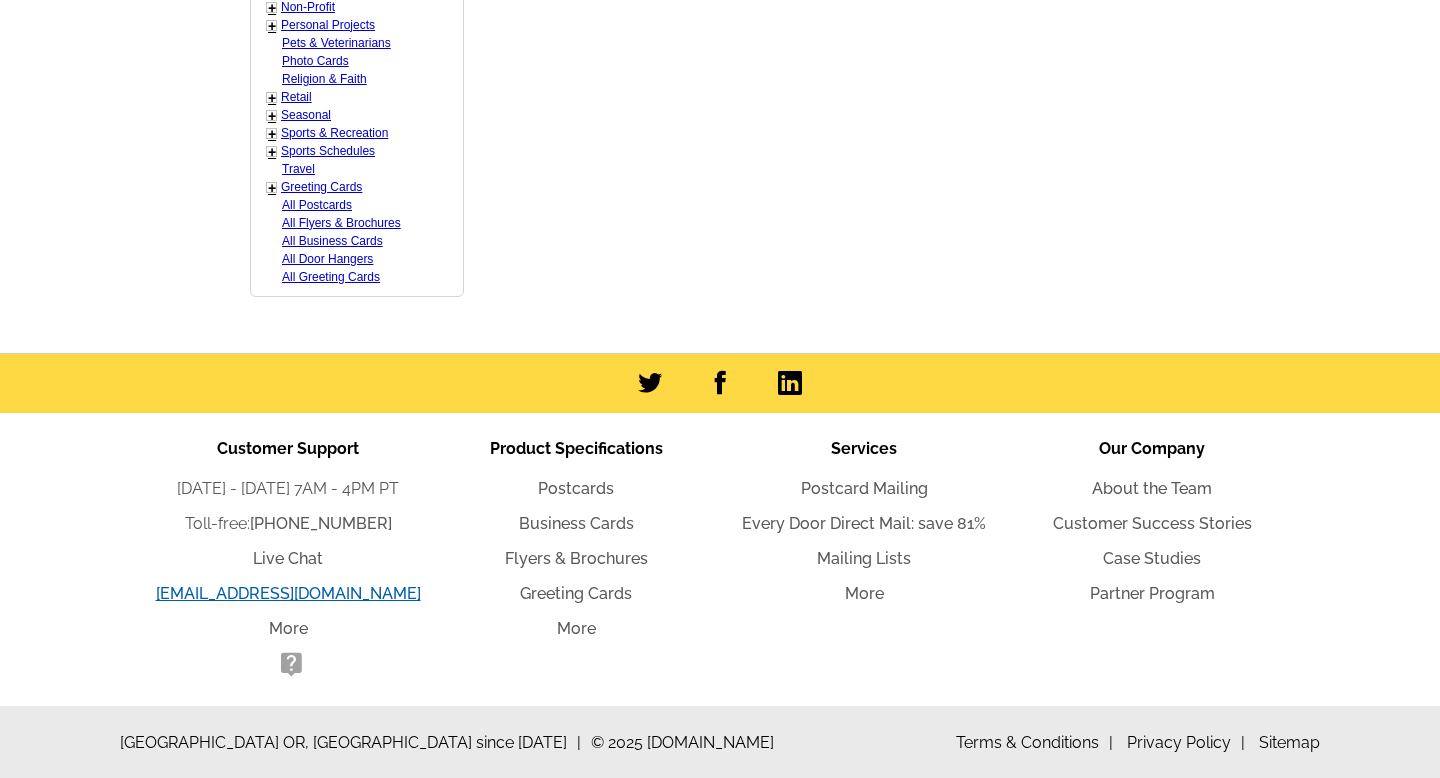 click on "[EMAIL_ADDRESS][DOMAIN_NAME]" at bounding box center [288, 593] 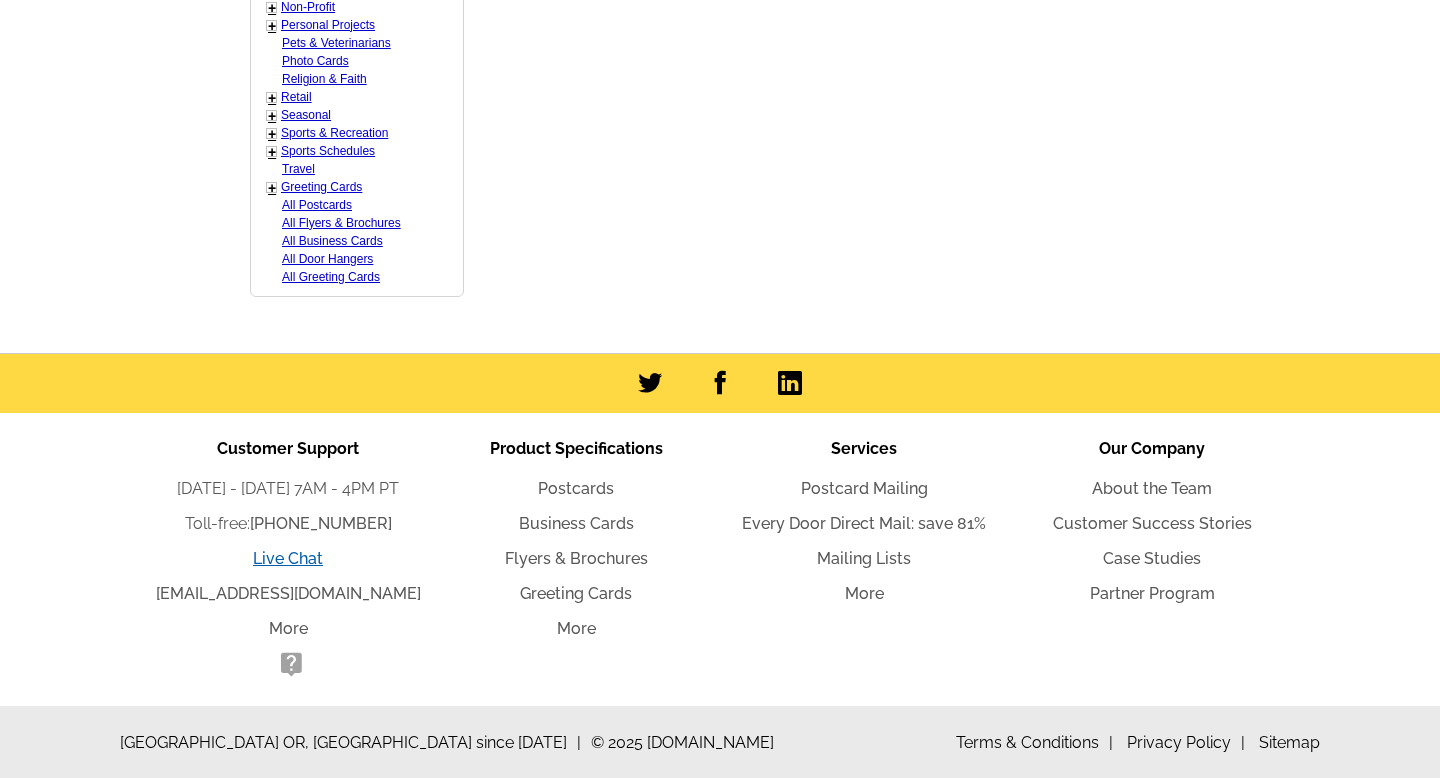 click on "Live Chat" at bounding box center [288, 558] 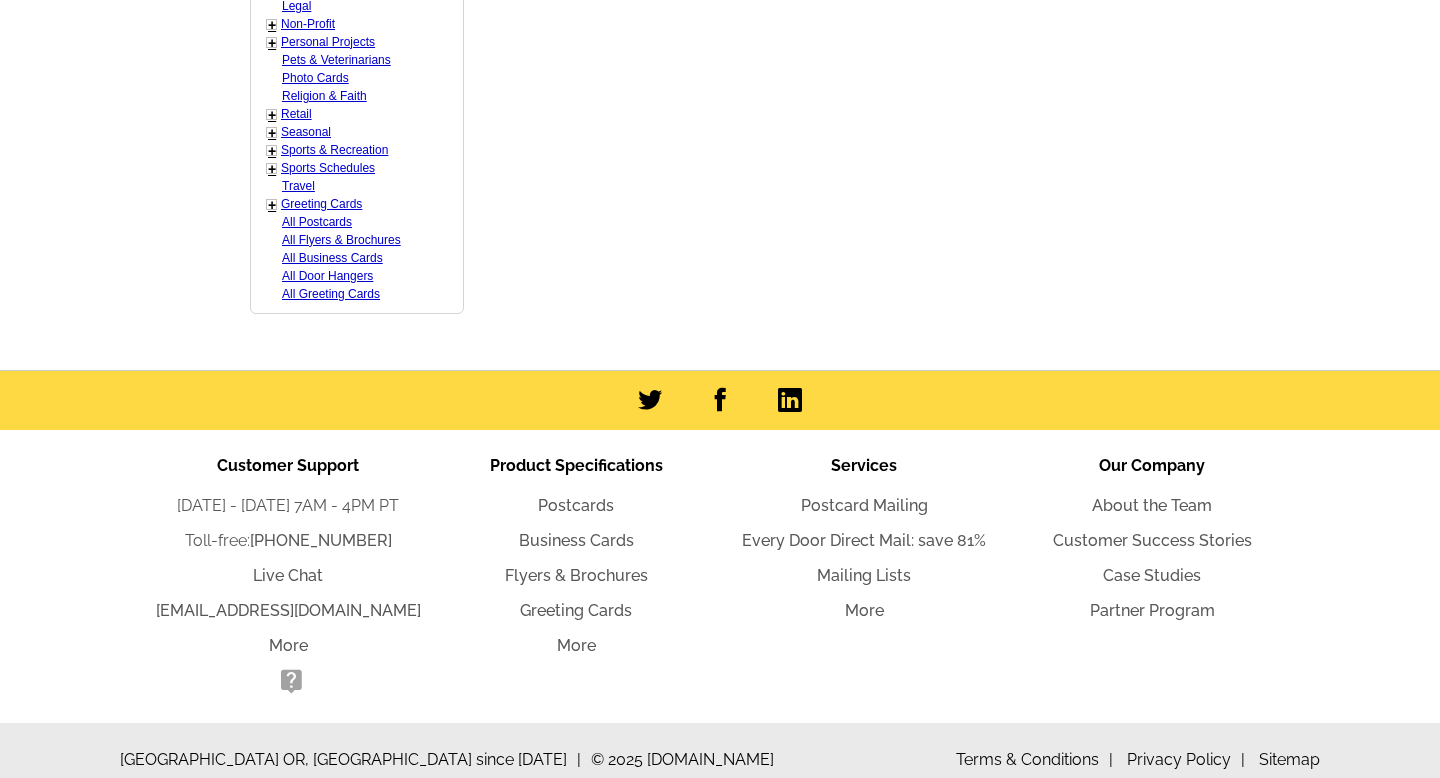 scroll, scrollTop: 1248, scrollLeft: 0, axis: vertical 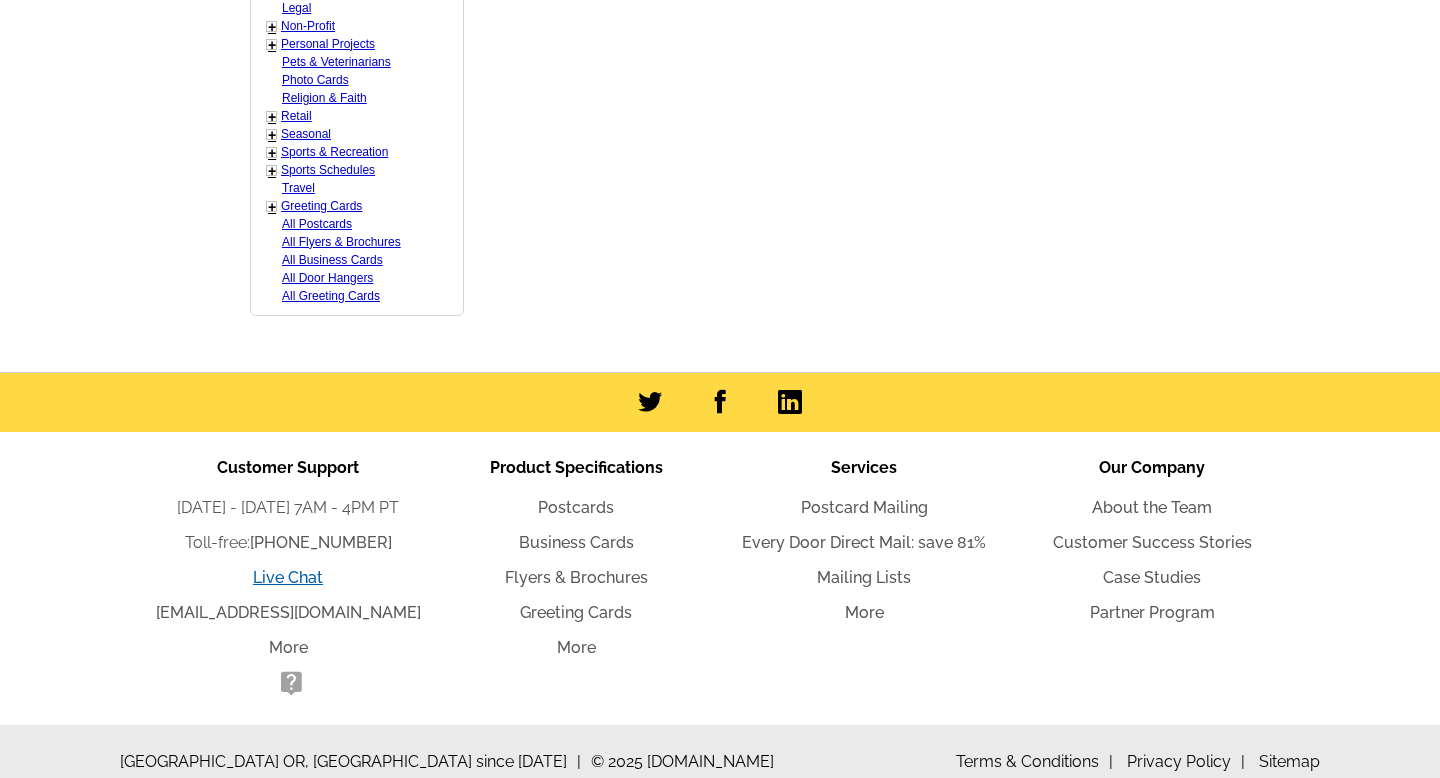 click on "Live Chat" at bounding box center [288, 577] 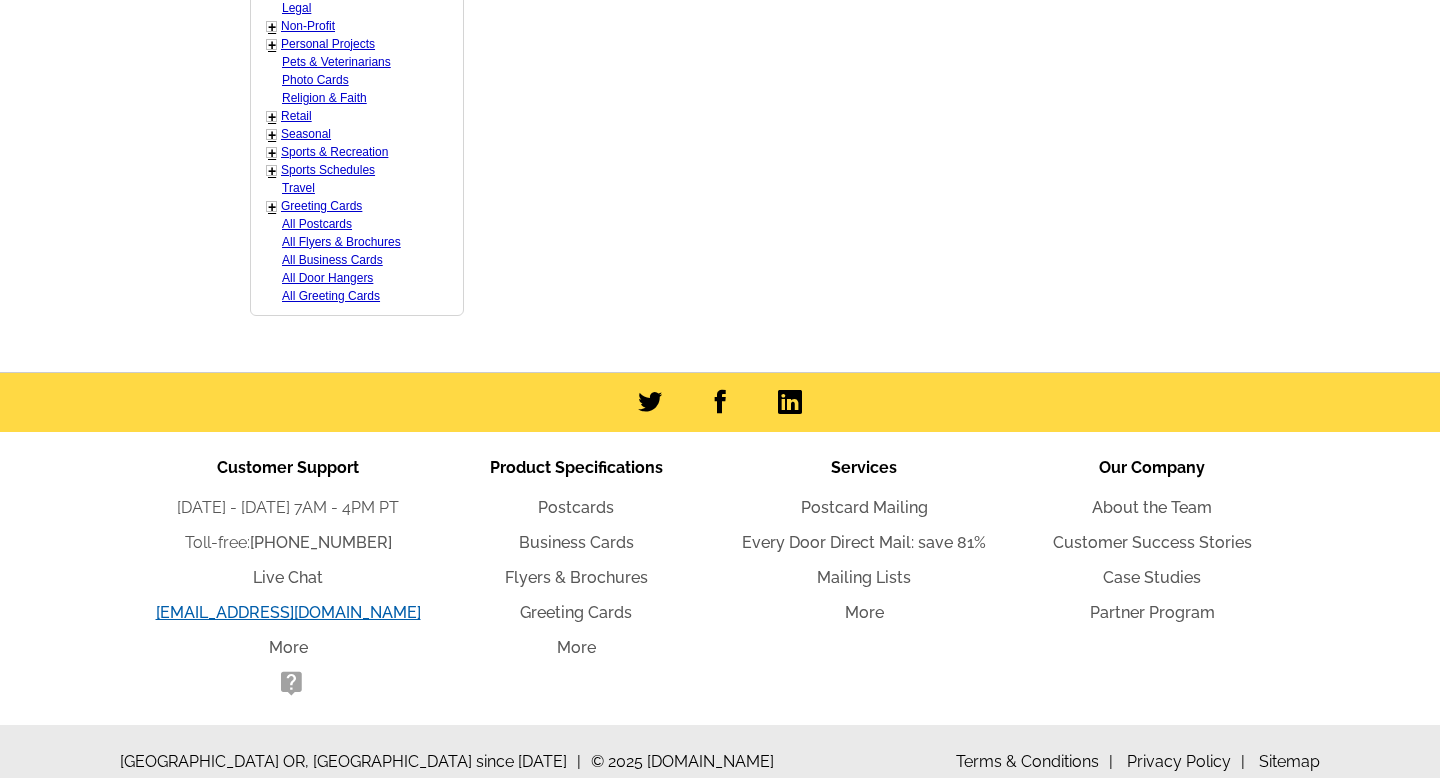 click on "[EMAIL_ADDRESS][DOMAIN_NAME]" at bounding box center [288, 612] 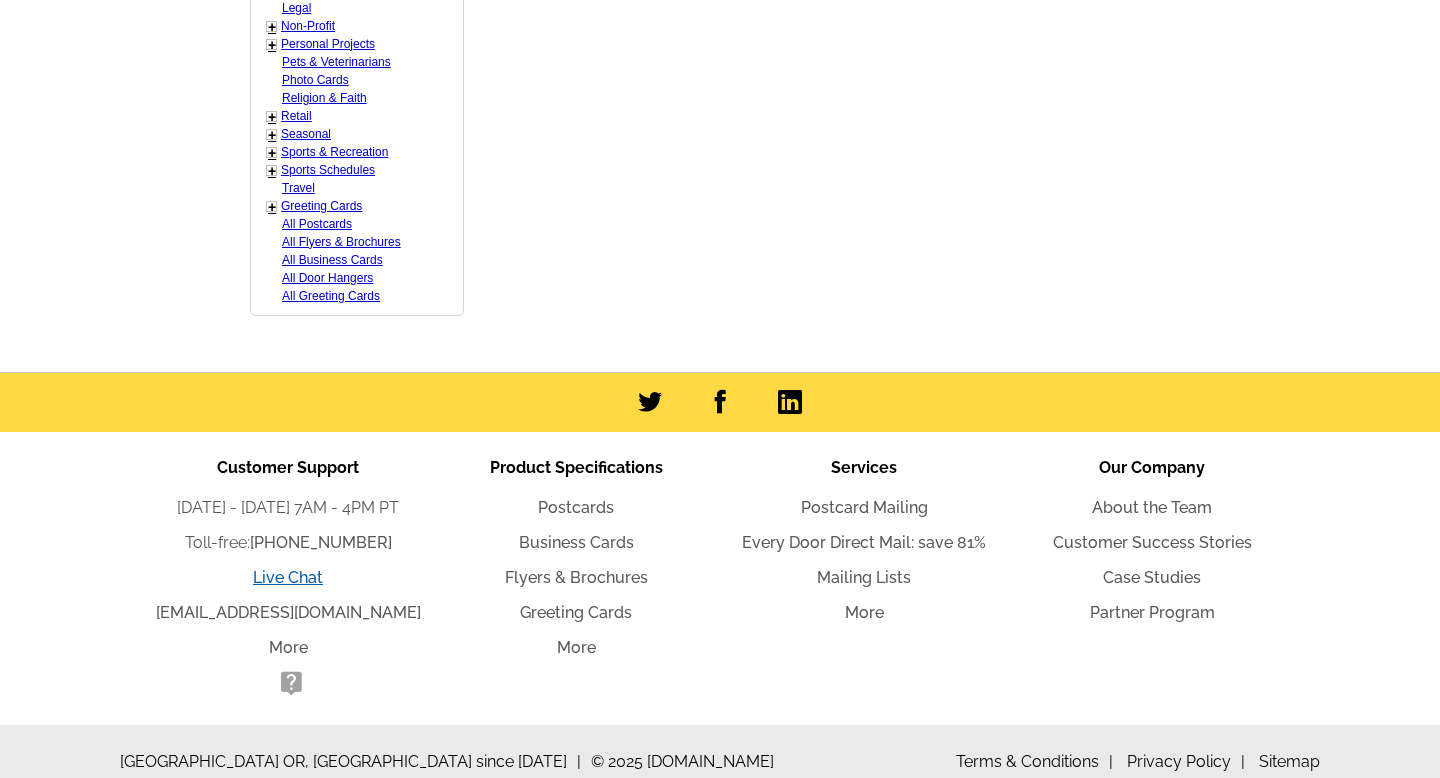 click on "Live Chat" at bounding box center (288, 577) 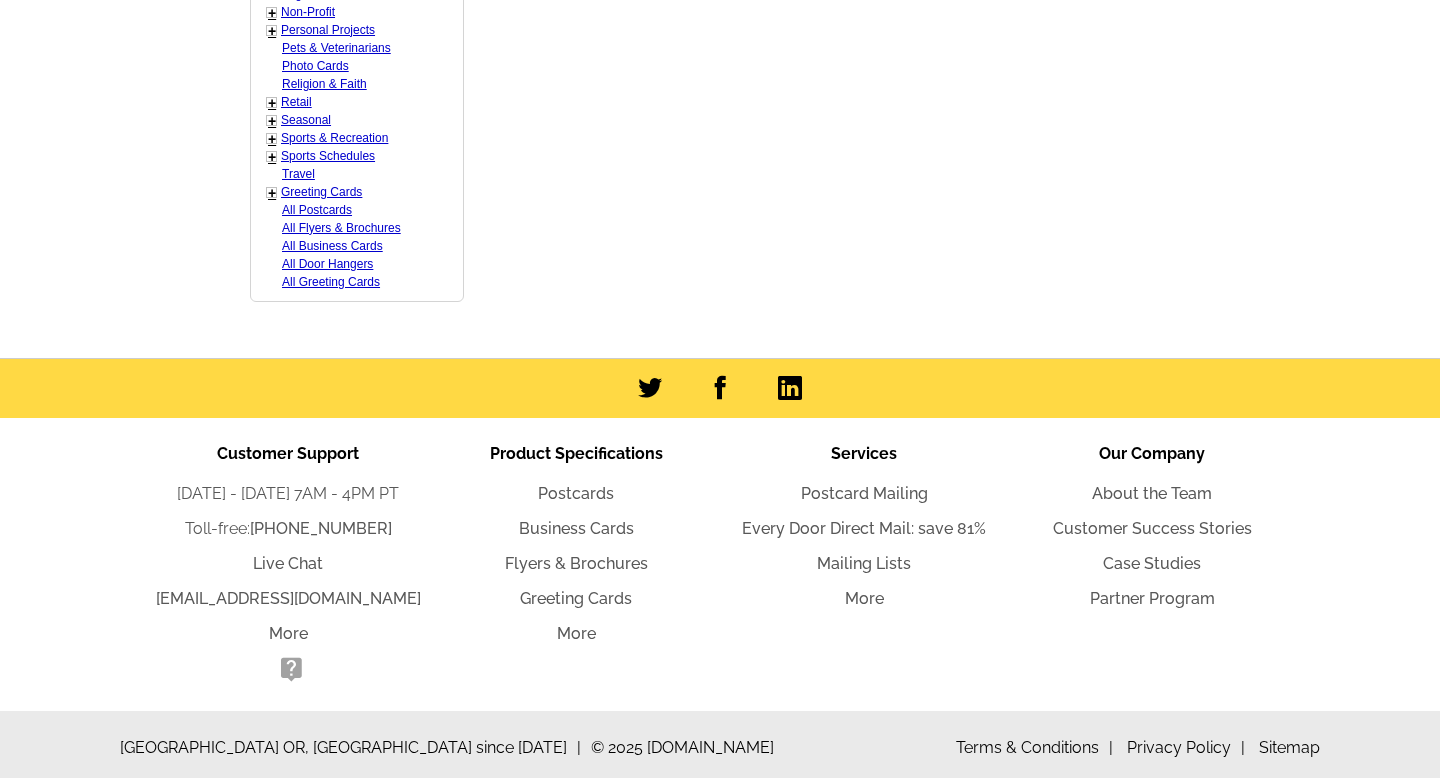 scroll, scrollTop: 1267, scrollLeft: 0, axis: vertical 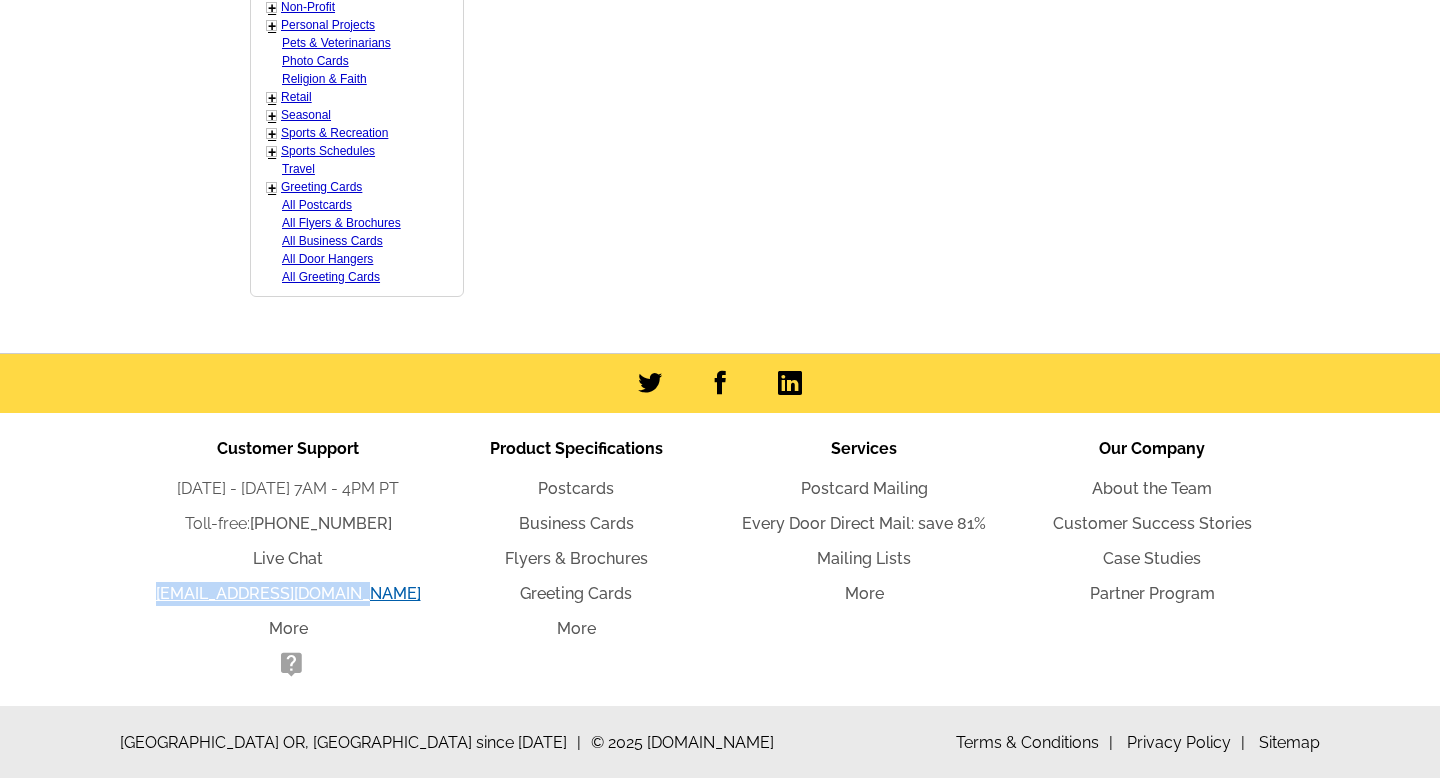 copy on "[EMAIL_ADDRESS][DOMAIN_NAME]" 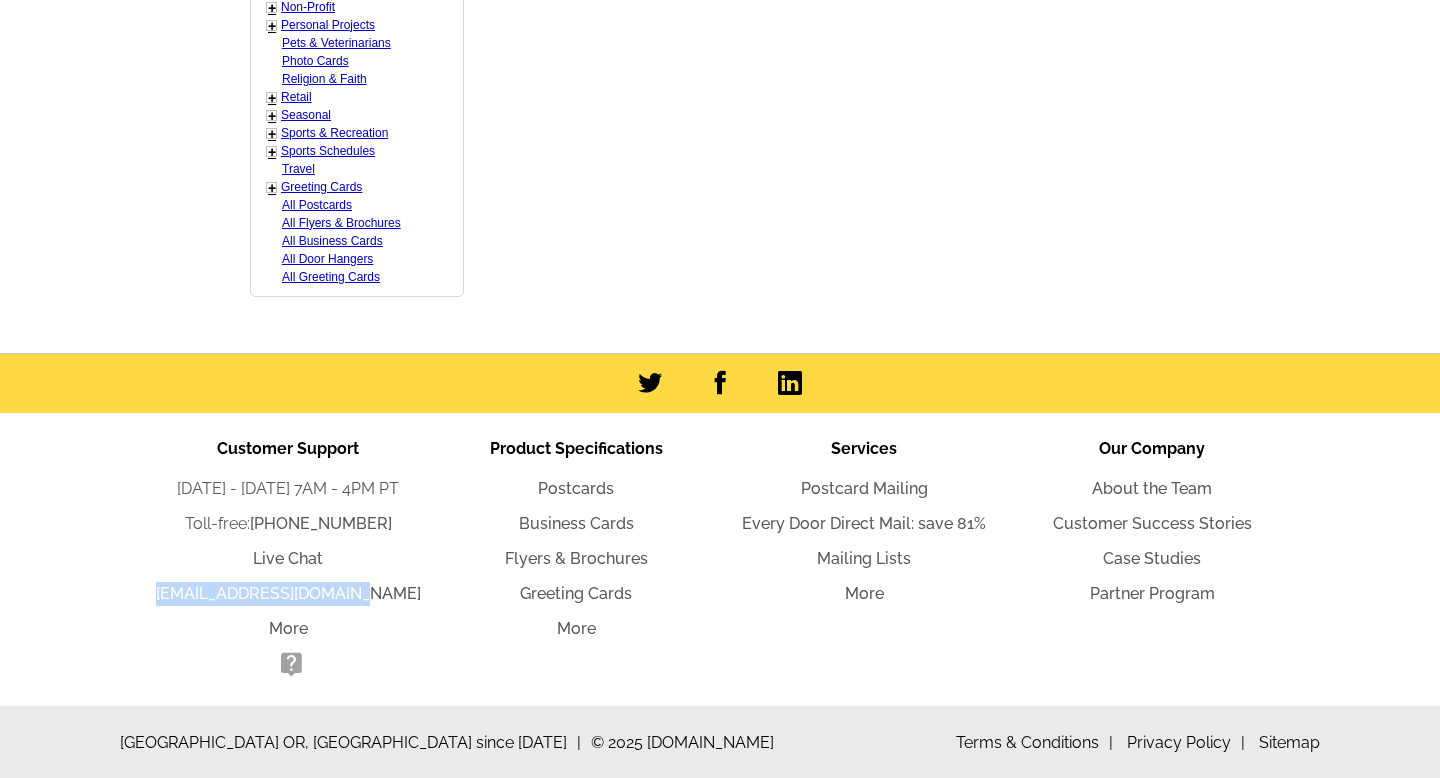 scroll, scrollTop: 0, scrollLeft: 0, axis: both 